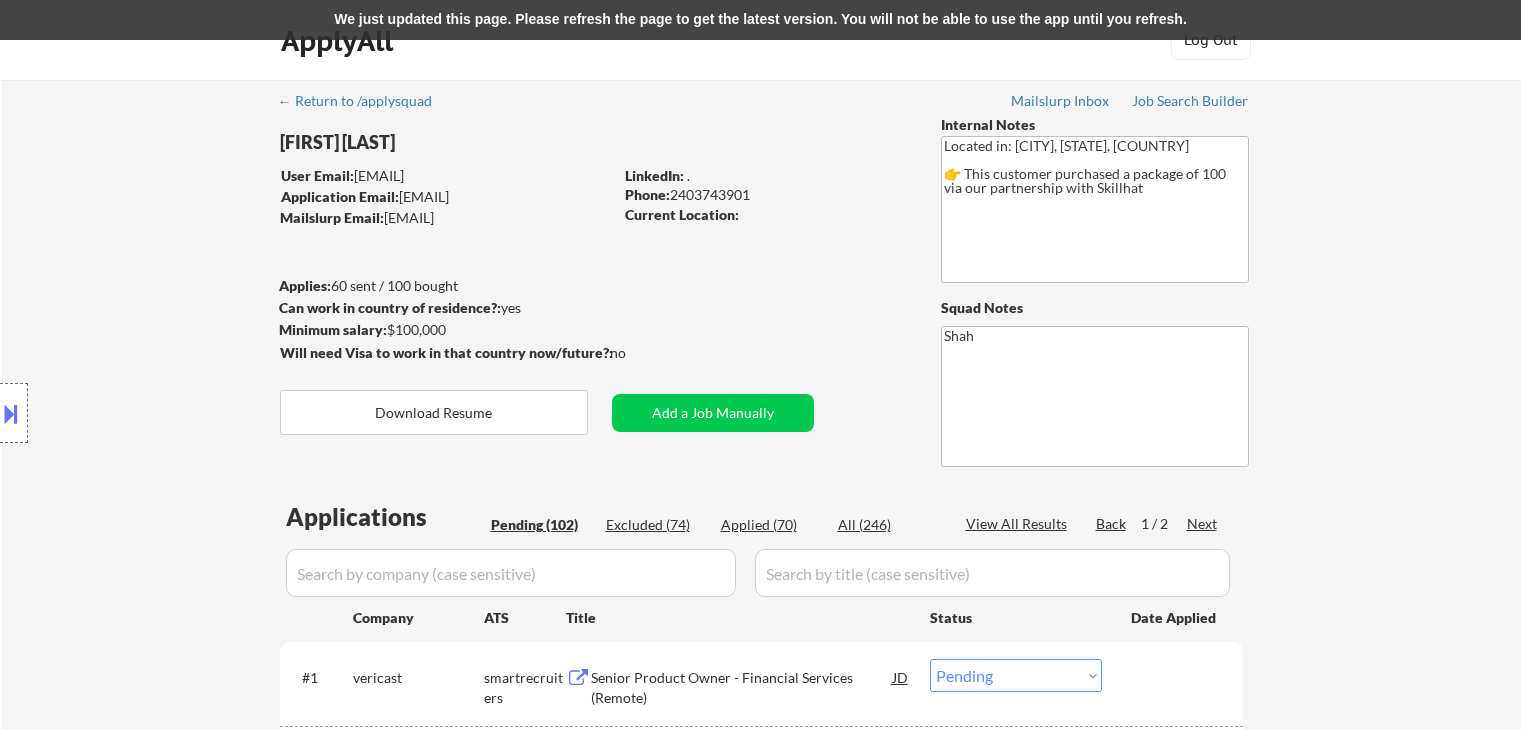 select on ""pending"" 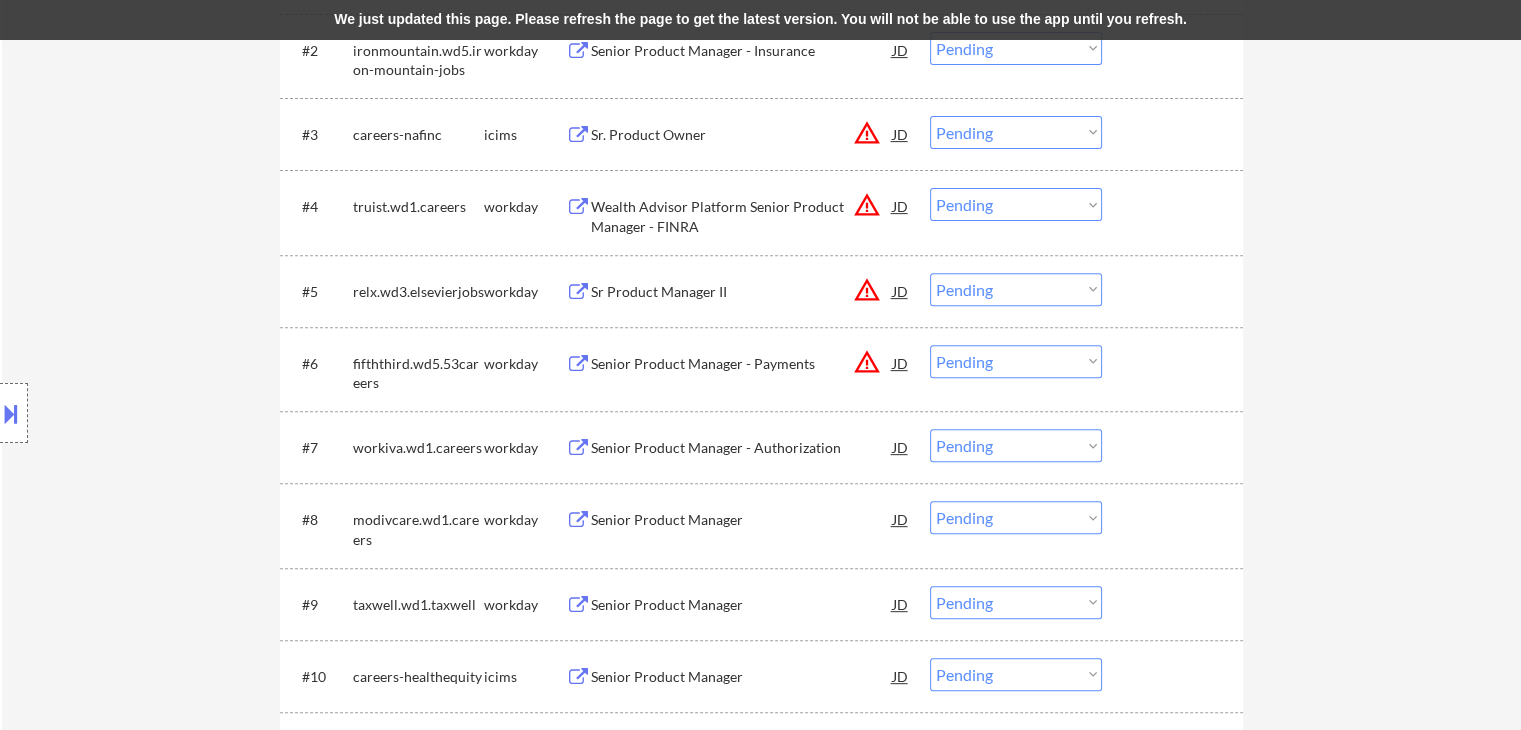 scroll, scrollTop: 810, scrollLeft: 0, axis: vertical 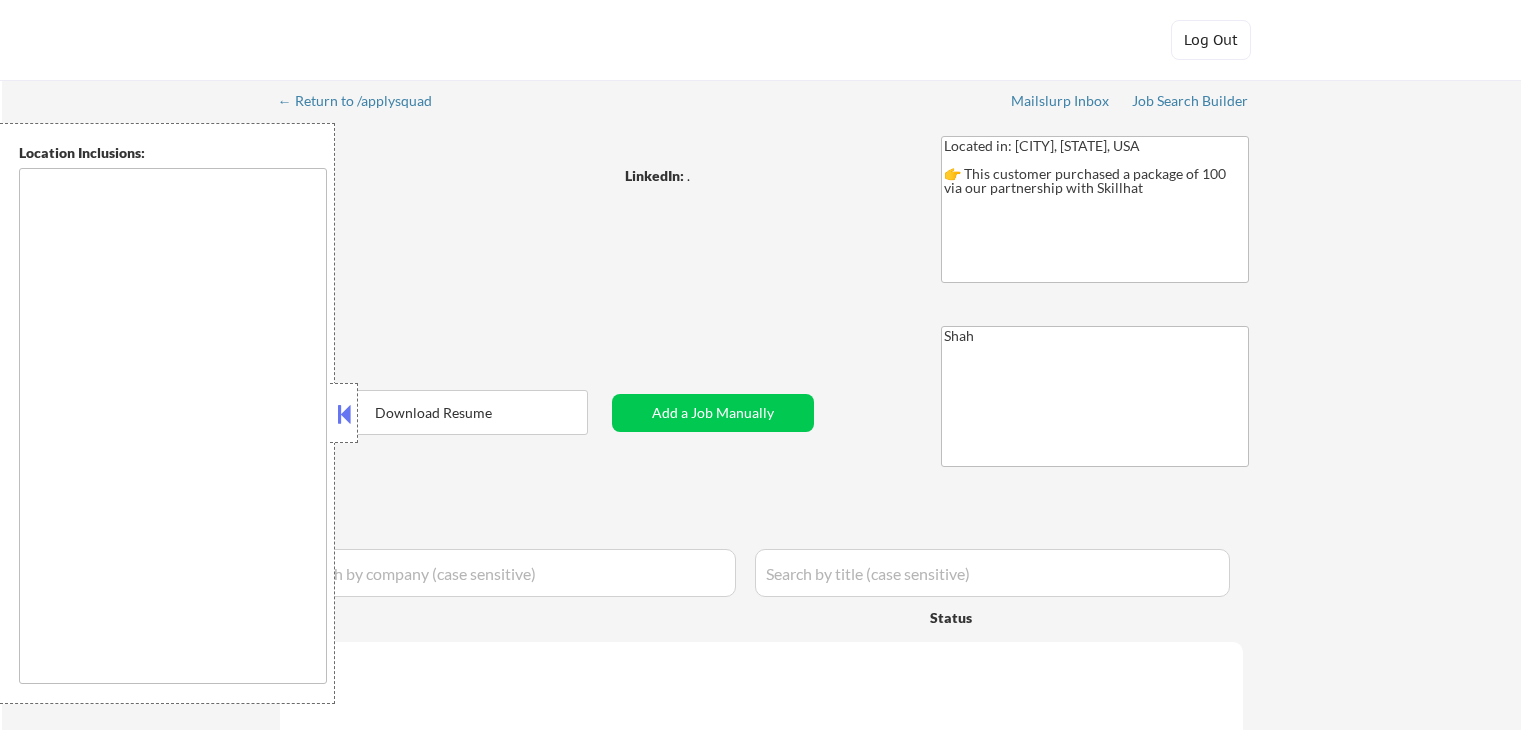type on "[CITY], [CITY] [CITY], [CITY] [CITY] [CITY] [CITY] [CITY] [CITY] [CITY] [CITY] [CITY] [CITY] [CITY] [CITY] [CITY] [CITY] [CITY] [CITY] [CITY] [CITY] [CITY] [CITY] [CITY] [CITY] [CITY] [CITY] [CITY] [CITY] [CITY] [CITY] [CITY] [CITY] [CITY] [CITY] [CITY] [CITY] [CITY] [CITY] [CITY] [CITY] [CITY] [CITY] [CITY] [CITY] [CITY] [CITY] [CITY] [CITY] [CITY] [CITY] [CITY] [CITY] [CITY] [CITY] [CITY] [CITY] [CITY] [CITY] [CITY] [CITY] [CITY] [CITY] [CITY] [CITY] [CITY] [CITY] [CITY] [CITY] [CITY] [CITY] [CITY] [CITY] [CITY] [CITY] [CITY] [CITY] [CITY] [CITY] [CITY] [CITY] [CITY] [CITY] [CITY] [CITY] [CITY] [CITY] [CITY] [CITY] [CITY] [CITY] [CITY] [CITY] [CITY] [CITY] [CITY] [CITY] [CITY] [CITY] [CITY] [CITY] [CITY] [CITY] [CITY] [CITY] [CITY] [CITY] [CITY] [CITY] [CITY] [CITY] [CITY] [CITY] [CITY] [CITY] [CITY] [CITY] [CITY] [CITY] [CITY] [CITY] [CITY] [CITY] [CITY] [CITY] [CITY] [CITY] [CITY] [CITY] [CITY] [CITY] [CITY] [CITY] [CITY] [CITY] [CITY] [CITY] [CITY] [CITY] [CITY] [CITY] [CITY] [CITY] [CITY] [CITY] [CITY] [CITY] [CITY] [CITY] [CITY] [CITY] [CITY] [CITY] [CITY] [CITY] [CITY] [CITY] [CITY] [CITY] [CITY] [CITY] [CITY] [CITY] [CITY] [CITY] [CITY] [CITY] [CITY] [CITY] [CITY] [CITY] [CITY] [CITY] [CITY] [CITY] [CITY] [CITY] [CITY] [CITY] [CITY] [CITY] [CITY] [CITY] [CITY] [CITY] [CITY] [CITY] [CITY] [CITY] [CITY] [CITY] [CITY] [CITY] [CITY] [CITY] [CITY] [CITY] [CITY] [CITY] [CITY] [CITY] [CITY] [CITY] [CITY] [CITY] [CITY] [CITY] [CITY] [CITY] [CITY] [CITY] [CITY] [CITY] [CITY] [CITY] [CITY] [CITY] [CITY] [CITY] [CITY] [CITY] [CITY] [CITY] [CITY] [CITY] [CITY] [CITY] [CITY] [CITY] [CITY] [CITY] [CITY] [CITY] [CITY] [CITY] [CITY] [CITY] [CITY] [CITY] [CITY] [CITY] [CITY] [CITY] [CITY] [CITY] [CITY] [CITY] [CITY] [CITY] [CITY] [CITY] [CITY] [CITY] [CITY] [CITY] [CITY] [CITY] [CITY] [CITY] [CITY] [CITY] [CITY] [CITY] [CITY] [CITY] [CITY] [CITY] [CITY] [CITY] [CITY] [CITY] [CITY] [CITY] [CITY] [CITY] [CITY] [CITY] [CITY] [CITY] [CITY] [CITY] [CITY] [CITY] [CITY] [CITY] [CITY] [CITY] [CITY] [CITY] [CITY] [CITY] [CITY] [CITY] [CITY] [CITY] [CITY] [CITY] [CITY] [CITY] [CITY] [CITY] [CITY] [CITY] [CITY] [CITY] [CITY] [CITY] [CITY] [CITY] [CITY] [CITY] [CITY] [CITY] [CITY] [CITY] [CITY] [CITY] [CITY] [CITY] [CITY] [CITY] [CITY] [CITY] [CITY] [CITY] [CITY] [CITY] [CITY] [CITY] [CITY] [CITY] [CITY] [CITY] [CITY] [CITY] [CITY] [CITY] [CITY] [CITY] [CITY] [CITY] [CITY] [CITY] [CITY] [CITY] [CITY] [CITY] [CITY] [CITY] [CITY] [CITY] [CITY] [CITY] [CITY] [CITY] [CITY] [CITY] [CITY] [CITY] [CITY] [CITY] [CITY] [CITY] [CITY] [CITY] [CITY] [CITY] [CITY] [CITY] [CITY] [CITY] [CITY] [CITY] [CITY] [CITY] [CITY] [CITY] [CITY] [CITY] [CITY] [CITY] [CITY] [CITY] [CITY] [CITY] [CITY] [CITY] [CITY] [CITY] [CITY] [CITY] [CITY] [CITY] [CITY] [CITY] [CITY] [CITY] [CITY] [CITY] [CITY] [CITY] [CITY] [CITY] [CITY] [CITY] [CITY] [CITY] [CITY] [CITY] [CITY] [CITY] [CITY] [CITY] [CITY] [CITY] [CITY] [CITY] [CITY] [CITY] [CITY] [CITY] [CITY] [CITY] [CITY] [CITY] [CITY] [CITY] [CITY] [CITY] [CITY] [CITY] [CITY] [CITY] [CITY] [CITY] [CITY] [CITY] [CITY] [CITY] [CITY] [CITY] [CITY] [CITY] [CITY] [CITY] [CITY] [CITY] [CITY] [CITY] [CITY] [CITY] [CITY] [CITY] [CITY] [CITY] [CITY] [CITY] [CITY] [CITY] [CITY] [CITY] [CITY] [CITY] [CITY] [CITY] [CITY] [CITY] [CITY] [CITY] [CITY] [CITY] [CITY] [CITY] [CITY] [CITY] [CITY] [CITY] [CITY] [CITY] [CITY] [CITY] [CITY] [CITY] [CITY] [CITY] [CITY] [CITY] [CITY] [CITY] [CITY] [CITY] [CITY] [CITY] [CITY] [CITY] [CITY] [CITY] [CITY] [CITY] [CITY] [CITY] [CITY] [CITY] [CITY] [CITY] [CITY] [CITY] [CITY] [CITY] [CITY] [CITY] [CITY] [CITY] [CITY] [CITY] [CITY] [CITY] [CITY] [CITY] [CITY] [CITY] [CITY] [CITY] [CITY] [CITY] [CITY] [CITY] [CITY] [CITY] [CITY] [CITY] [CITY] [CITY] [CITY] [CITY] [CITY] [CITY] [CITY] [CITY] [CITY] [CITY] [CITY] [CITY] [CITY] [CITY] [CITY] [CITY] [CITY] [CITY] [CITY] [CITY] [CITY] [CITY] [CITY] [CITY] [CITY] [CITY] [CITY] [CITY] [CITY] [CITY] [CITY] [CITY] [CITY] [CITY] [CITY] [CITY] [CITY] [CITY] [CITY] [CITY] [CITY] [CITY] [CITY] [CITY] [CITY] [CITY] [CITY] [CITY] [CITY] [CITY] [CITY] [CITY] [CITY] [CITY] [CITY] [CITY] [CITY] [CITY] [CITY] [CITY] [CITY] [CITY] [CITY] [CITY] [CITY] [CITY] [CITY] [CITY] [CITY] [CITY] [CITY] [CITY] [CITY] [CITY] [CITY] [CITY] [CITY] [CITY] [CITY] [CITY] [CITY] [CITY] [CITY] [CITY] [CITY] [CITY] [CITY] [CITY] [CITY] [CITY] [CITY] [CITY] [CITY] [CITY] [CITY] [CITY] [CITY] [CITY] [CITY] [CITY] [CITY] [CITY] [CITY] [CITY] [CITY] [CITY] [CITY] [CITY] [CITY] [CITY] [CITY] [CITY] [CITY] [CITY] [CITY] [CITY] [CITY] [CITY] [CITY] [CITY] [CITY] [CITY] [CITY] [CITY] [CITY] [CITY] [CITY] [CITY] [CITY] [CITY] [CITY] [CITY] [CITY] [CITY] [CITY] [CITY] [CITY] [CITY] [CITY] [CITY] [CITY] [CITY] [CITY] [CITY] [CITY] [CITY] [CITY] [CITY] [CITY] [CITY] [CITY] [CITY] [CITY] [CITY] [CITY] [CITY] [CITY] [CITY] [CITY] [CITY] [CITY] [CITY] [CITY] [CITY] [CITY] [CITY] [CITY] [CITY] [CITY] [CITY] [CITY] [CITY] [CITY] [CITY] [CITY] [CITY] [CITY] [CITY] [CITY] [CITY] [CITY] [CITY] [CITY] [CITY] [CITY] [CITY] [CITY] [CITY] [CITY] [CITY] [CITY] [CITY] [CITY] [CITY] [CITY] [CITY] [CITY] [CITY] [CITY] [CITY] [CITY] [CITY] [CITY] [CITY] [CITY] [CITY] [CITY] [CITY] [CITY] [CITY] [CITY] [CITY] [CITY] [CITY] [CITY] [CITY] [CITY] [CITY] [CITY] [CITY] [CITY] [CITY] [CITY] [CITY] [CITY] [CITY] [CITY] [CITY] [CITY] [CITY] [CITY] [CITY] [CITY] [CITY] [CITY] [CITY] [CITY] [CITY] [CITY] [CITY] [CITY] [CITY] [CITY] [CITY] [CITY] [CITY] [CITY] [CITY] [CITY] [CITY] [CITY] [CITY] [CITY] [CITY] [CITY] [CITY] [CITY] [CITY] [CITY] [CITY] [CITY] [CITY] [CITY] [CITY] [CITY] [CITY] [CITY] [CITY] [CITY] [CITY] [CITY] [CITY] [CITY] [CITY] [CITY] [CITY] [CITY] [CITY] [CITY] [CITY] [CITY] [CITY] [CITY] [CITY] [CITY] [CITY] [CITY] [CITY] [CITY] [CITY] [CITY] [CITY] [CITY] [CITY] [CITY] [CITY] [CITY] [CITY] [CITY] [CITY] [CITY] [CITY] [CITY] [CITY] [CITY] [CITY] [CITY] [CITY] [CITY] [CITY] [CITY] [CITY] [CITY] [CITY] [CITY] [CITY] [CITY] [CITY] [CITY] [CITY] [CITY] [CITY] [CITY] [CITY] [CITY] [CITY] [CITY] [CITY] [CITY] [CITY] [CITY] [CITY] [CITY] [CITY] [CITY] [CITY] [CITY] [CITY] [CITY] [CITY] [CITY] [CITY] [CITY] [CITY] [CITY] [CITY] [CITY] [CITY] [CITY] [CITY] [CITY] [CITY] [CITY] [CITY] [CITY] [CITY] [CITY] [CITY] [CITY] [CITY] [CITY] [CITY] [CITY] [CITY] [CITY] [CITY] [CITY] [CITY] [CITY] [CITY] [CITY] [CITY] [CITY] [CITY] [CITY] [CITY] [CITY] [CITY] [CITY] [CITY] [CITY] [CITY] [CITY] [CITY] [CITY] [CITY] [CITY] [CITY] [CITY] [CITY] [CITY] [CITY] [CITY] [CITY] [CITY] [CITY] [CITY] [CITY] [CITY] [CITY] [CITY] [CITY] [CITY] [CITY] [CITY] [CITY] [CITY] [CITY] [CITY] [CITY] [CITY] [CITY] [CITY] [CITY] [CITY] [CITY] [CITY] [CITY] [CITY] [CITY] [CITY] [CITY] [CITY] [CITY] [CITY] [CITY] [CITY] [CITY] [CITY] [CITY] [CITY] [CITY] [CITY] [CITY] [CITY] [CITY] [CITY] [CITY] [CITY] [CITY] [CITY] [CITY] [CITY] [CITY] [CITY] [CITY] [CITY] [CITY] [CITY] [CITY] [CITY] [CITY] [CITY] [CITY] [CITY] [CITY] [CITY] [CITY] [CITY] [CITY] [CITY] [CITY] [CITY] [CITY] [CITY] [CITY] [CITY] [CITY] [CITY] [CITY] [CITY] [CITY] [CITY] [CITY] [CITY] [CITY] [CITY] [CITY] [CITY] [CITY] [CITY] [CITY] [CITY] [CITY] [CITY] [CITY] [CITY] [CITY] [CITY] [CITY] [CITY] [CITY] [CITY] [CITY] [CITY] [CITY] [CITY] [CITY] [CITY] [CITY] [CITY] [CITY] [CITY] [CITY] [CITY] [CITY] [CITY] [CITY] [CITY] [CITY] [CITY] [CITY] [CITY] [CITY] [CITY] [CITY] [CITY] [CITY] [CITY] [CITY] [CITY] [CITY] [CITY] [CITY] [CITY] [CITY] [CITY] [CITY] [CITY] [CITY] [CITY] [CITY] [CITY] [CITY] [CITY] [CITY] [CITY] [CITY] [CITY] [CITY] [CITY] [CITY] [CITY] [CITY] [CITY] [CITY] [CITY] [CITY] [CITY] [CITY] [CITY] [CITY] [CITY] [CITY] [CITY] [CITY] [CITY] [CITY] [CITY] [CITY] [CITY] [CITY] [CITY] [CITY] [CITY] [CITY] [CITY] [CITY] [CITY] [CITY] [CITY] [CITY] [CITY] [CITY] [CITY] [CITY] [CITY] [CITY] [CITY] [CITY] [CITY] [CITY] [CITY] [CITY] [CITY] [CITY] [CITY] [CITY] [CITY] [CITY] [CITY] [CITY] [CITY] [CITY] [CITY] [CITY] [CITY] [CITY] [CITY] [CITY] [CITY] [CITY] [CITY] [CITY] [CITY] [CITY] [CITY] [CITY] [CITY] [CITY] [CITY] [CITY] [CITY] [CITY] [CITY] [CITY] [CITY] [CITY] [CITY] [CITY] [CITY] [CITY] [CITY] [CITY] [CITY] [CITY] [CITY] [CITY] [CITY] [CITY] [CITY] [CITY] [CITY] [CITY] [CITY] [CITY] [CITY] [CITY] [CITY] [CITY] [CITY] [CITY] [CITY] [CITY] [CITY] [CITY] [CITY] [CITY] [CITY] [CITY] [CITY] [CITY] [CITY] [CITY] [CITY] [CITY] [CITY] [CITY] [CITY] [CITY] [CITY] [CITY] [CITY] [CITY] [CITY] [CITY] [CITY] [CITY] [CITY] [CITY] [CITY] [CITY] [CITY] [CITY] [CITY] [CITY] [CITY] [CITY] [CITY] [CITY] [CITY] [CITY] [CITY] [CITY] [CITY] [CITY] [CITY] [CITY] [CITY] [CITY] [CITY] [CITY] [CITY] [CITY] [CITY] [CITY] [CITY] [CITY] [CITY] [CITY] [CITY] [CITY] [CITY] [CITY] [CITY] [CITY] [CITY] [CITY] [CITY] [CITY] [CITY] [CITY] [CITY] [CITY] [CITY] [CITY] [CITY] [CITY] [CITY] [CITY] [CITY] [CITY] [CITY] [CITY] [CITY] [CITY] [CITY] [CITY] [CITY] [CITY] [CITY] [CITY] [CITY] [CITY] [CITY] [CITY] [CITY] [CITY] [CITY] [CITY] [CITY] [CITY] [CITY] [CITY] [CITY] [CITY] [CITY] [CITY] [CITY] [CITY] [CITY] [CITY] [CITY] [CITY] [CITY] [CITY] [CITY] [CITY] [CITY] [CITY] [CITY] [CITY] [CITY] [CITY] [CITY] [CITY] [CITY] [CITY] [CITY] [CITY] [CITY] [CITY] [CITY] [CITY] [CITY] [CITY] [CITY] [CITY] [CITY] [CITY] [CITY] [CITY] [CITY] [CITY] [CITY] [CITY] [CITY] [CITY] [CITY] [CITY] [CITY] [CITY] [CITY] [CITY] [CITY] [CITY] [CITY] [CITY] [CITY] [CITY] [CITY] [CITY] [CITY] [CITY] [CITY] [CITY] [CITY] [CITY] [CITY] [CITY] [CITY] [CITY] [CITY] [CITY] [CITY] [CITY] [CITY] [CITY] [CITY] [CITY] [CITY] [CITY] [CITY] [CITY] [CITY] [CITY] [CITY] [CITY] [CITY] [CITY] [CITY] [CITY] [CITY] [CITY] [CITY] [CITY] [CITY] [CITY] [CITY] [CITY] [CITY] [CITY] [CITY] [CITY] [CITY] [CITY] [CITY] [CITY] [CITY] [CITY] [CITY] [CITY] [CITY] [CITY] [CITY] [CITY] [CITY] [CITY] [CITY] [CITY] [CITY] [CITY] [CITY] [CITY] [CITY] [CITY] [CITY] [CITY] [CITY] [CITY] [CITY] [CITY] [CITY] [CITY] [CITY] [CITY] [CITY] [CITY] [CITY] [CITY] [CITY] [CITY] [CITY] [CITY] [CITY] [CITY] [CITY] [CITY] [CITY] [CITY] [CITY] [CITY] [CITY] [CITY] [CITY] [CITY] [CITY] [CITY] [CITY] [CITY] [CITY] [CITY] [CITY] [CITY] [CITY] [CITY] [CITY] [CITY] [CITY] [CITY] [CITY] [CITY] [CITY] [CITY] [CITY] [CITY] [CITY] [CITY] [CITY] [CITY] [CITY] [CITY] [CITY] [CITY] [CITY] [CITY] [CITY] [CITY] [CITY] [CITY] [CITY] [CITY] [CITY] [CITY] [CITY] [CITY] [CITY] [CITY] [CITY] [CITY] [CITY] [CITY] [CITY] [CITY] [CITY] [CITY] [CITY] [CITY] [CITY] [CITY] [CITY] [CITY] [CITY] [CITY] [CITY] [CITY] [CITY] [CITY] [CITY] [CITY] [CITY] [CITY] [CITY] [CITY] [CITY] [CITY] [CITY] [CITY] [CITY] [CITY] [CITY] [CITY] [CITY] [CITY] [CITY] [CITY] [CITY] [CITY] [CITY] [CITY] [CITY] [CITY] [CITY] [CITY] [CITY] [CITY] [CITY] [CITY] [CITY] [CITY] [CITY] [CITY] [CITY] [CITY] [CITY] [CITY] [CITY] [CITY] [CITY] [CITY] [CITY] [CITY] [CITY] [CITY] [CITY] [CITY] [CITY] [CITY] [CITY] [CITY] [CITY] [CITY] [CITY] [CITY] [CITY] [CITY] [CITY] [CITY] [CITY] [CITY] [CITY] [CITY] [CITY] [CITY] [CITY] [CITY] [CITY] [CITY] [CITY] [CITY] [CITY] [CITY] [CITY] [CITY] [CITY] [CITY] [CITY] [CITY] [CITY] [CITY] [CITY] [CITY] [CITY] [CITY] [CITY] [CITY] [CITY] [CITY] [CITY] [CITY] [CITY] [CITY] [CITY] [CITY] [CITY] [CITY] [CITY] [CITY] [CITY] [CITY] [CITY] [CITY] [CITY] [CITY] [CITY] [CITY] [CITY] [CITY] [CITY] [CITY] [CITY] [CITY] [CITY] [CITY] [CITY] [CITY] [CITY] [CITY] [CITY] [CITY] [CITY] [CITY] [CITY] [CITY] [CITY] [CITY] [CITY] [CITY] [CITY] [CITY] [CITY] [CITY] [CITY] [CITY] [CITY] [CITY] [CITY] [CITY] [CITY] [CITY] [CITY] [CITY] [CITY] [CITY] [CITY] [CITY] [CITY] [CITY] [CITY] [CITY] [CITY] [CITY] [CITY] [CITY] [CITY] [CITY] [CITY] [CITY] [CITY] [CITY] [CITY] [CITY] [CITY] [CITY] [CITY] [CITY] [CITY] [CITY] [CITY] [CITY] [CITY] [CITY] [CITY] [CITY] [CITY] [CITY] [CITY] [CITY] [CITY] [CITY] [CITY] [CITY] [CITY] [CITY] [CITY] [CITY] [CITY] [CITY] [CITY] [CITY] [CITY] [CITY] [CITY] [CITY] [CITY] [CITY] [CITY] [CITY] [CITY] [CITY] [CITY] [CITY] [CITY] [CITY] [CITY] [CITY] [CITY] [CITY] [CITY] [CITY] [CITY] [CITY] [CITY] [CITY] [CITY] [CITY] [CITY] [CITY] [CITY] [CITY] [CITY] [CITY] [CITY] [CITY] [CITY] [CITY] [CITY] [CITY] [CITY] [CITY] [CITY] [CITY] [CITY] [CITY] [CITY] [CITY] [CITY] [CITY] [CITY] [CITY] [CITY] [CITY] [CITY] [CITY] [CITY] [CITY] [CITY] [CITY] [CITY] [CITY] [CITY] [CITY] [CITY] [CITY] [CITY] [CITY] [CITY] [CITY] [CITY] [CITY] [CITY] [CITY] [CITY] [CITY] [CITY] [CITY] [CITY] [CITY] [CITY] [CITY] [CITY] [CITY] [CITY] [CITY] [CITY] [CITY] [CITY] [CITY] [CITY] [CITY] [CITY] [CITY] [CITY] [CITY] [CITY] [CITY] [CITY] [CITY] [CITY] [CITY] [CITY] [CITY] [CITY] [CITY] [CITY] [CITY] [CITY] [CITY] [CITY] [CITY] [CITY] [CITY] [CITY] [CITY] [CITY] [CITY] [CITY] [CITY] [CITY] [CITY] [CITY] [CITY] [CITY] [CITY] [CITY] [CITY] [CITY] [CITY] [CITY] [CITY] [CITY] [CITY] [CITY] [CITY] [CITY] [CITY] [CITY] [CITY] [CITY] [CITY] [CITY] [CITY] [CITY] [CITY] [CITY] [CITY] [CITY] [CITY] [CITY] [CITY] [CITY] [CITY] [CITY] [CITY] [CITY] [CITY] [CITY] [CITY] [CITY] [CITY] [CITY] [CITY] [CITY] [CITY] [CITY] [CITY] [CITY] [CITY] [CITY] [CITY] [CITY] [CITY] [CITY] [CITY] [CITY] [CITY] [CITY] [CITY] [CITY] [CITY] [CITY] [CITY] [CITY] [CITY] [CITY] [CITY] [CITY] [CITY] [CITY] [CITY] [CITY] [CITY] [CITY] [CITY] [CITY] [CITY] [CITY] [CITY] [CITY] [CITY] [CITY] [CITY] [CITY] [CITY] [CITY] [CITY] [CITY] [CITY] [CITY] [CITY] [CITY] [CITY] [CITY] [CITY] [CITY] [CITY] [CITY] [CITY] [CITY] [CITY] [CITY] [CITY] [CITY] [CITY] [CITY] [CITY] [CITY] [CITY] [CITY] [CITY] [CITY] [CITY] [CITY] [CITY] [CITY] [CITY] [CITY] [CITY] [CITY] [CITY] [CITY] [CITY] [CITY] [CITY] [CITY] [CITY] [CITY] [CITY] [CITY] [2023-08-15T10:00:00Z" 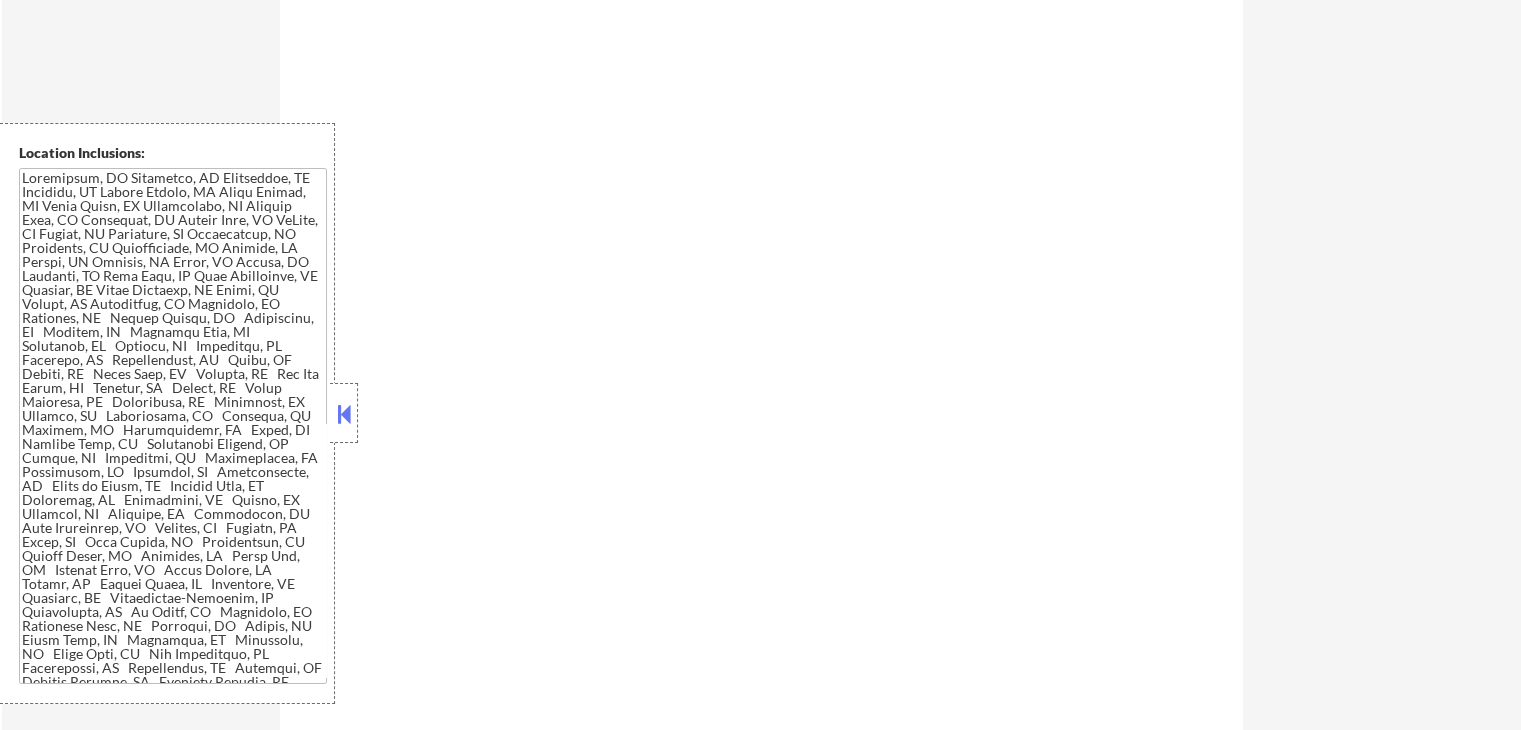 scroll, scrollTop: 810, scrollLeft: 0, axis: vertical 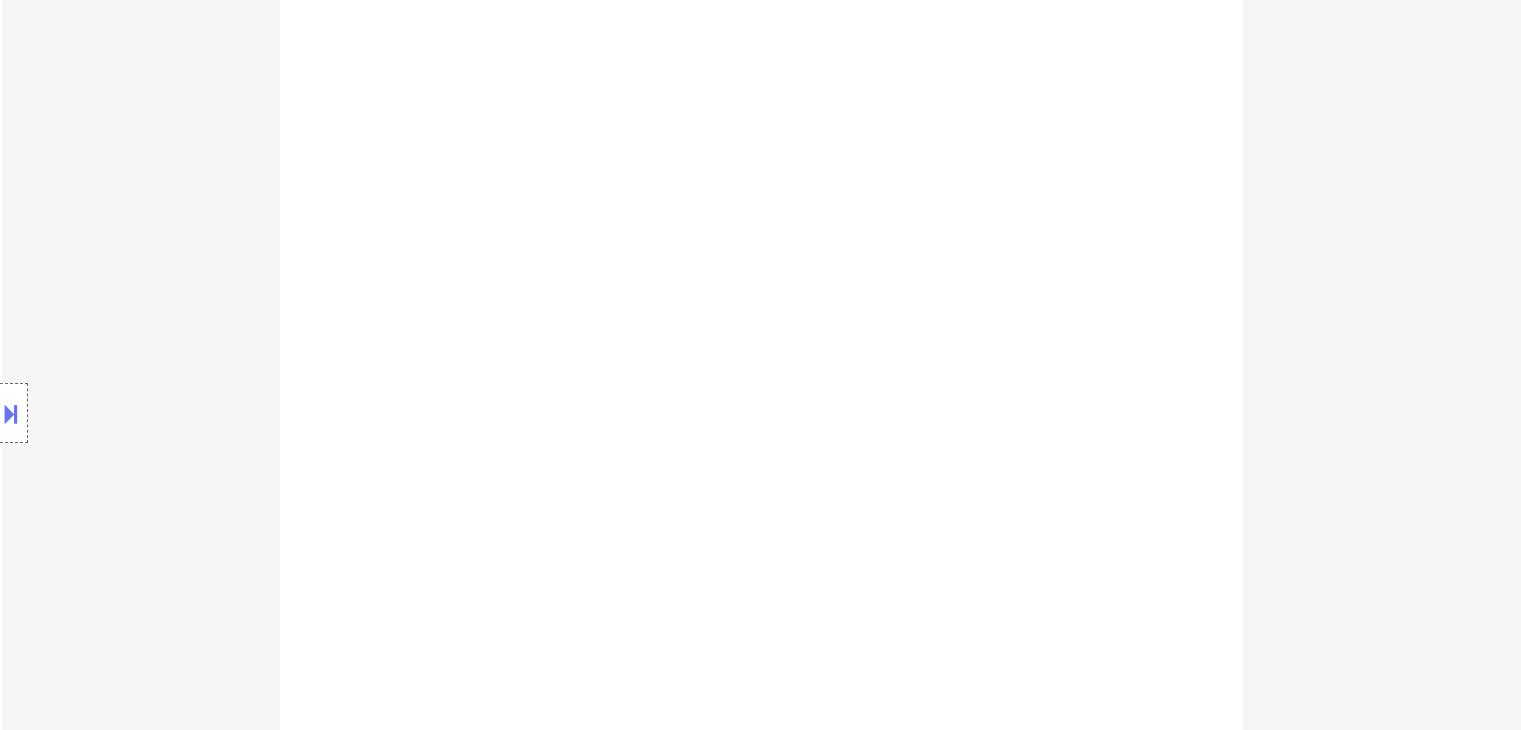 select on ""pending"" 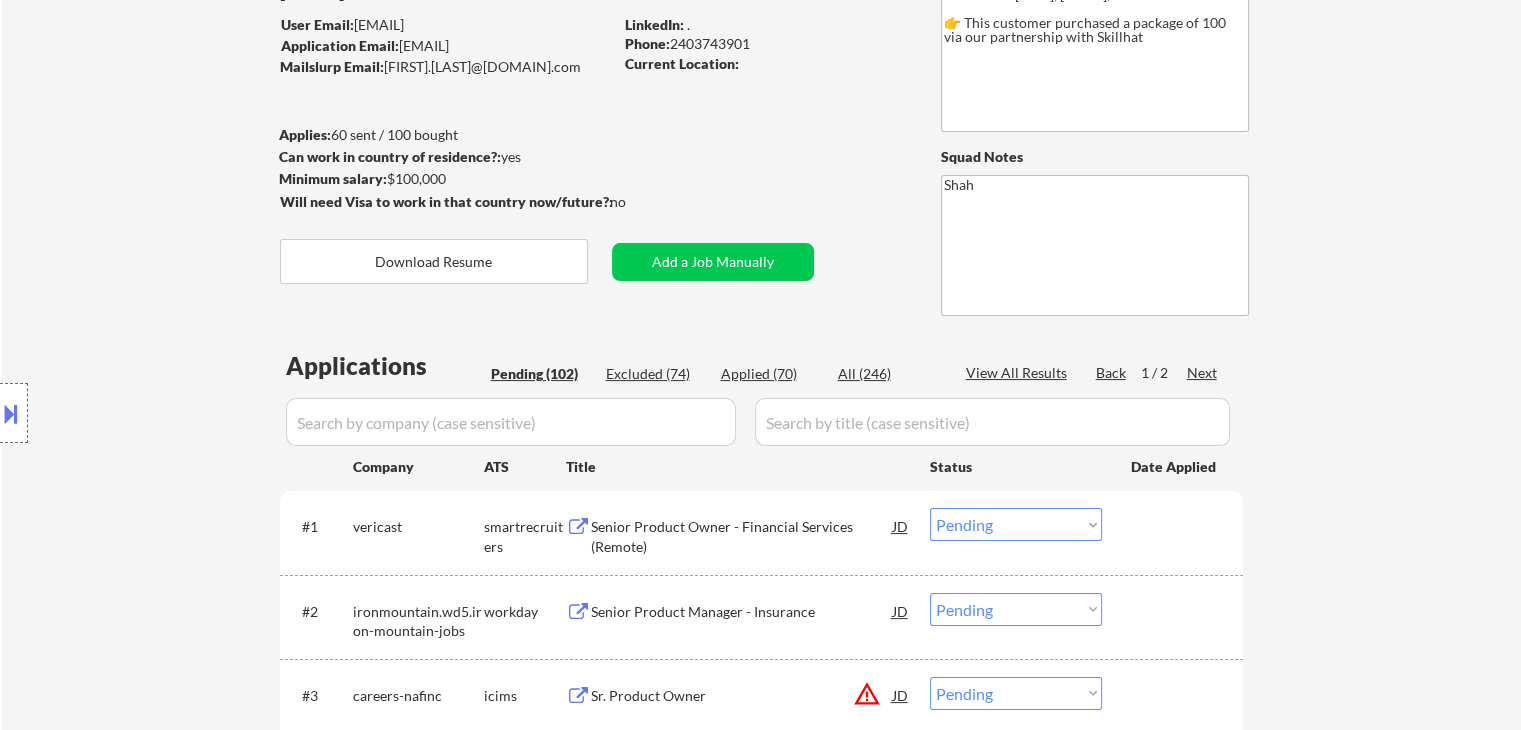 scroll, scrollTop: 700, scrollLeft: 0, axis: vertical 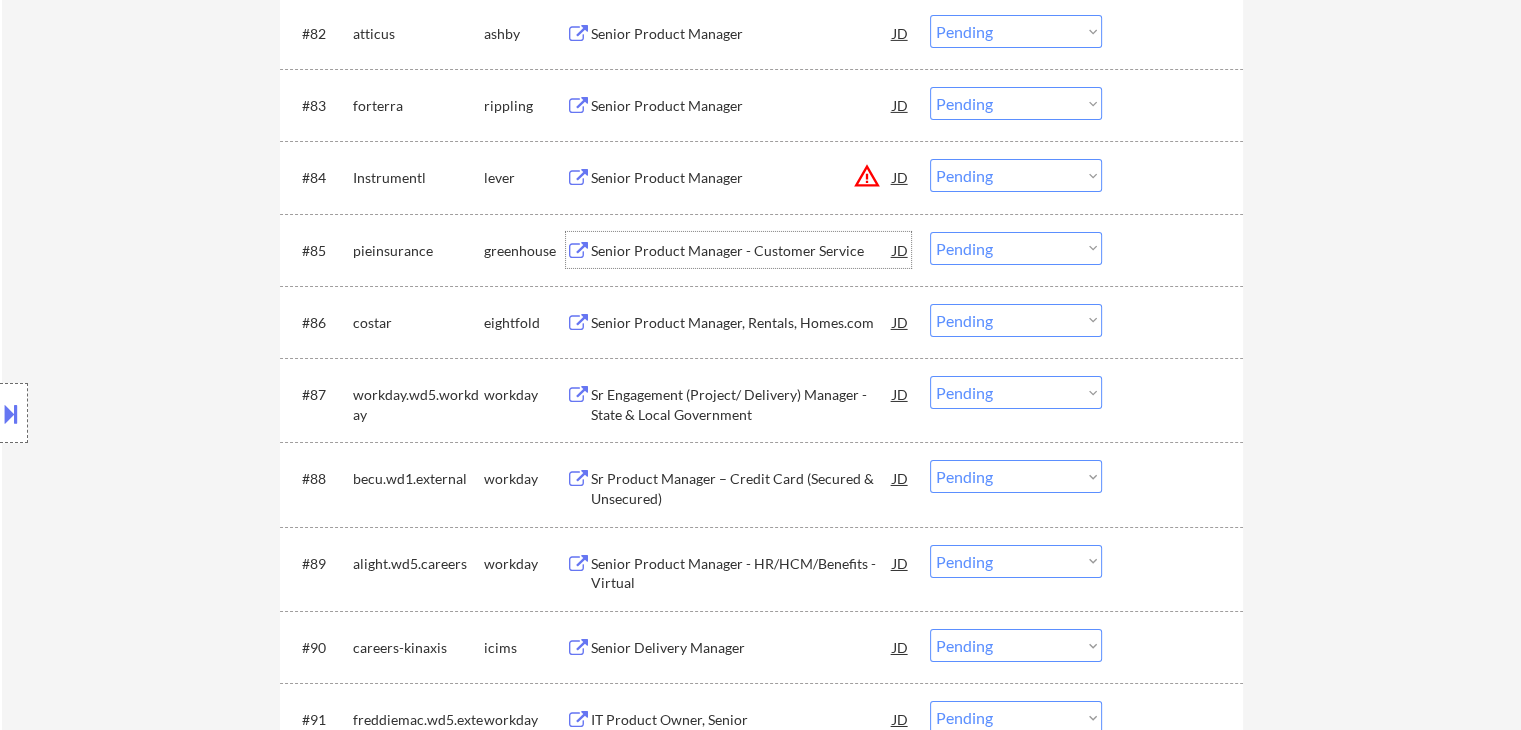 click on "Senior Product Manager - Customer Service" at bounding box center [742, 251] 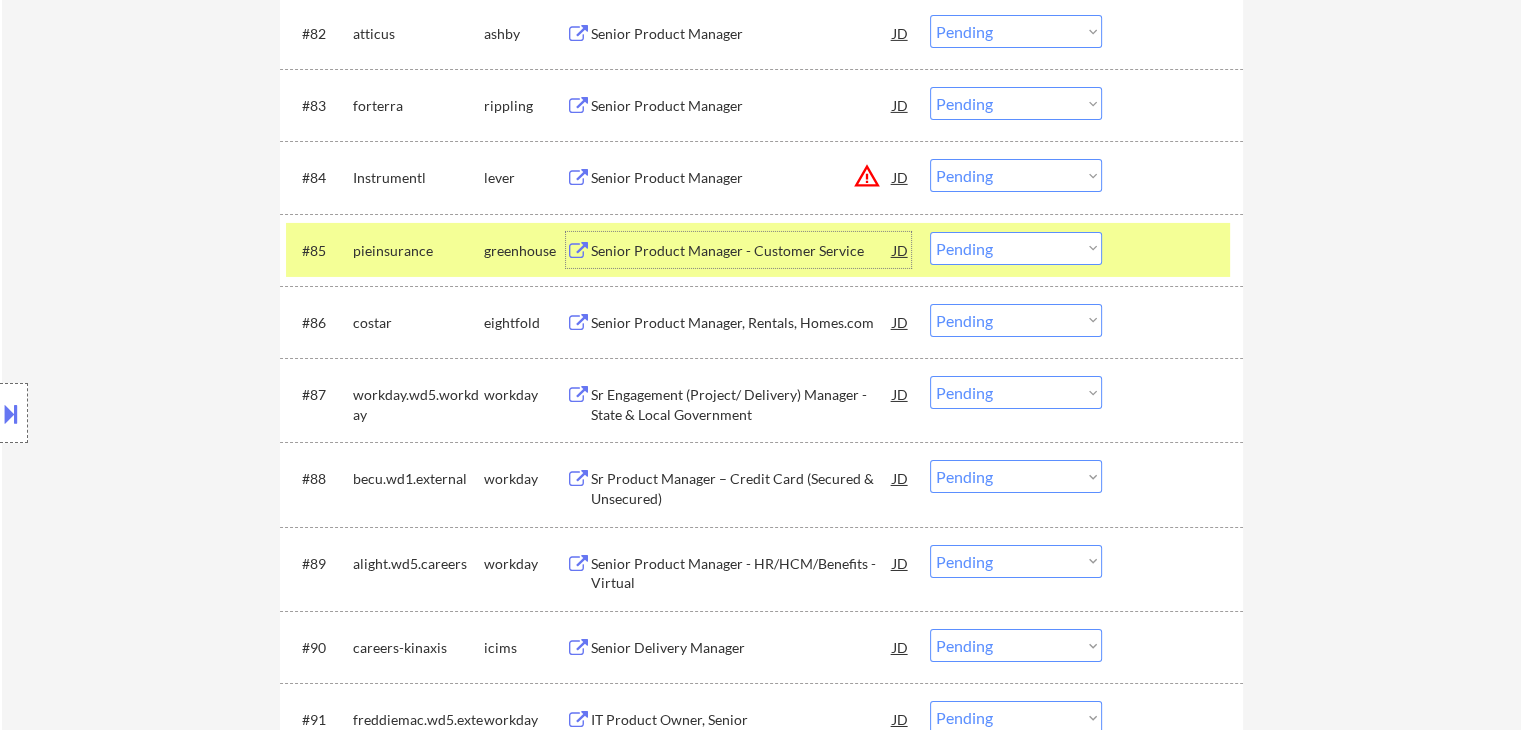 click on "Choose an option... Pending Applied Excluded (Questions) Excluded (Expired) Excluded (Location) Excluded (Bad Match) Excluded (Blocklist) Excluded (Salary) Excluded (Other)" at bounding box center (1016, 248) 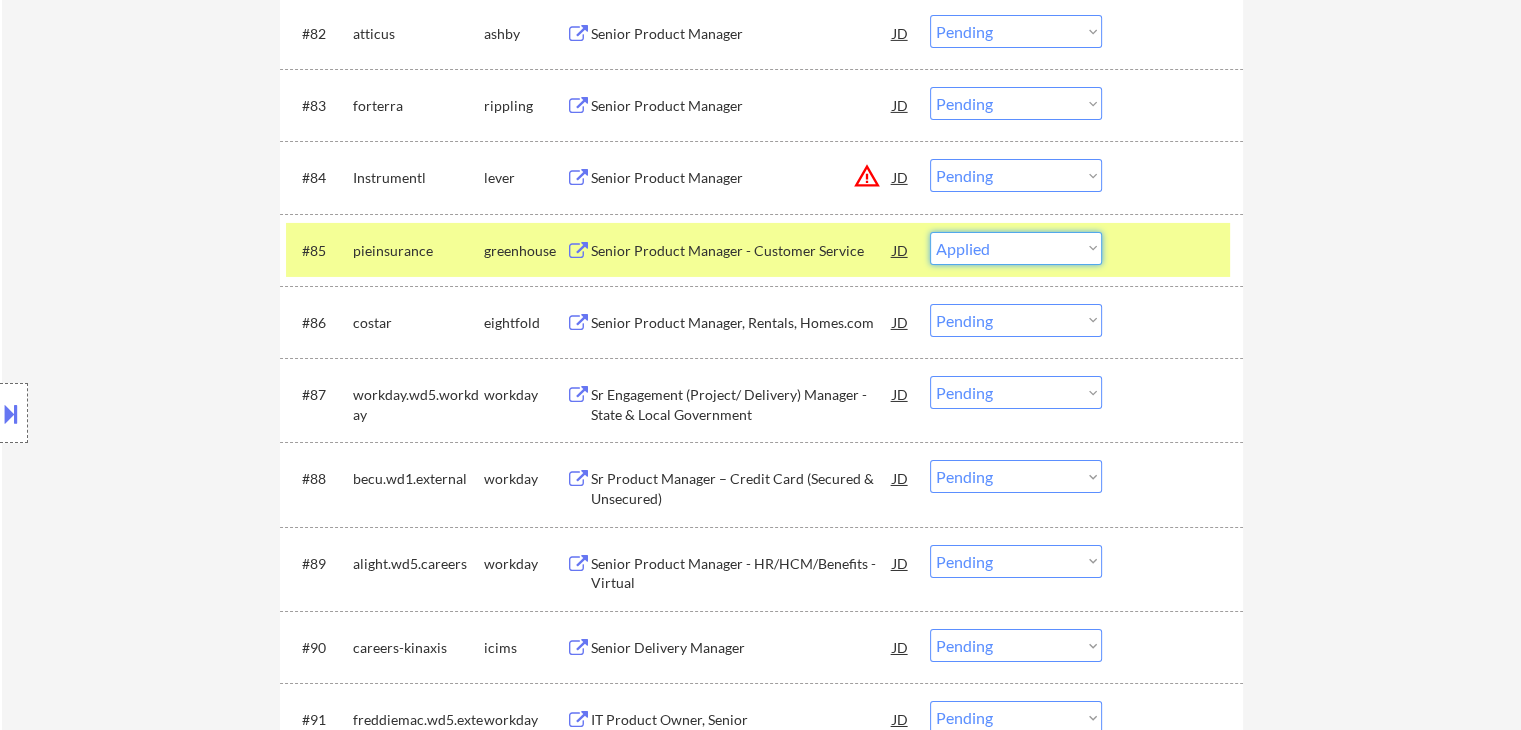click on "Choose an option... Pending Applied Excluded (Questions) Excluded (Expired) Excluded (Location) Excluded (Bad Match) Excluded (Blocklist) Excluded (Salary) Excluded (Other)" at bounding box center (1016, 248) 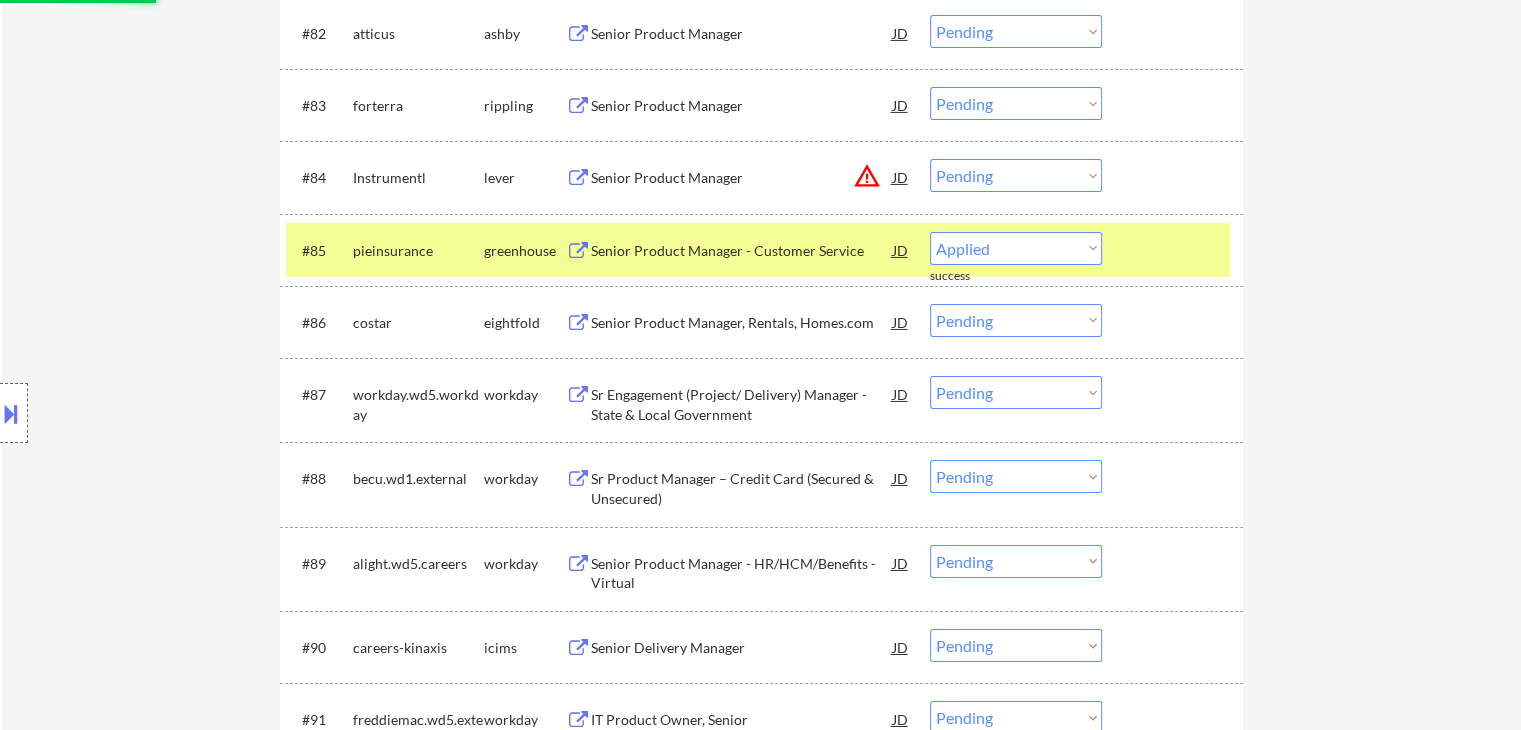 select on ""pending"" 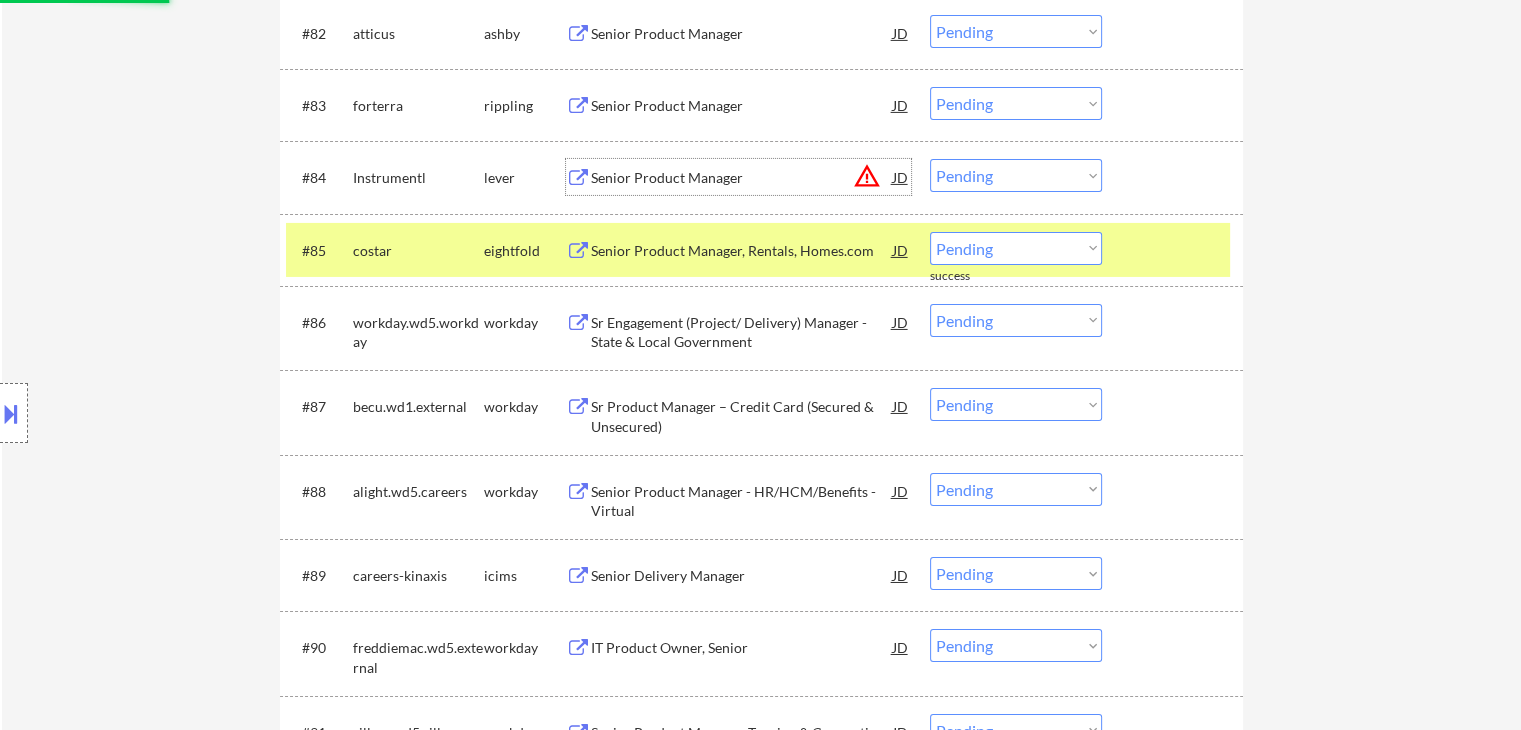 click on "Senior Product Manager" at bounding box center [742, 178] 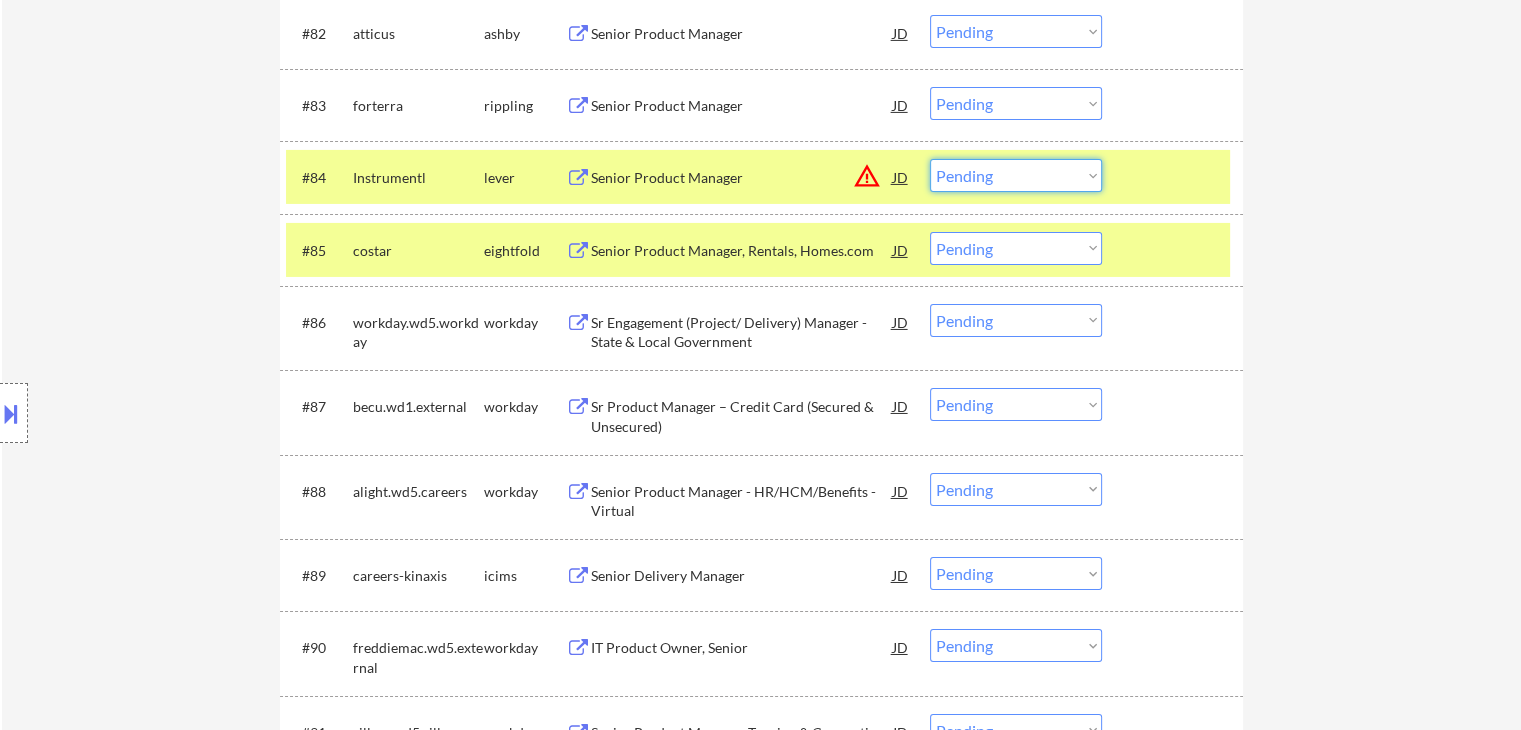 click on "Choose an option... Pending Applied Excluded (Questions) Excluded (Expired) Excluded (Location) Excluded (Bad Match) Excluded (Blocklist) Excluded (Salary) Excluded (Other)" at bounding box center (1016, 175) 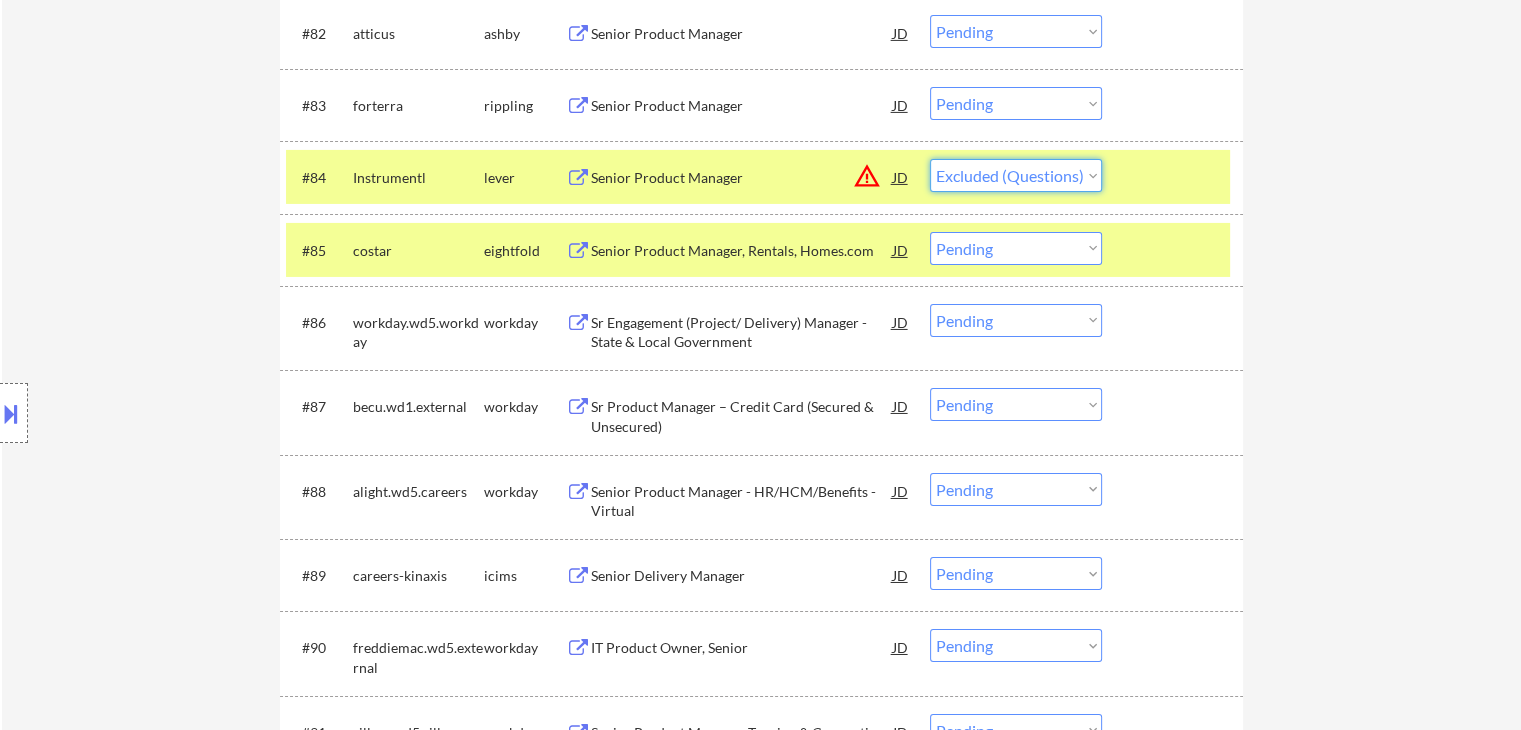 click on "Choose an option... Pending Applied Excluded (Questions) Excluded (Expired) Excluded (Location) Excluded (Bad Match) Excluded (Blocklist) Excluded (Salary) Excluded (Other)" at bounding box center (1016, 175) 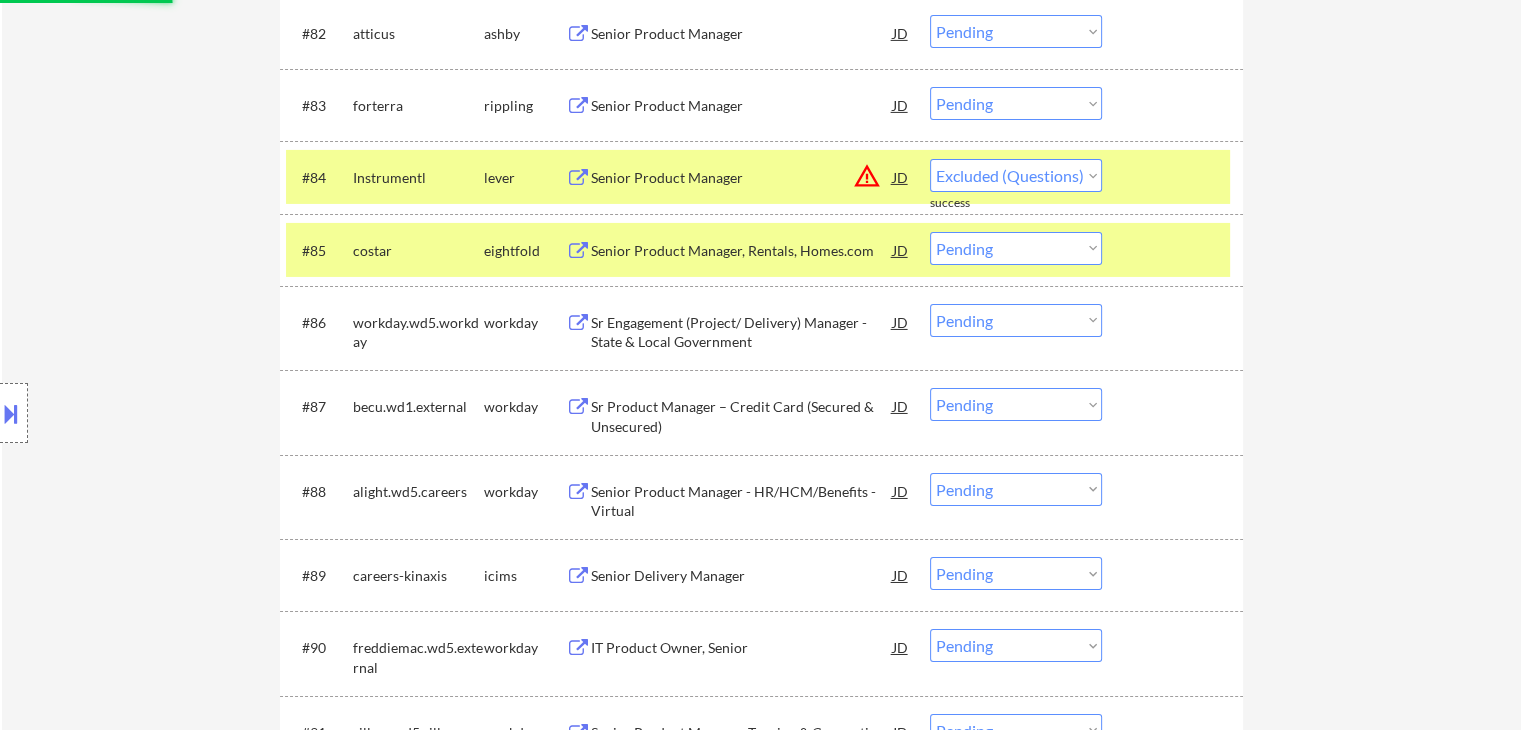 select on ""pending"" 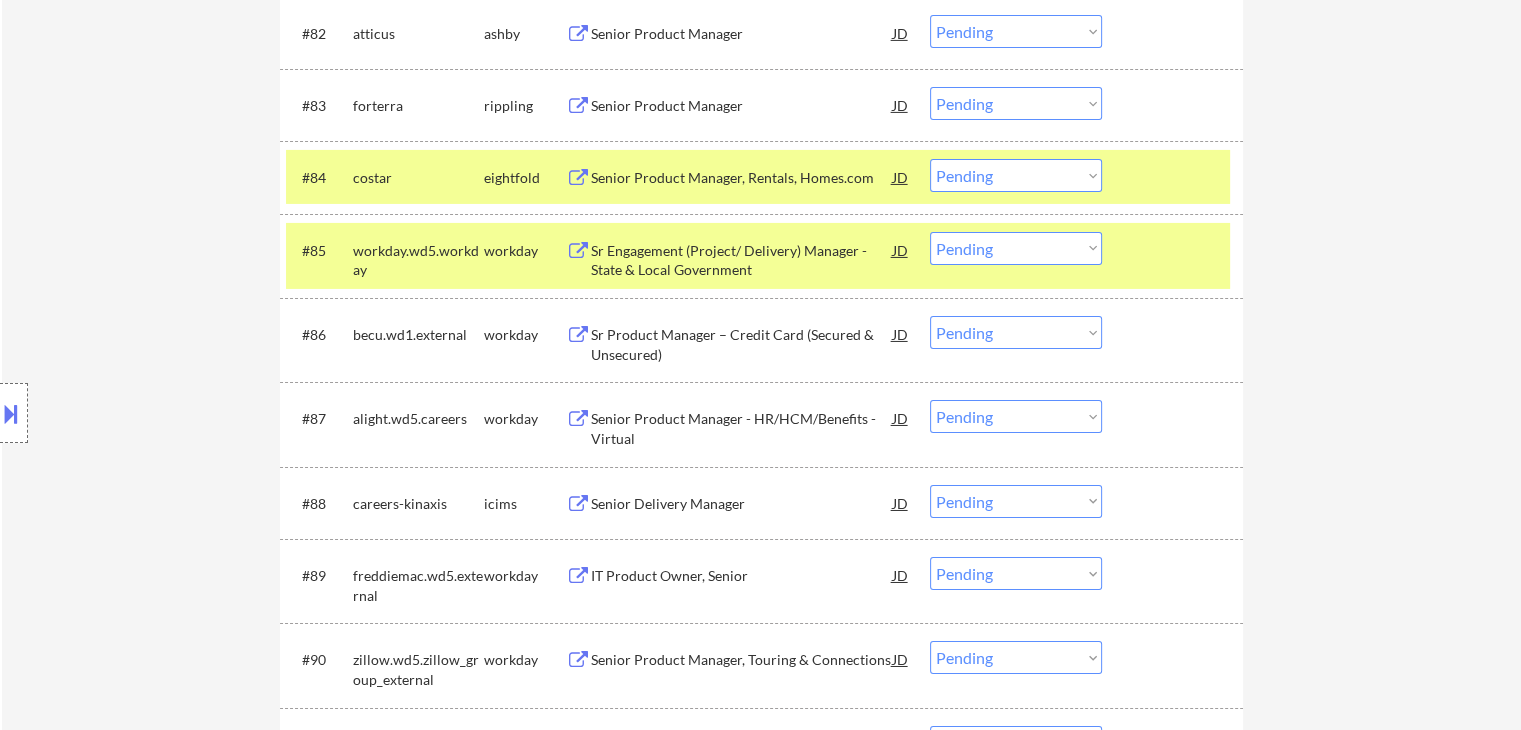 click on "Senior Product Manager" at bounding box center (742, 106) 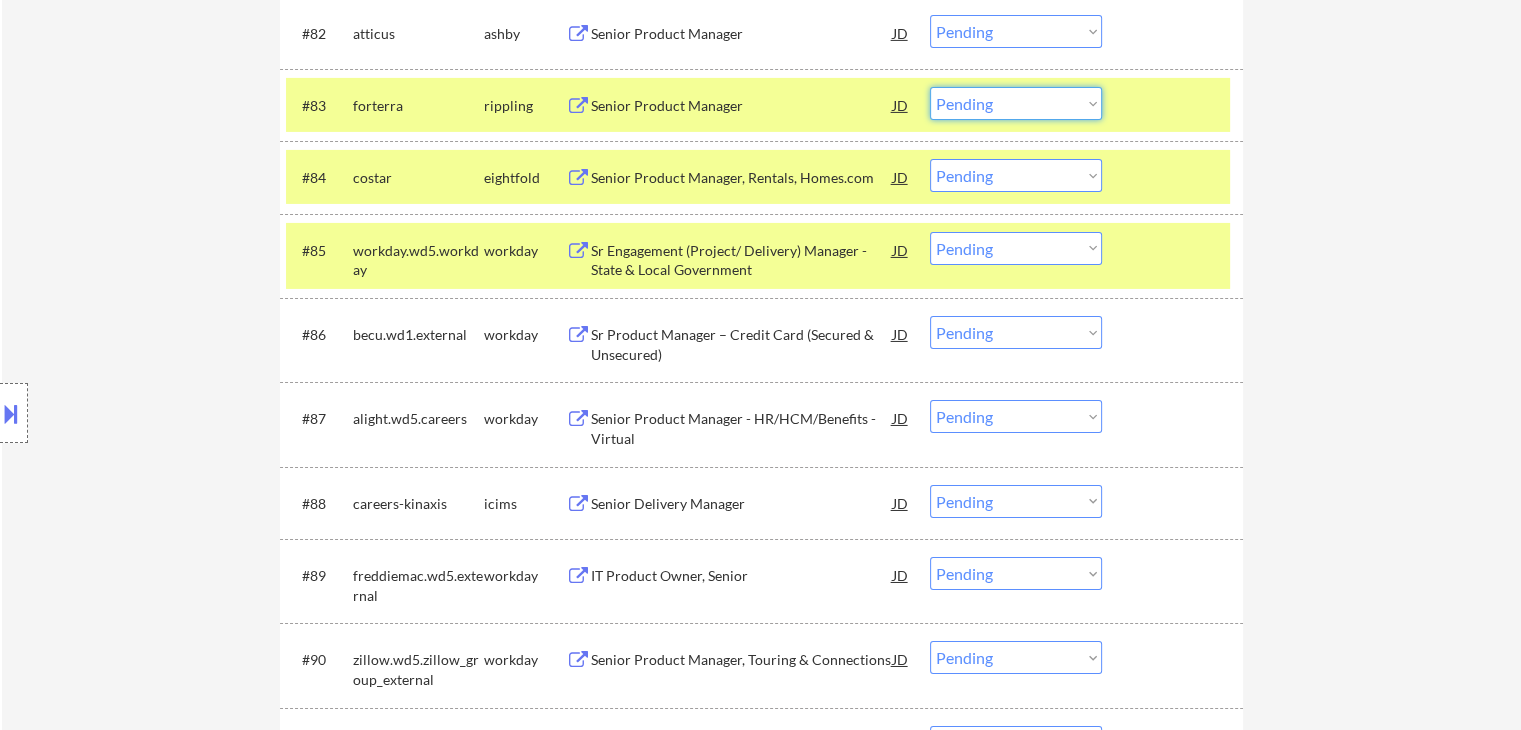 click on "Choose an option... Pending Applied Excluded (Questions) Excluded (Expired) Excluded (Location) Excluded (Bad Match) Excluded (Blocklist) Excluded (Salary) Excluded (Other)" at bounding box center [1016, 103] 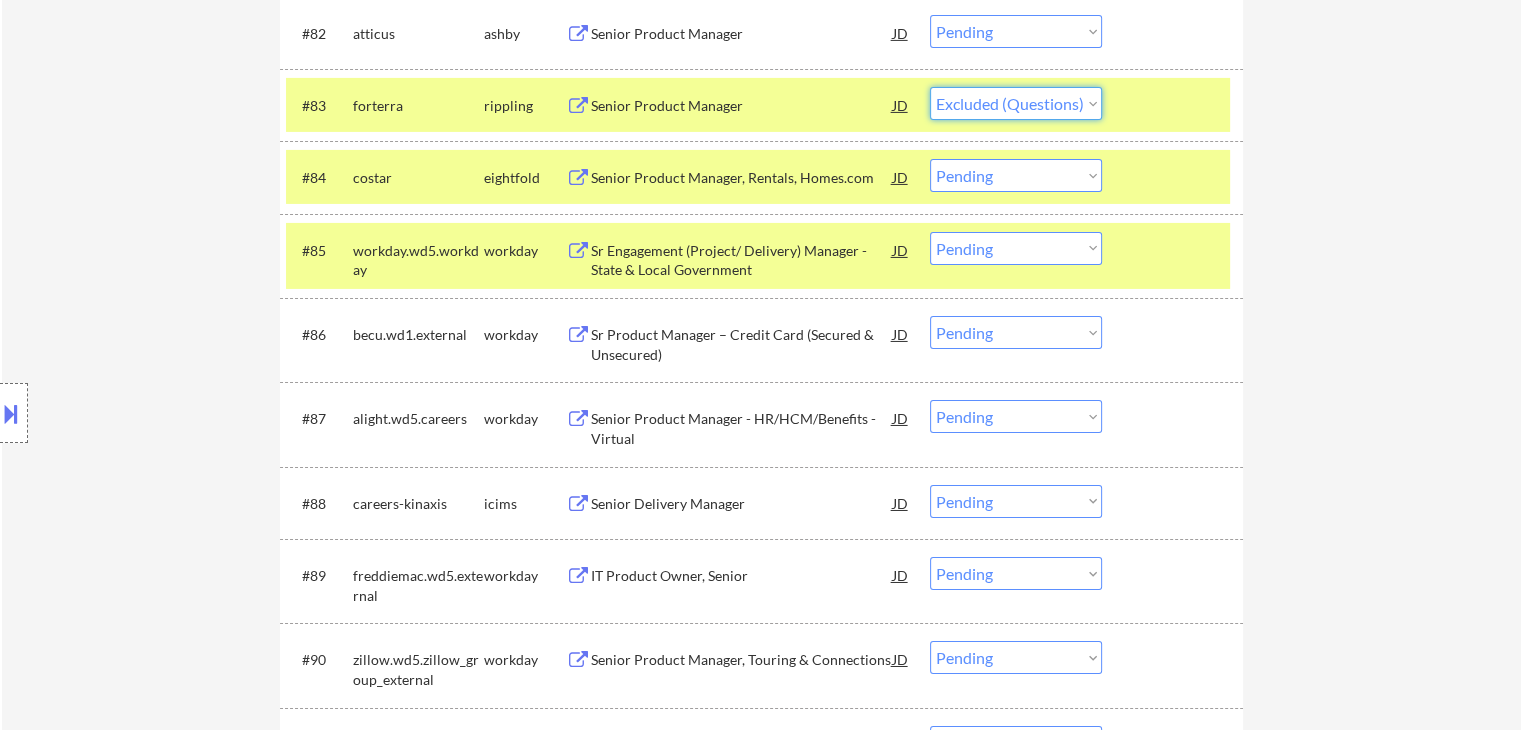 click on "Choose an option... Pending Applied Excluded (Questions) Excluded (Expired) Excluded (Location) Excluded (Bad Match) Excluded (Blocklist) Excluded (Salary) Excluded (Other)" at bounding box center [1016, 103] 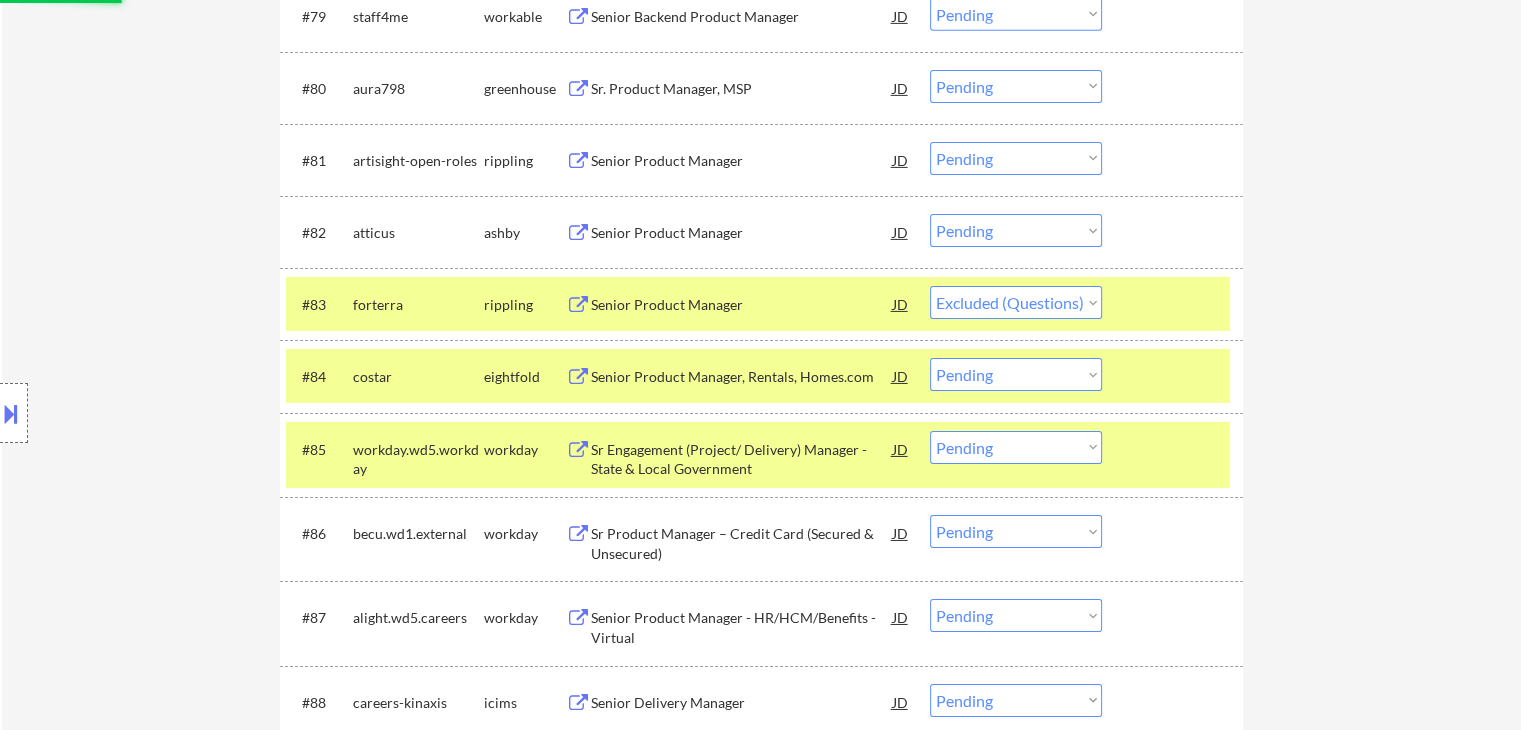 scroll, scrollTop: 6616, scrollLeft: 0, axis: vertical 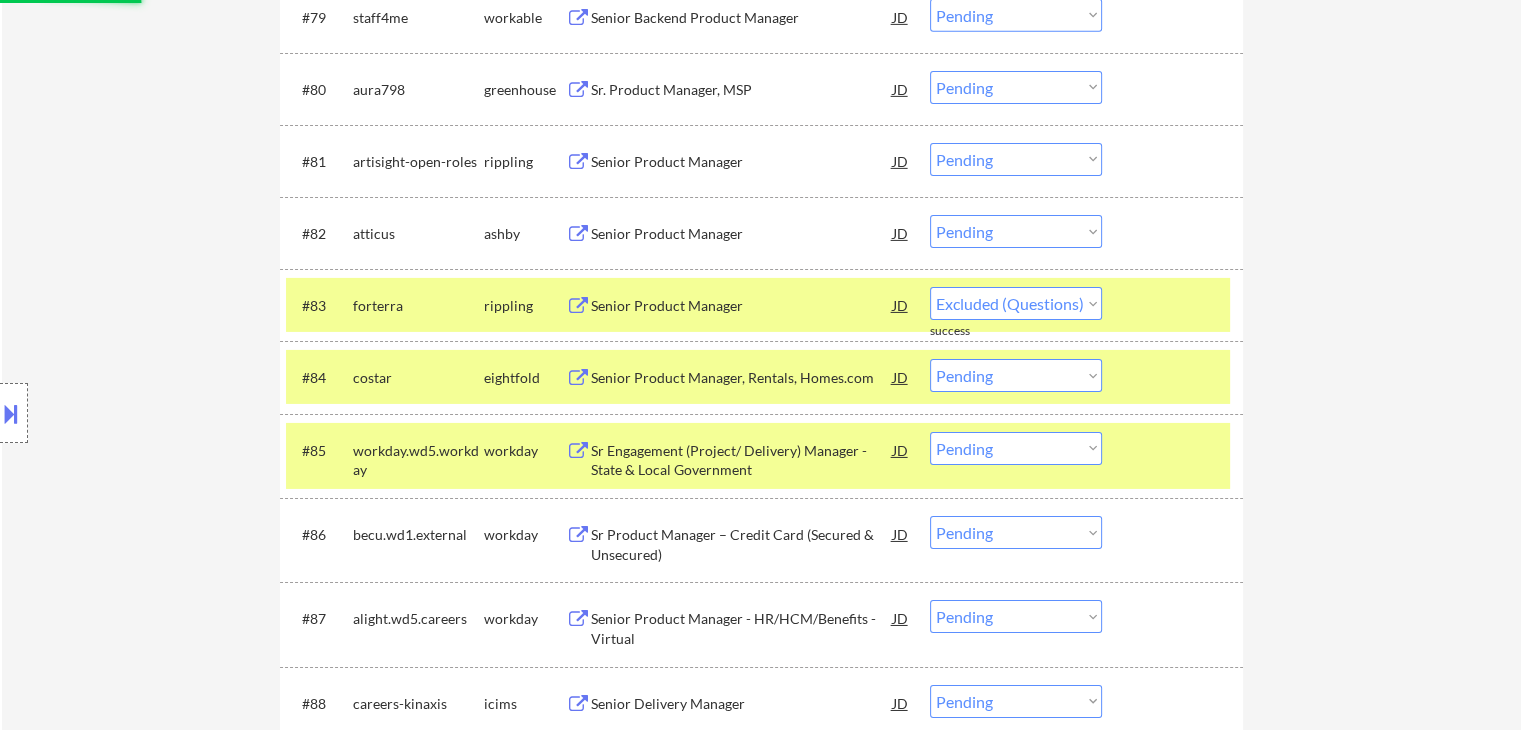 select on ""pending"" 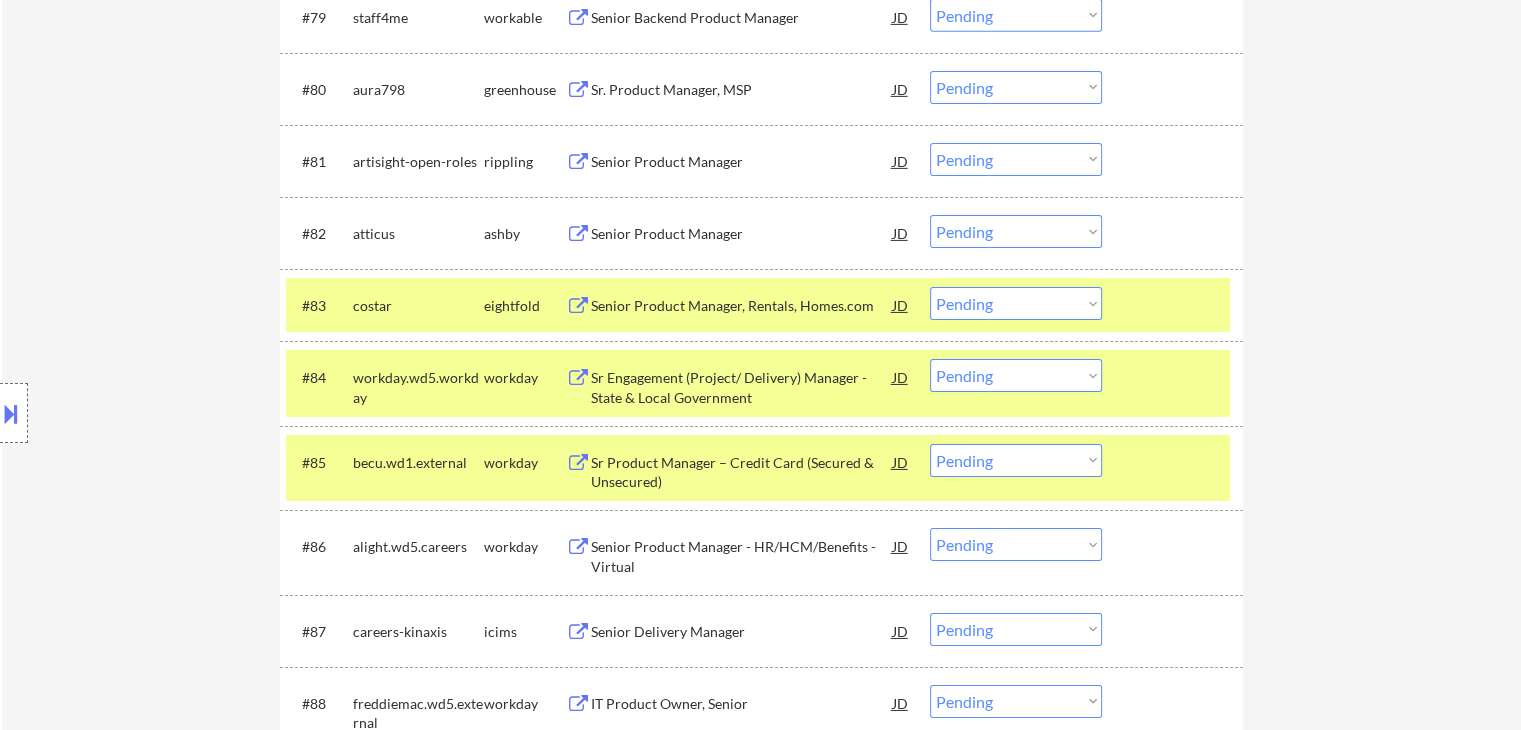 click on "Senior Product Manager" at bounding box center (742, 234) 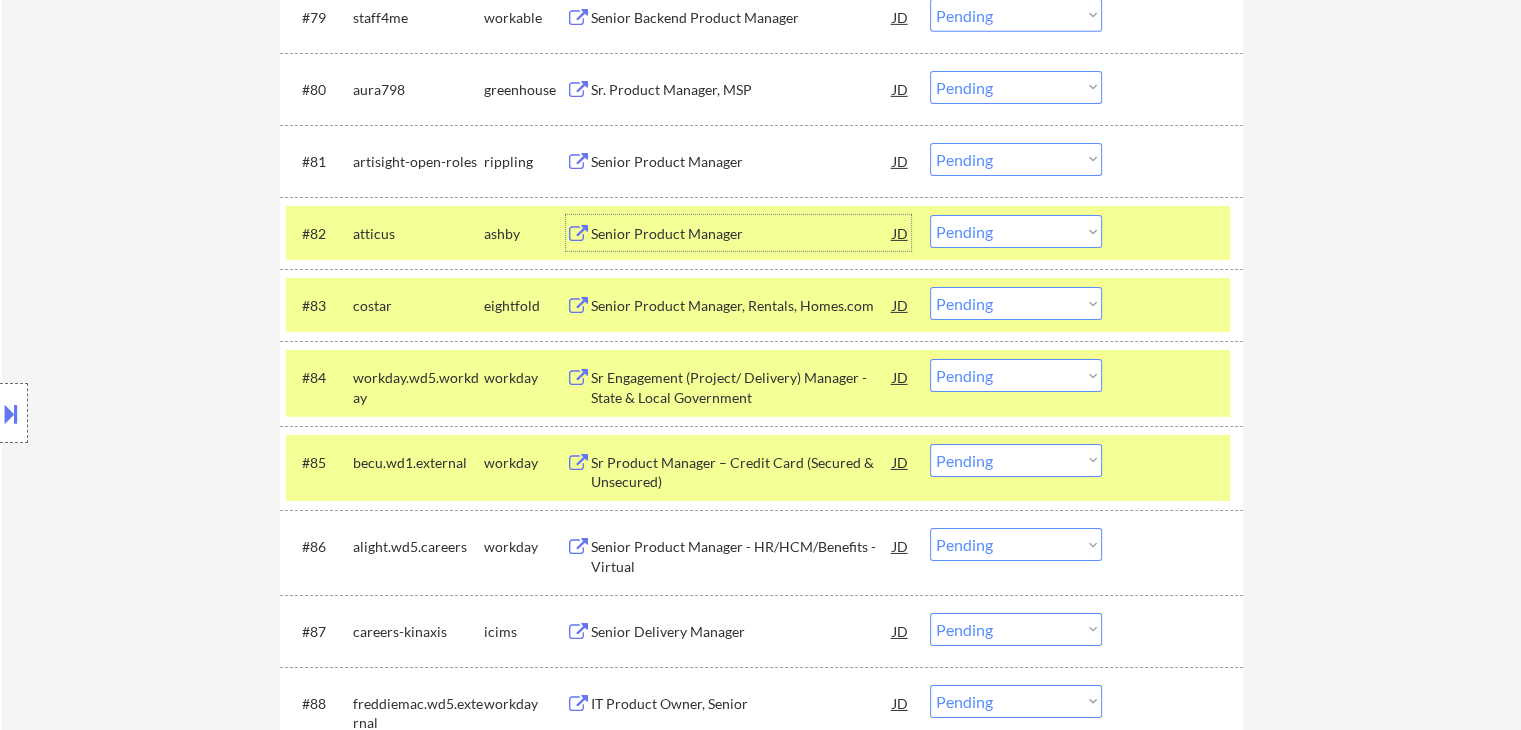 click on "Choose an option... Pending Applied Excluded (Questions) Excluded (Expired) Excluded (Location) Excluded (Bad Match) Excluded (Blocklist) Excluded (Salary) Excluded (Other)" at bounding box center (1016, 231) 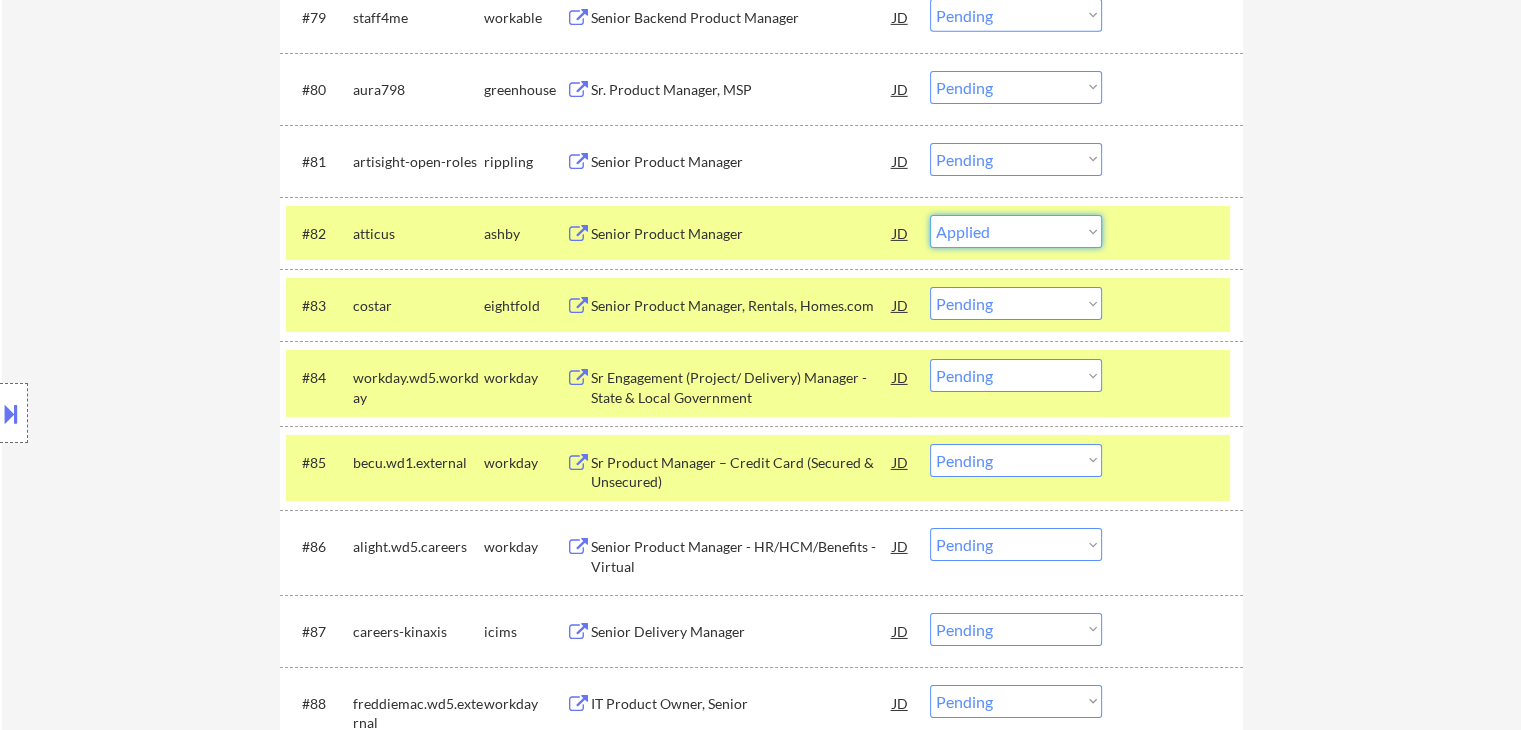 click on "Choose an option... Pending Applied Excluded (Questions) Excluded (Expired) Excluded (Location) Excluded (Bad Match) Excluded (Blocklist) Excluded (Salary) Excluded (Other)" at bounding box center (1016, 231) 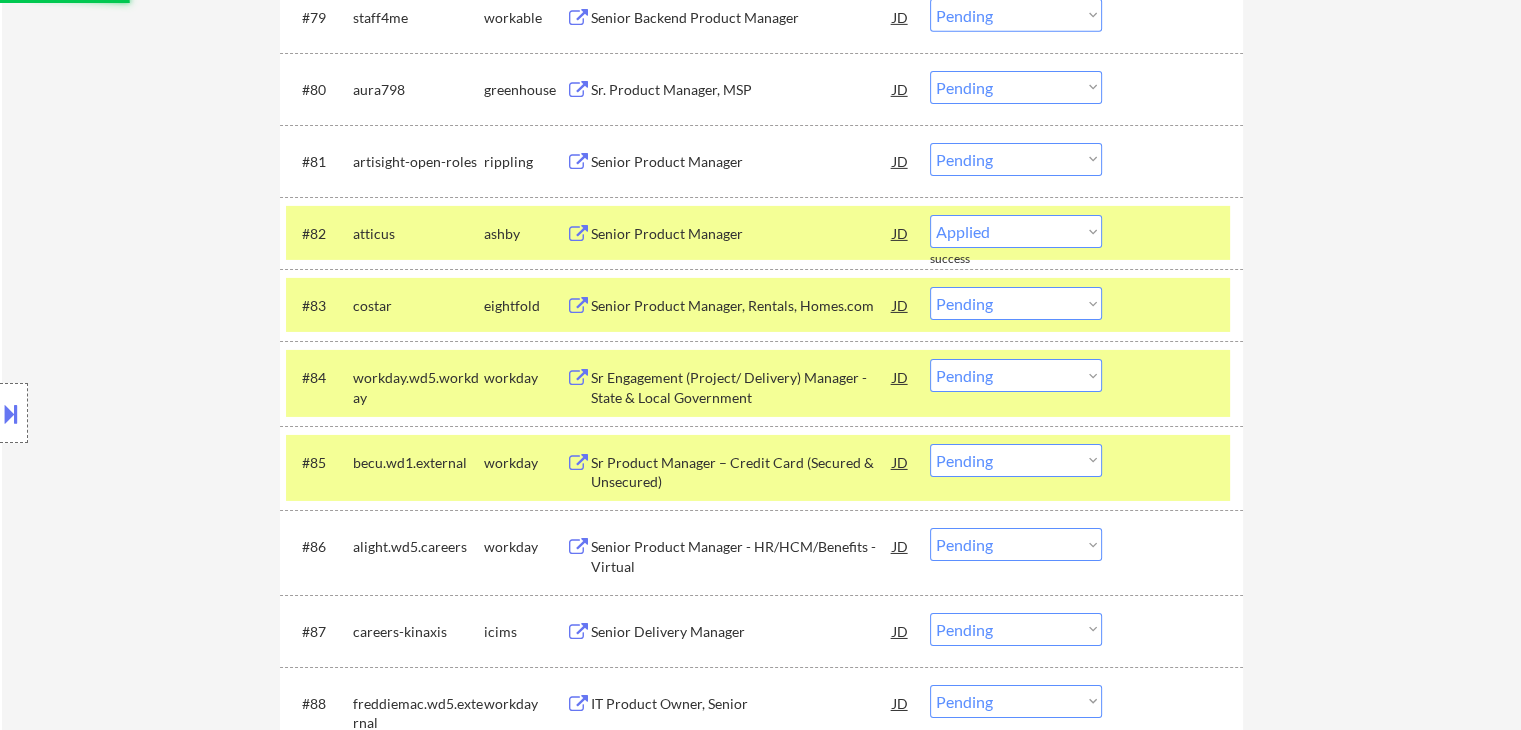 select on ""pending"" 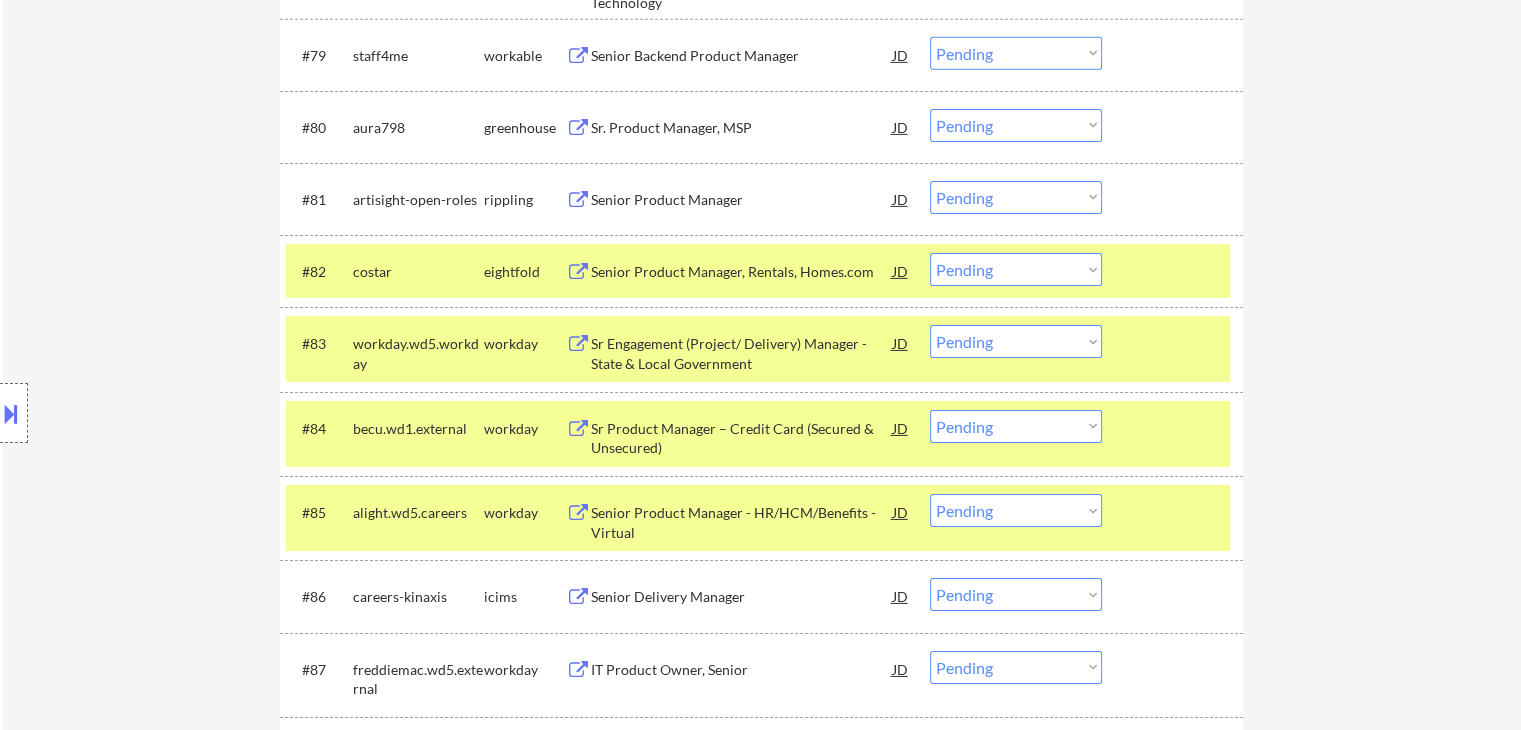scroll, scrollTop: 6516, scrollLeft: 0, axis: vertical 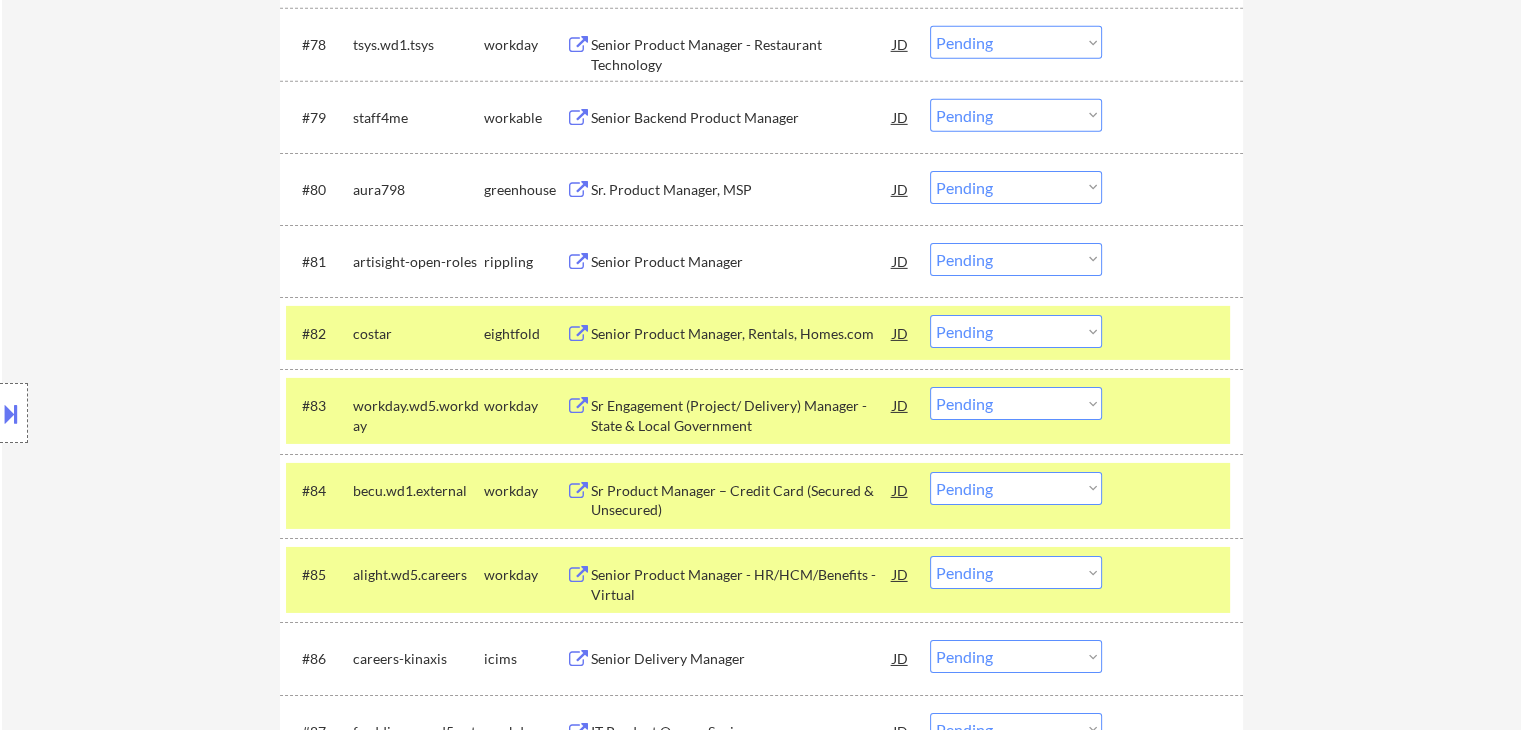 click on "Senior Product Manager" at bounding box center (742, 262) 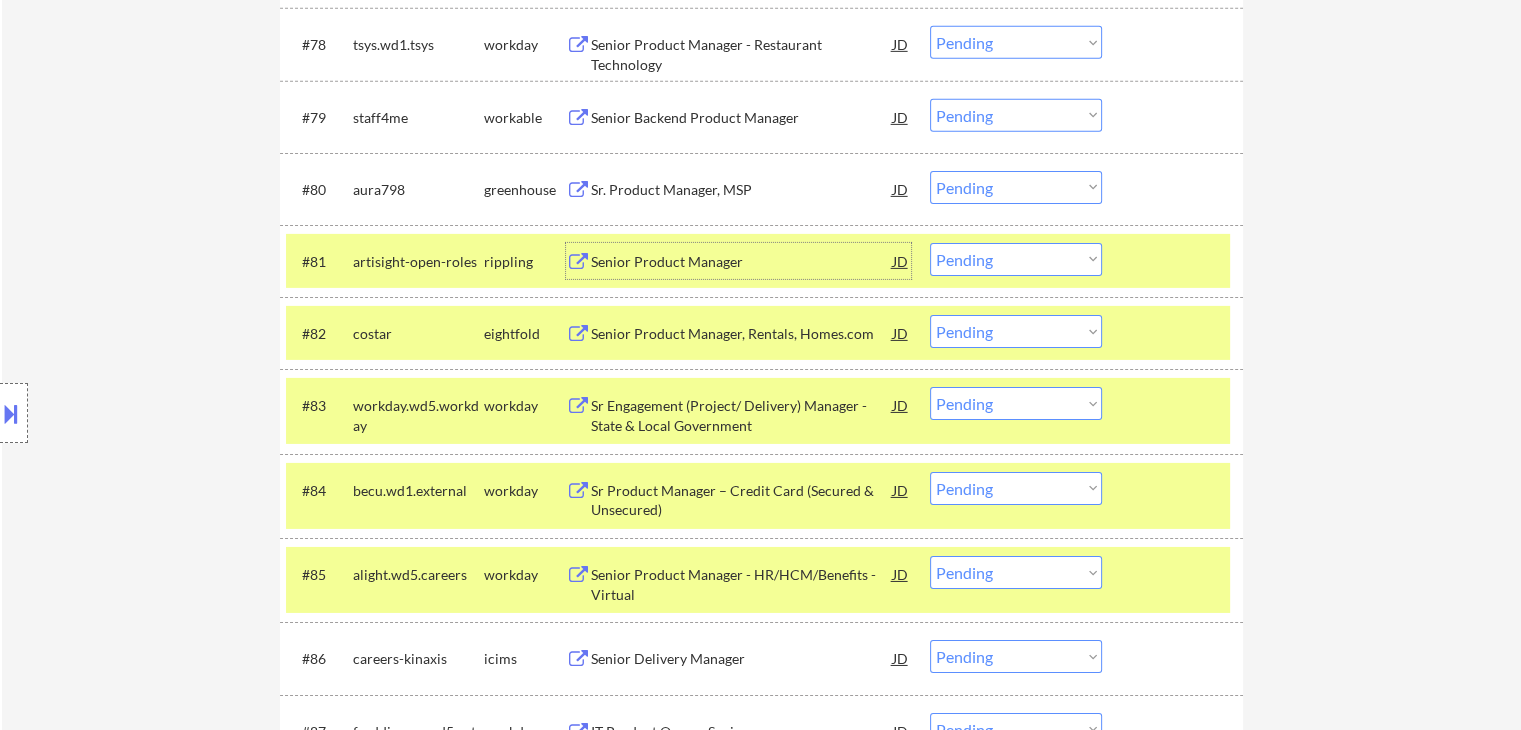 drag, startPoint x: 1006, startPoint y: 261, endPoint x: 990, endPoint y: 273, distance: 20 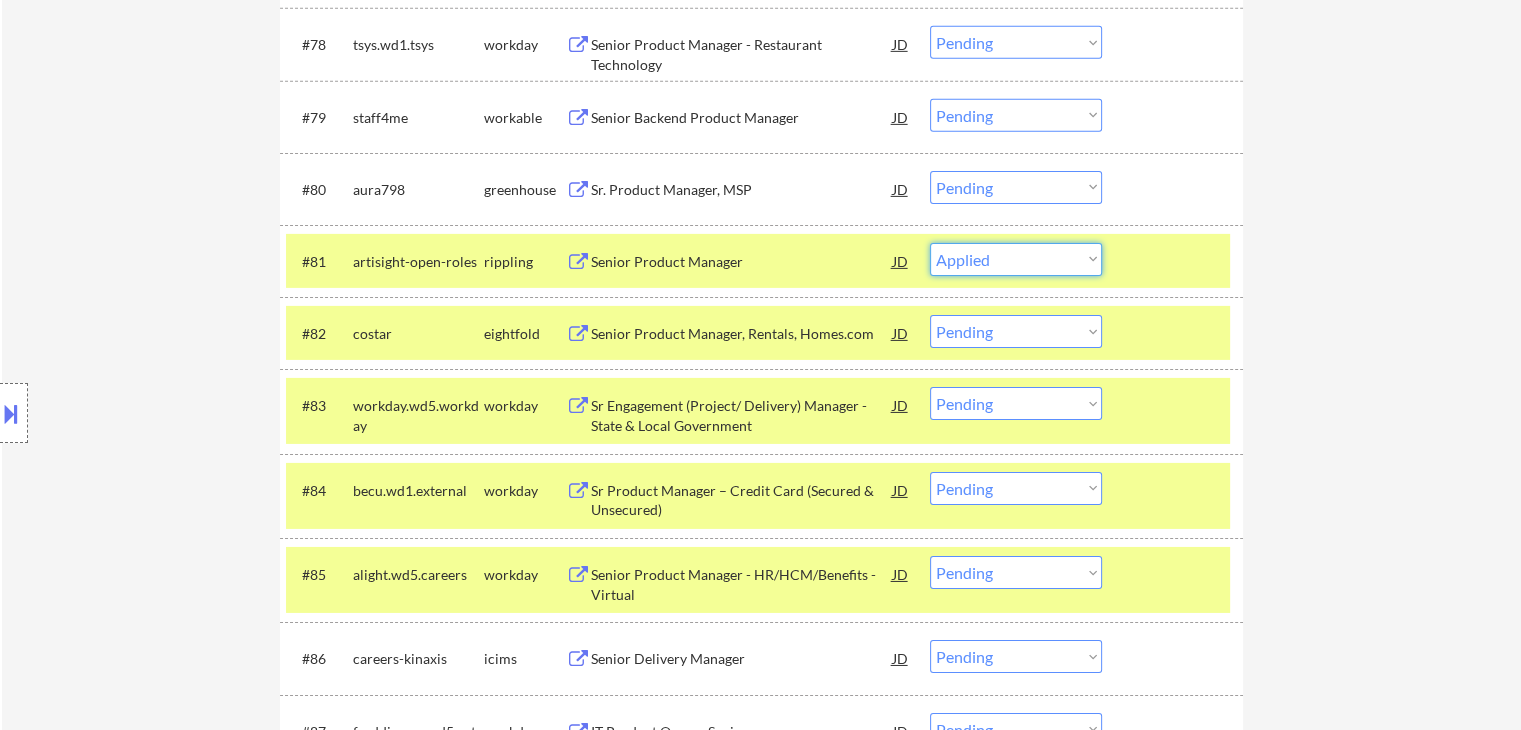 click on "Choose an option... Pending Applied Excluded (Questions) Excluded (Expired) Excluded (Location) Excluded (Bad Match) Excluded (Blocklist) Excluded (Salary) Excluded (Other)" at bounding box center [1016, 259] 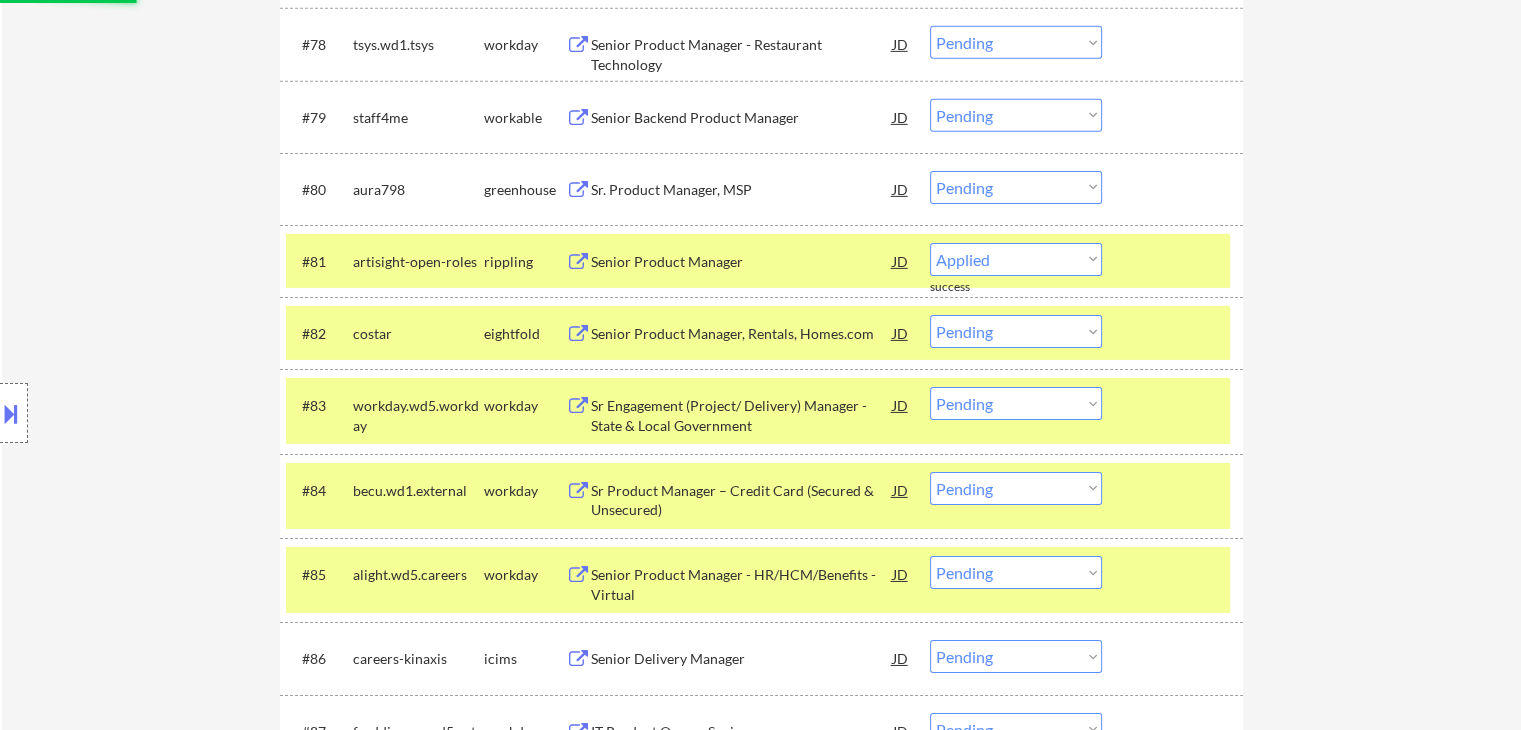 select on ""pending"" 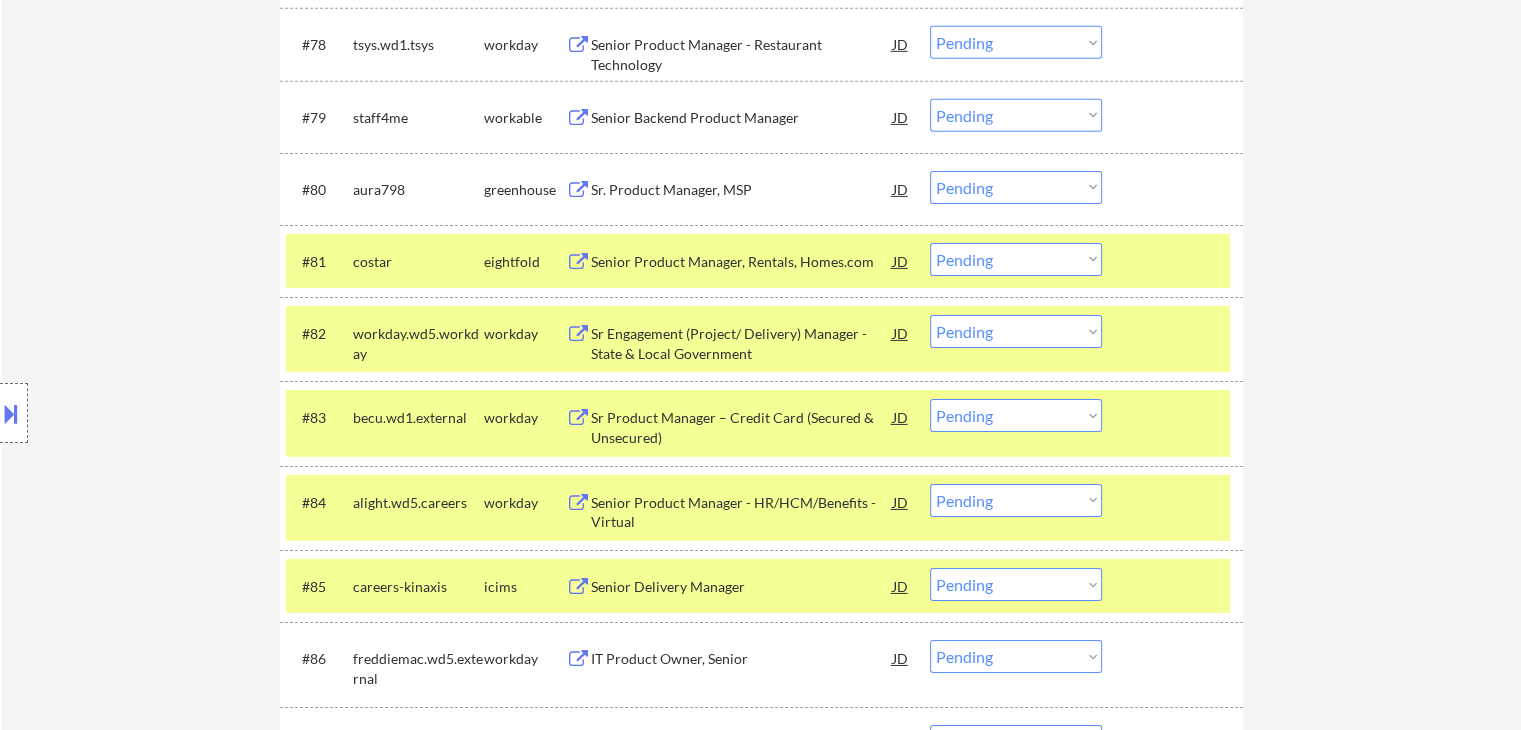 click on "Sr. Product Manager, MSP" at bounding box center (742, 190) 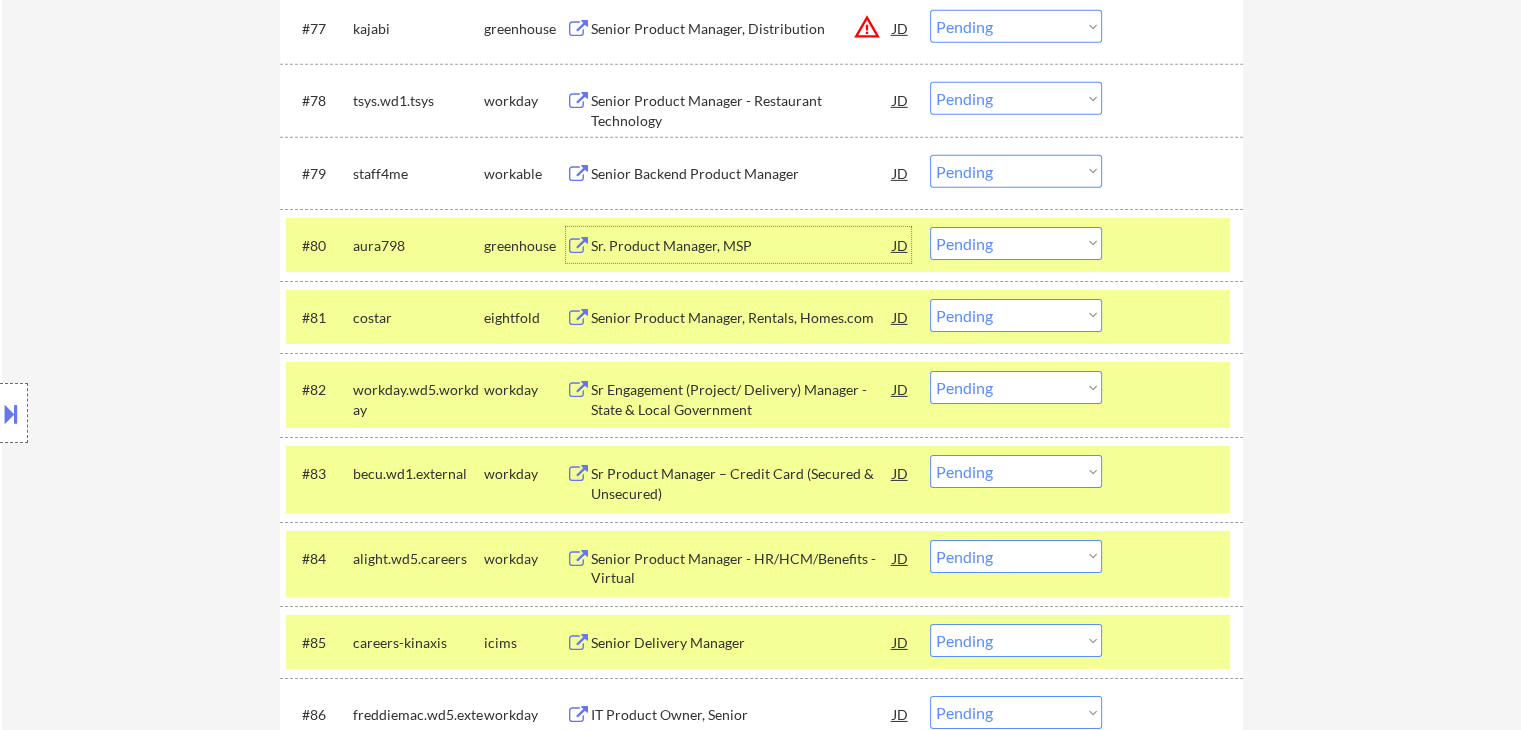 scroll, scrollTop: 6416, scrollLeft: 0, axis: vertical 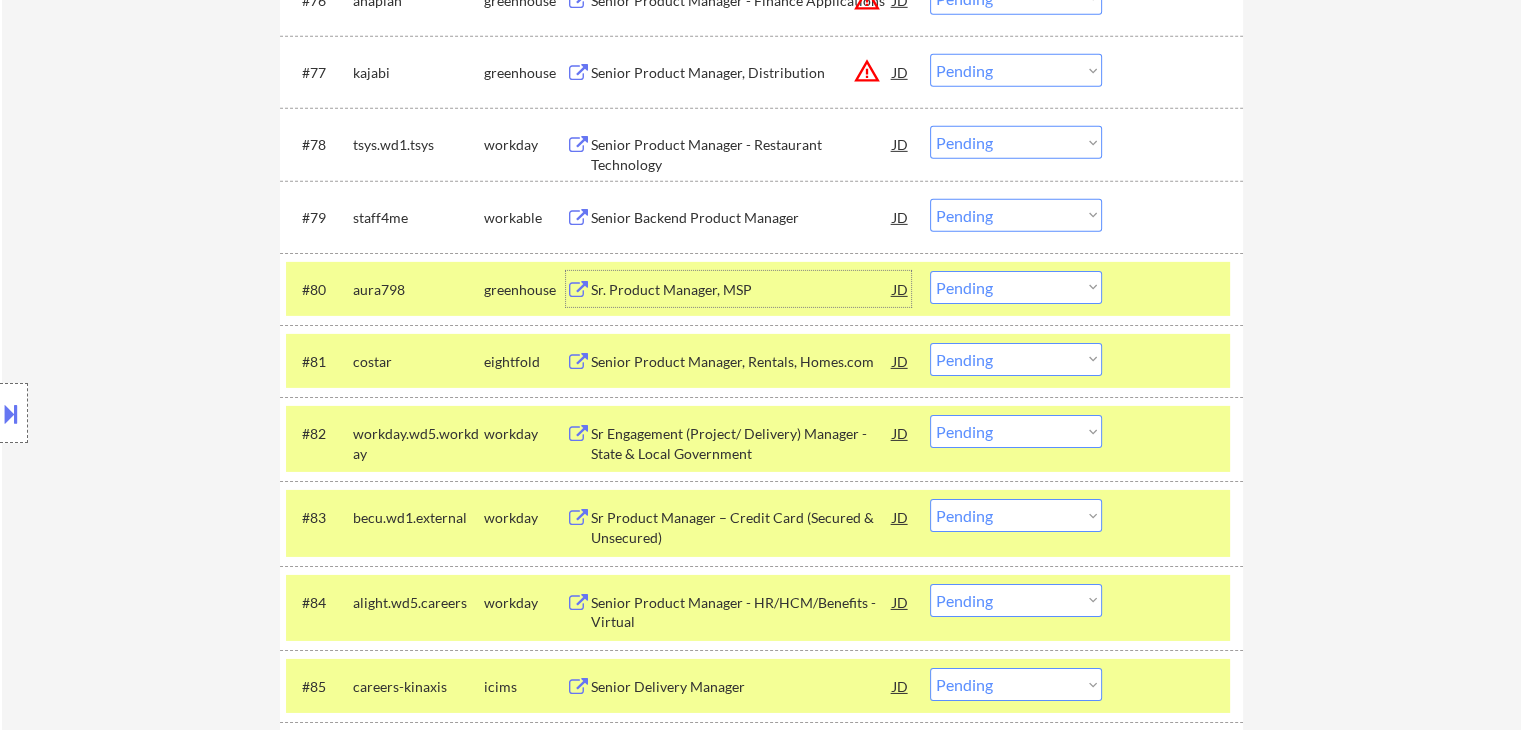 click on "Senior Backend Product Manager" at bounding box center (742, 218) 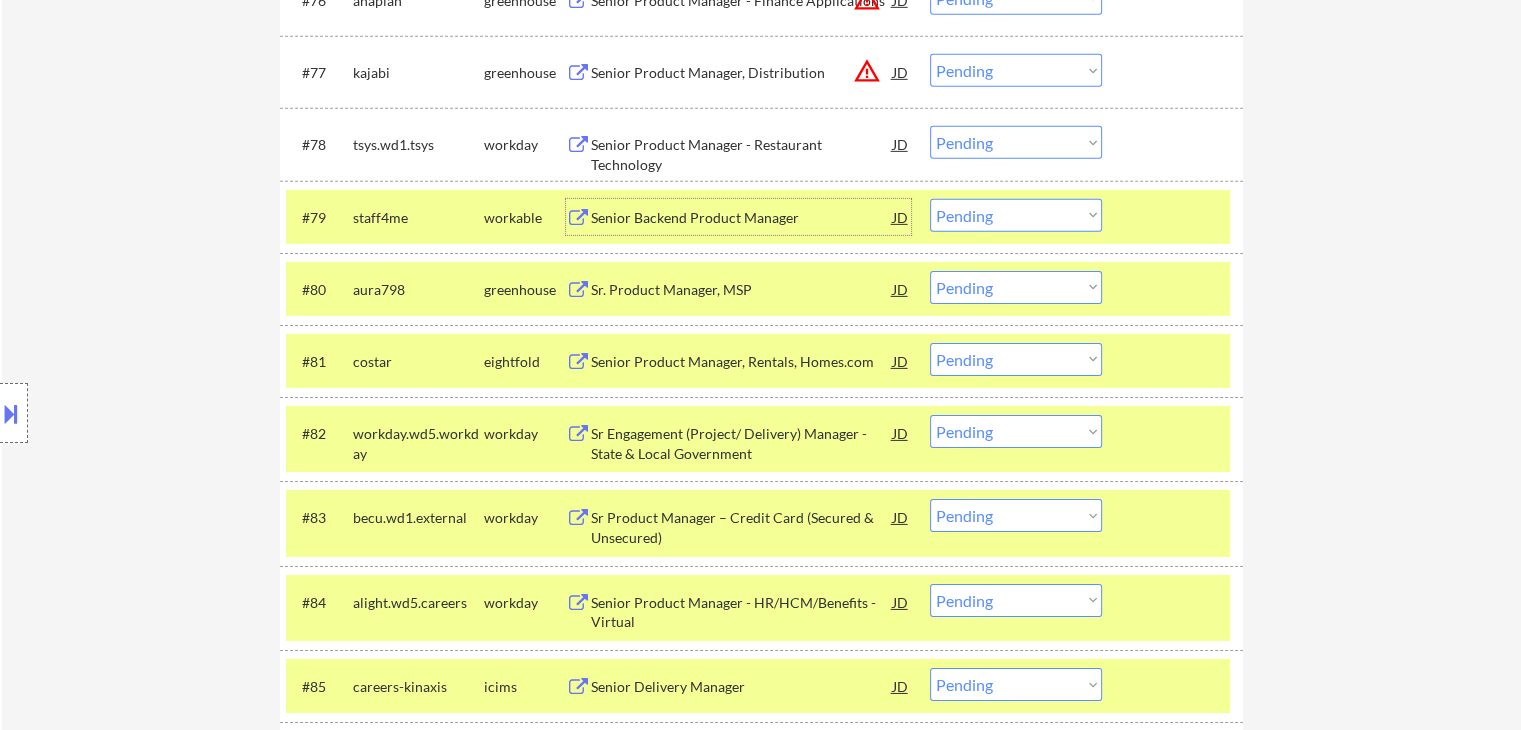 click on "Choose an option... Pending Applied Excluded (Questions) Excluded (Expired) Excluded (Location) Excluded (Bad Match) Excluded (Blocklist) Excluded (Salary) Excluded (Other)" at bounding box center (1016, 215) 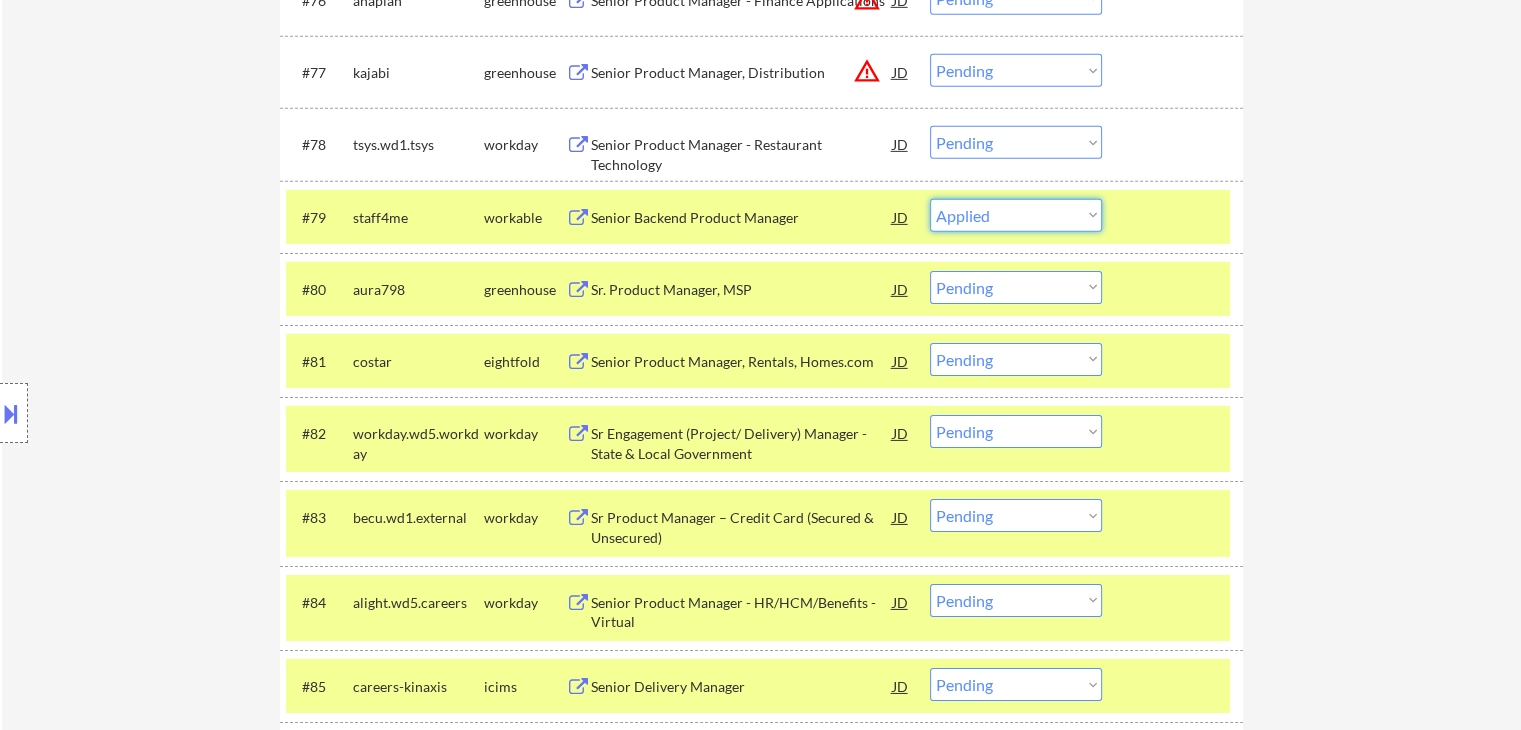 click on "Choose an option... Pending Applied Excluded (Questions) Excluded (Expired) Excluded (Location) Excluded (Bad Match) Excluded (Blocklist) Excluded (Salary) Excluded (Other)" at bounding box center (1016, 215) 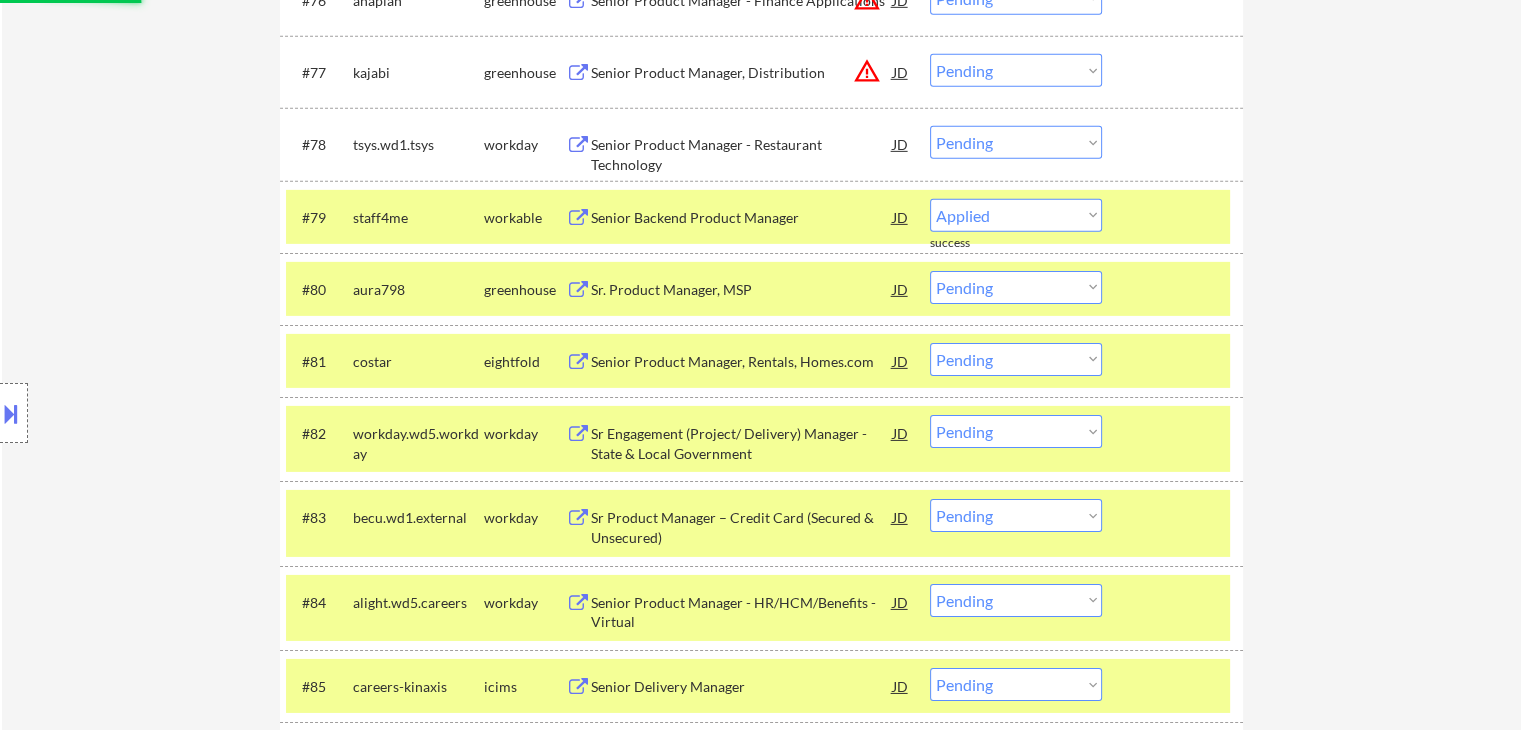 select on ""pending"" 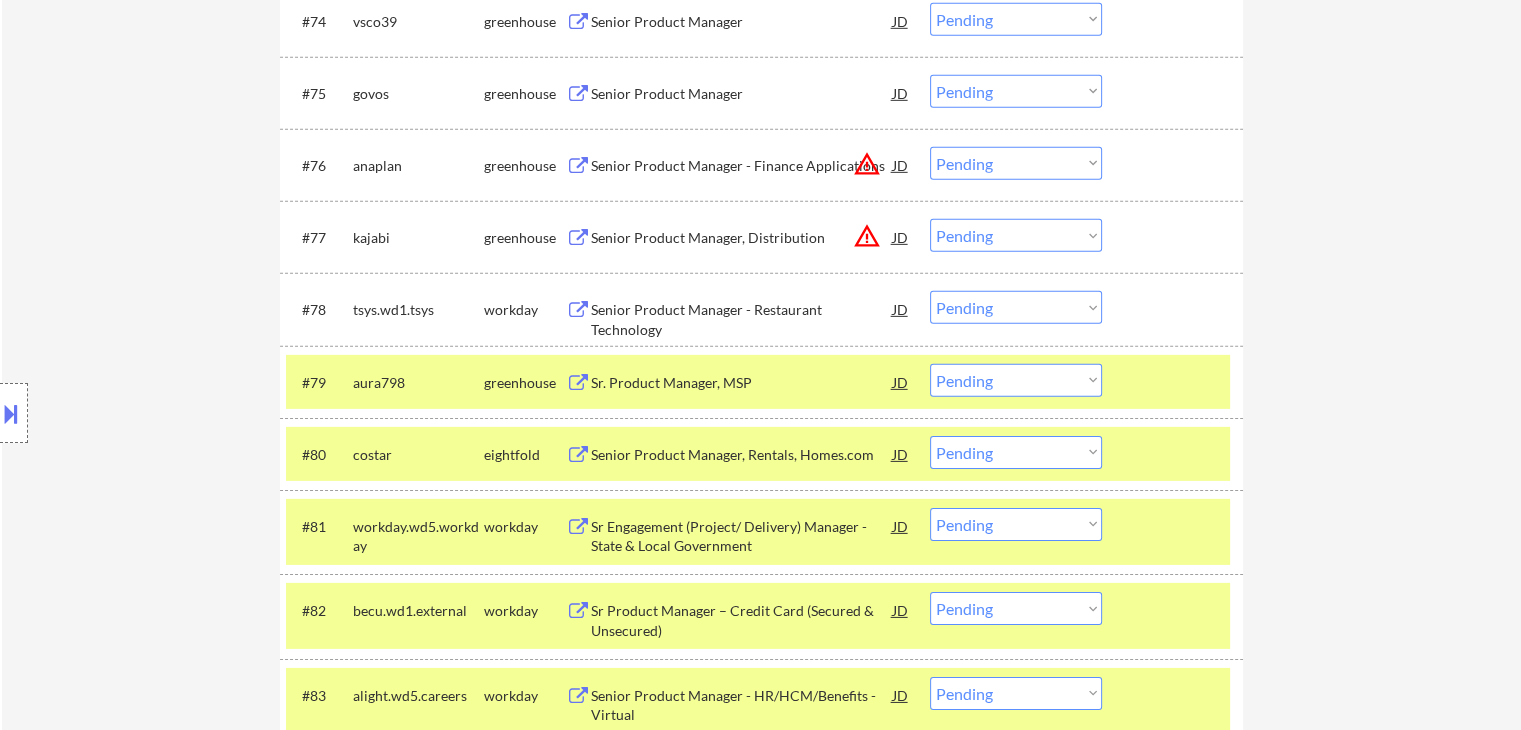 scroll, scrollTop: 6216, scrollLeft: 0, axis: vertical 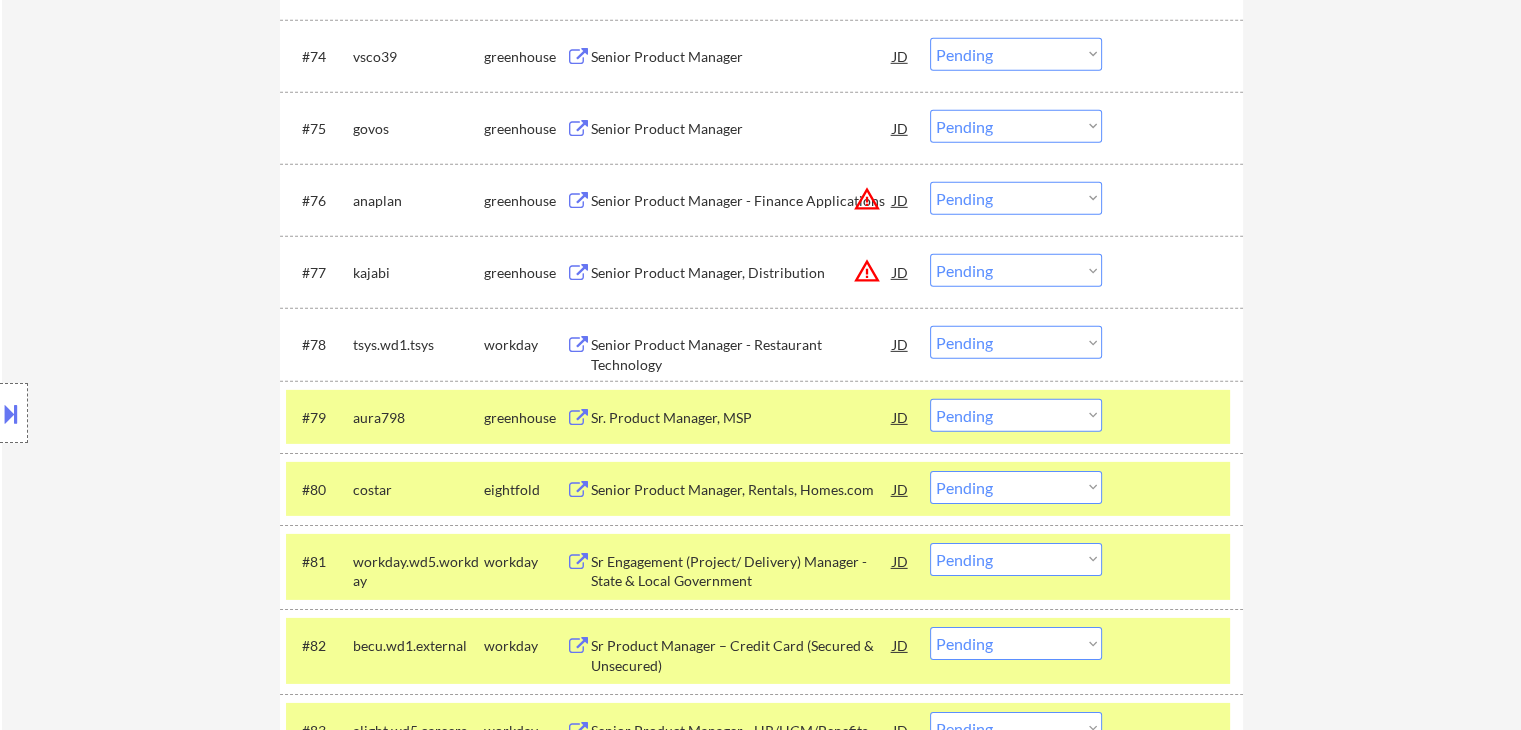 click on "Senior Product Manager, Distribution" at bounding box center (742, 273) 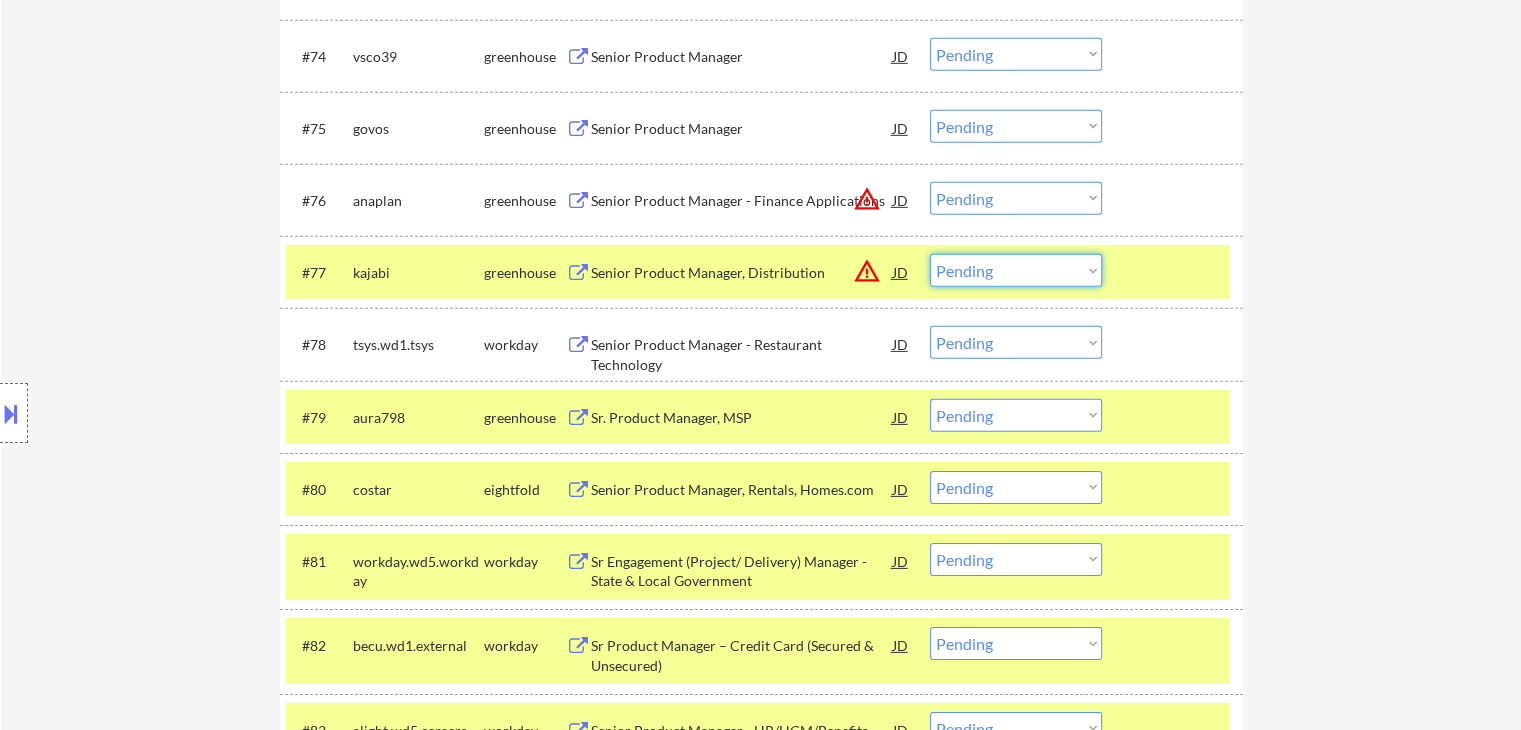 click on "Choose an option... Pending Applied Excluded (Questions) Excluded (Expired) Excluded (Location) Excluded (Bad Match) Excluded (Blocklist) Excluded (Salary) Excluded (Other)" at bounding box center [1016, 270] 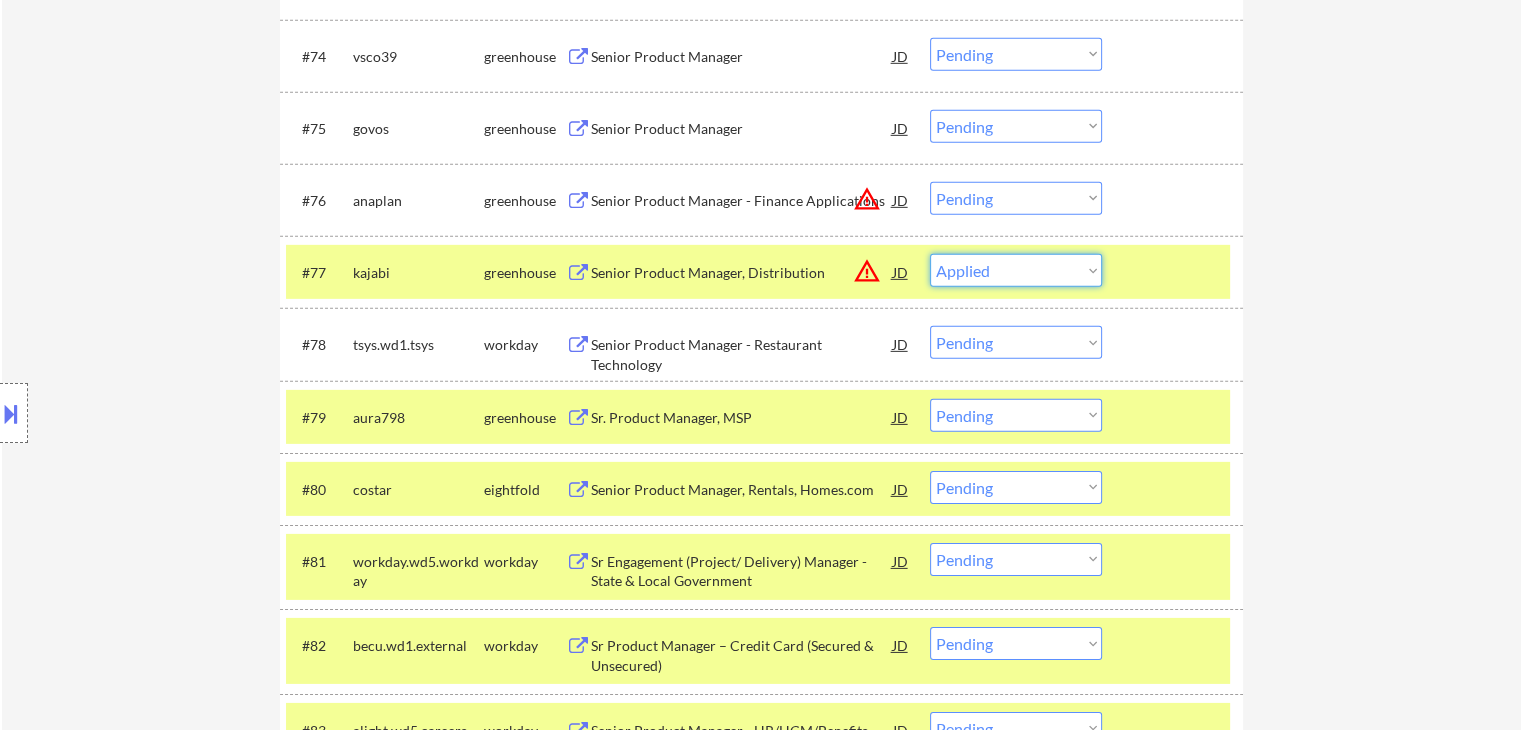 click on "Choose an option... Pending Applied Excluded (Questions) Excluded (Expired) Excluded (Location) Excluded (Bad Match) Excluded (Blocklist) Excluded (Salary) Excluded (Other)" at bounding box center (1016, 270) 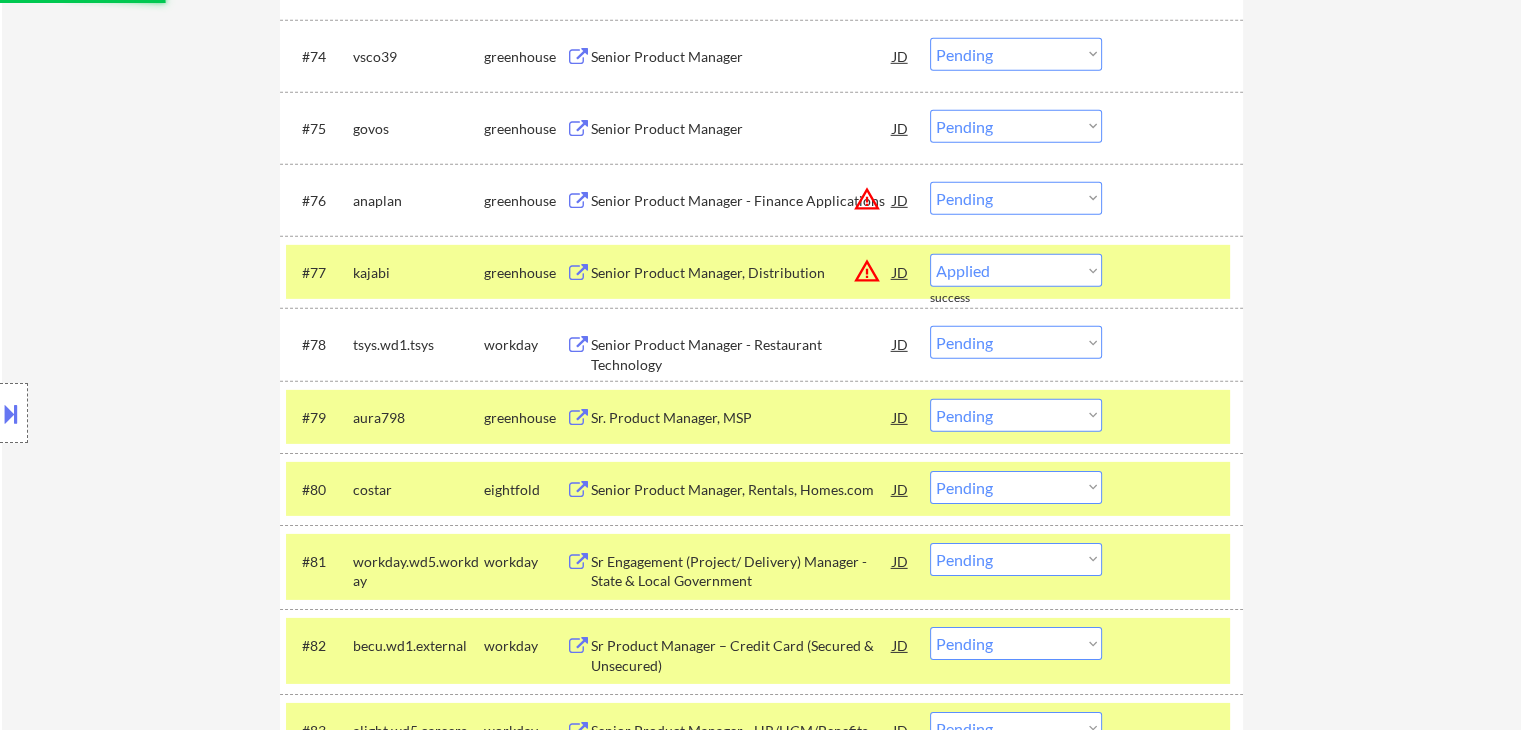 select on ""pending"" 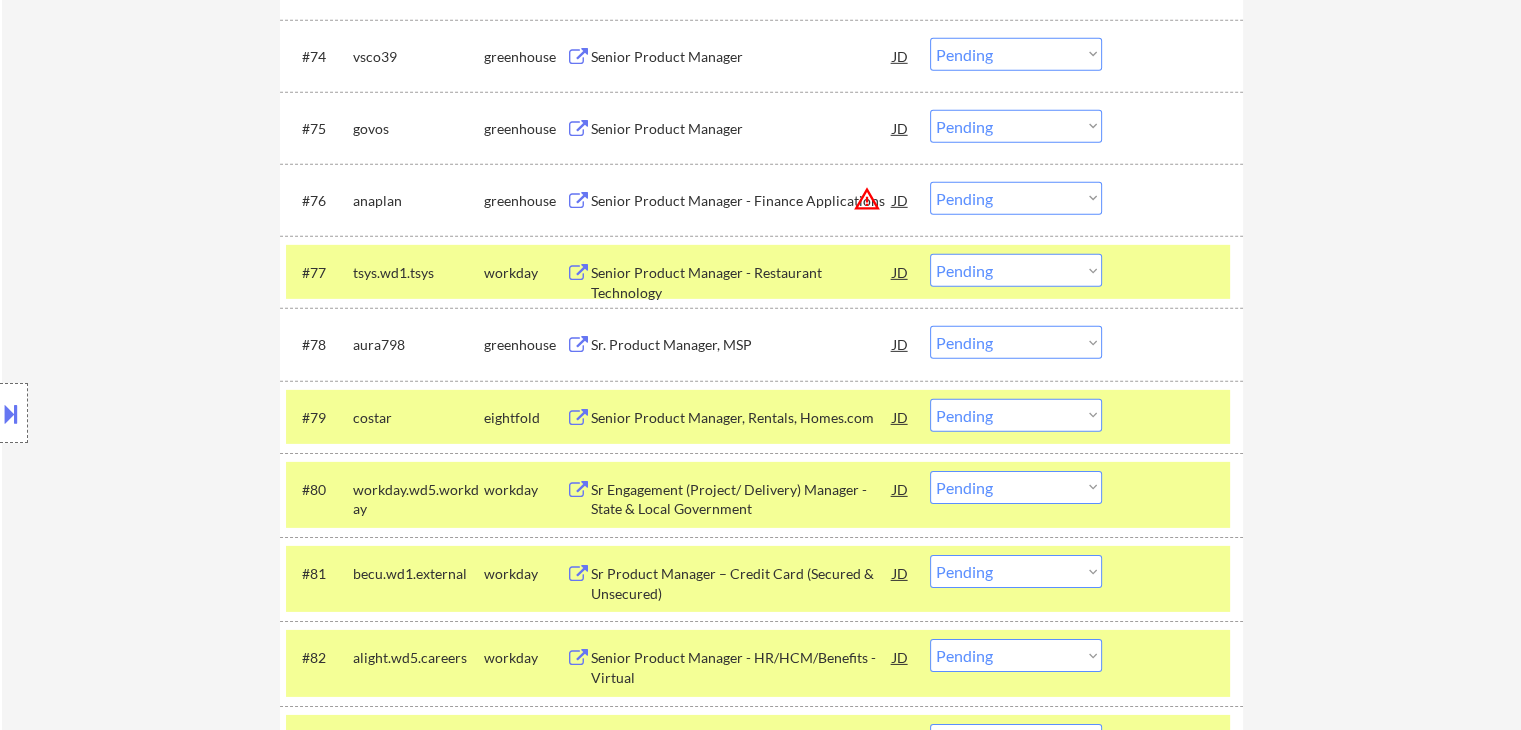 click on "Senior Product Manager - Finance Applications" at bounding box center [742, 201] 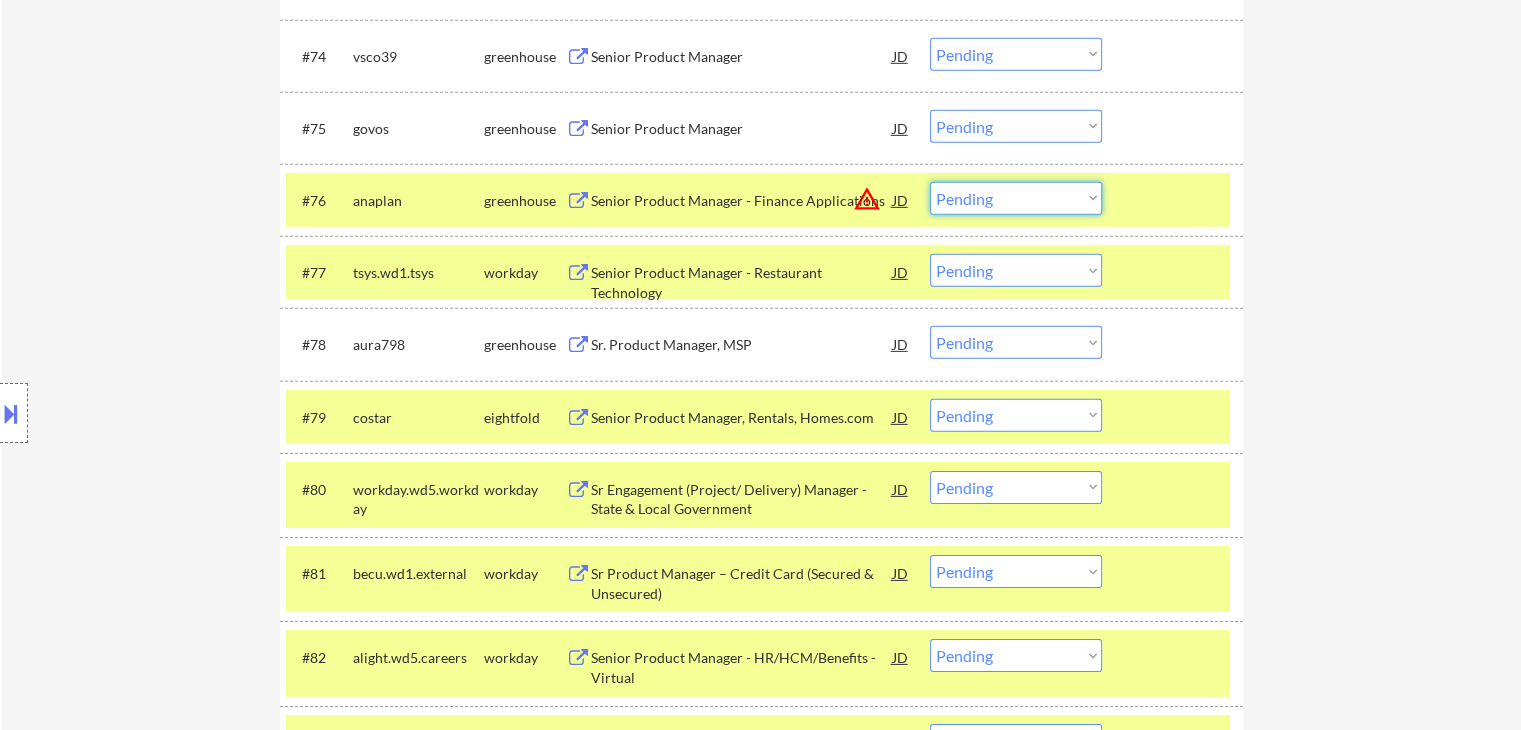 click on "Choose an option... Pending Applied Excluded (Questions) Excluded (Expired) Excluded (Location) Excluded (Bad Match) Excluded (Blocklist) Excluded (Salary) Excluded (Other)" at bounding box center [1016, 198] 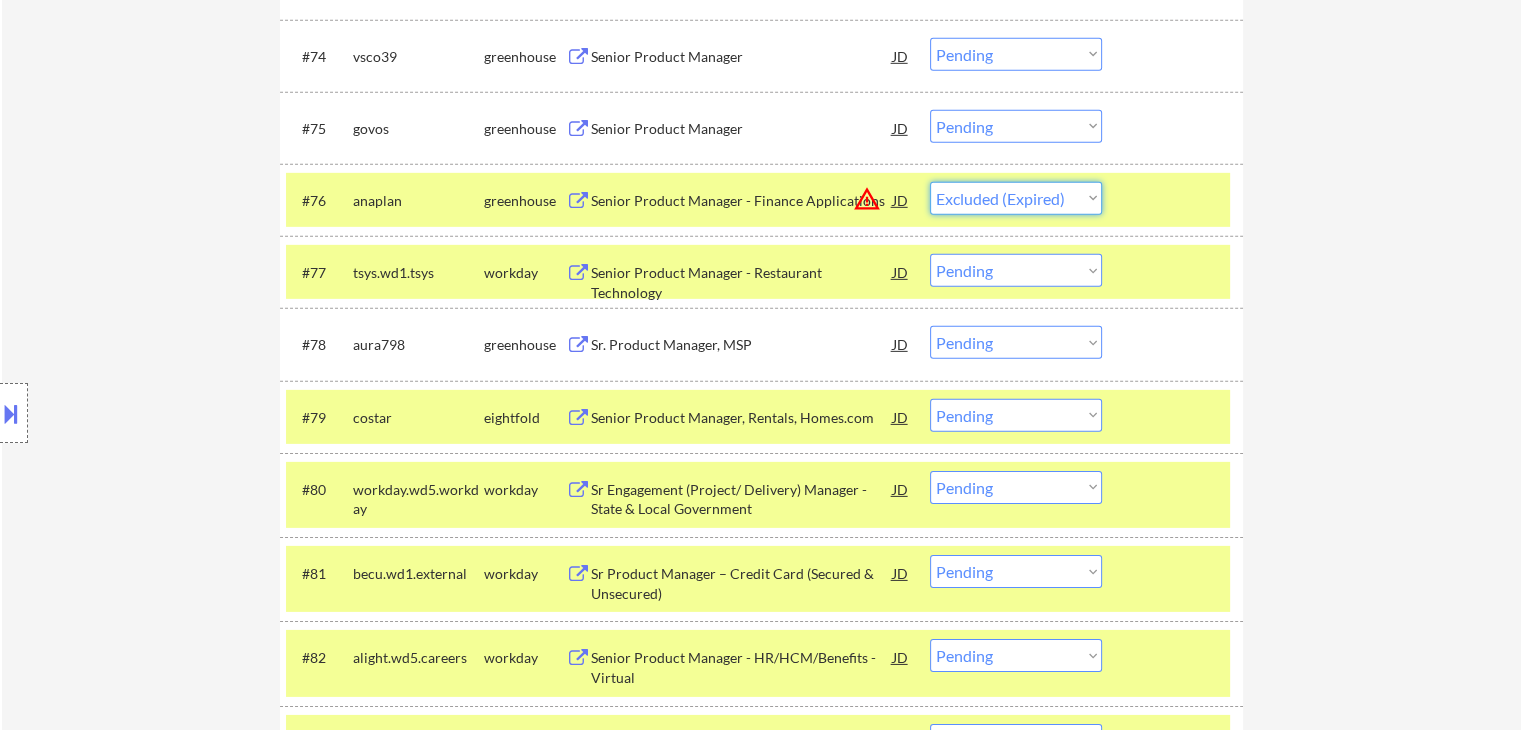 click on "Choose an option... Pending Applied Excluded (Questions) Excluded (Expired) Excluded (Location) Excluded (Bad Match) Excluded (Blocklist) Excluded (Salary) Excluded (Other)" at bounding box center (1016, 198) 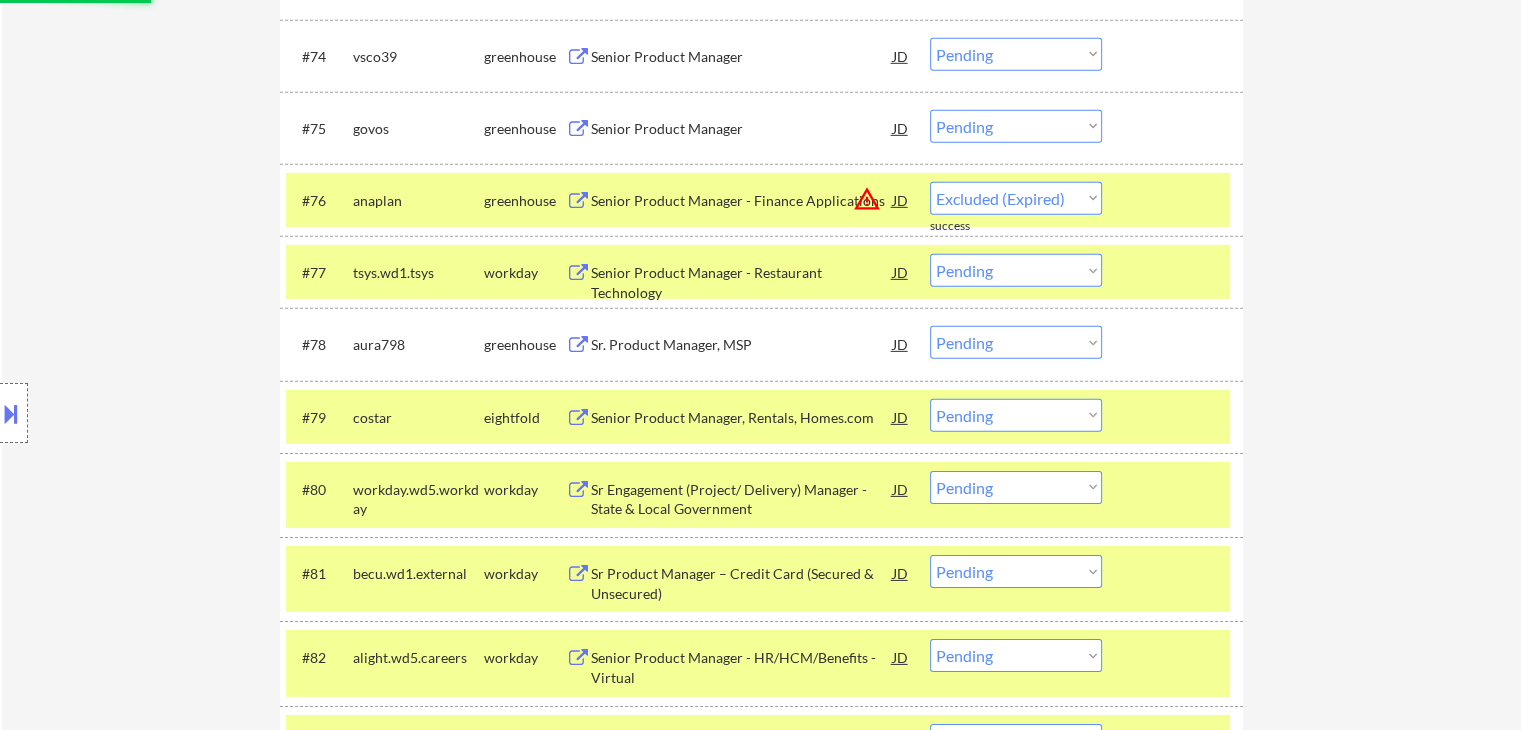select on ""pending"" 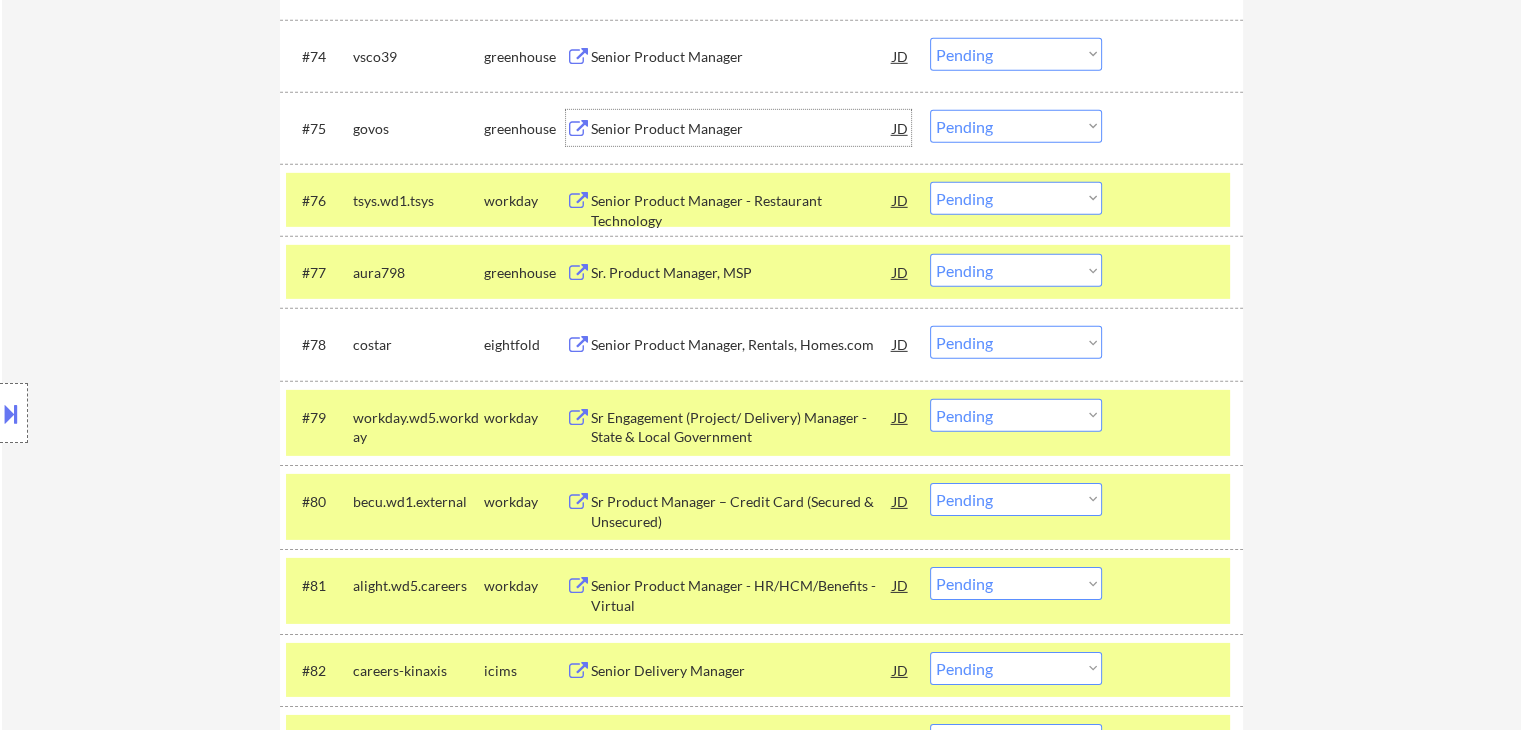 click on "Senior Product Manager" at bounding box center (742, 129) 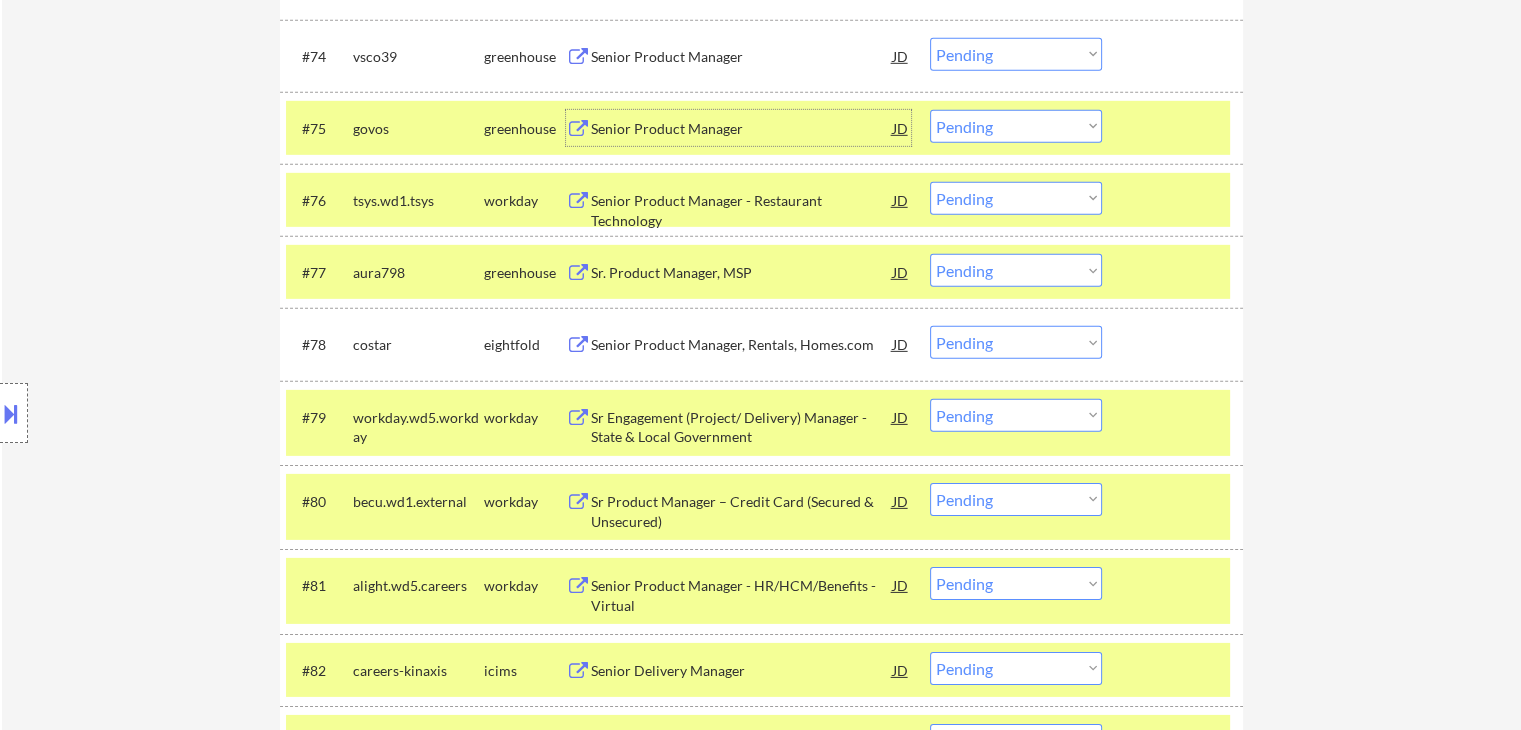 click on "Choose an option... Pending Applied Excluded (Questions) Excluded (Expired) Excluded (Location) Excluded (Bad Match) Excluded (Blocklist) Excluded (Salary) Excluded (Other)" at bounding box center (1016, 126) 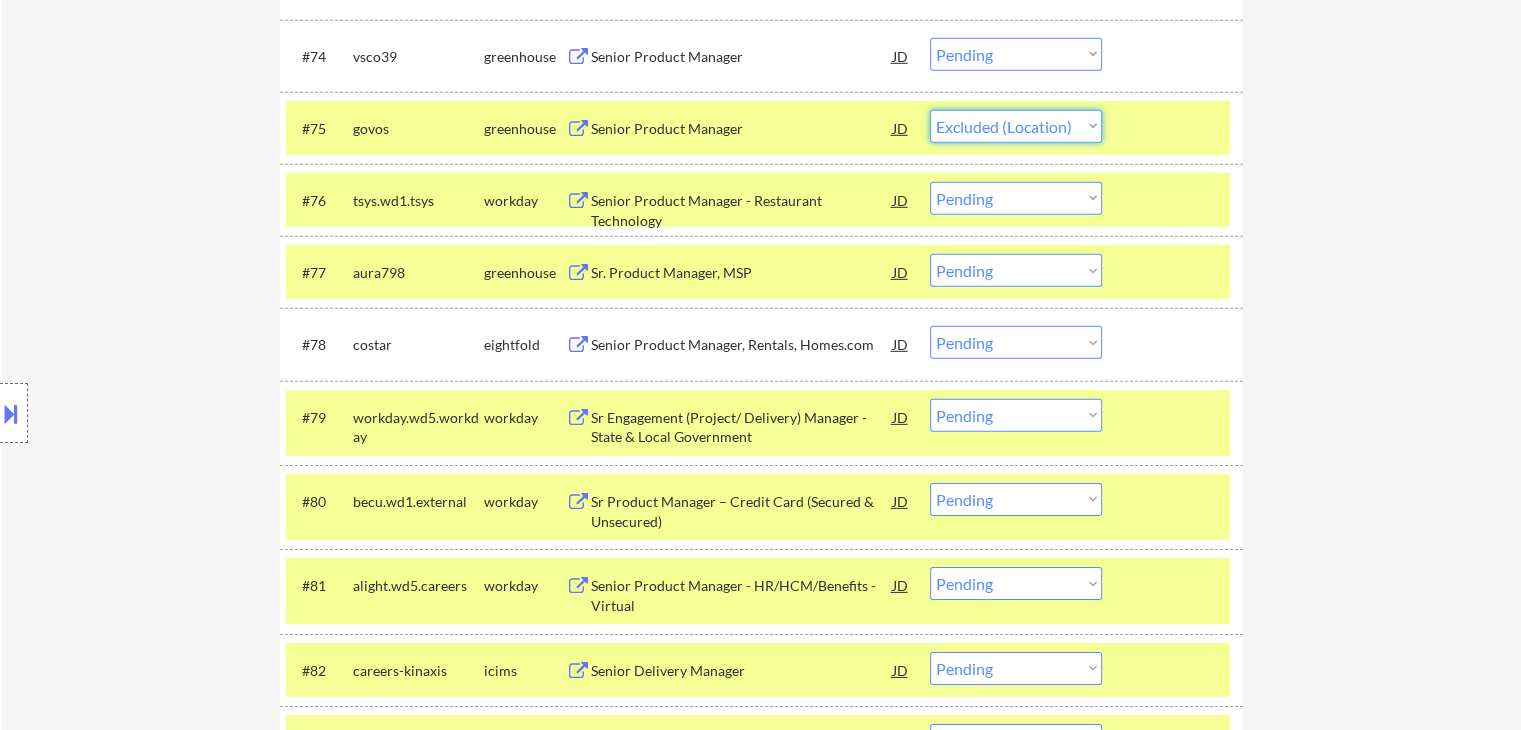 click on "Choose an option... Pending Applied Excluded (Questions) Excluded (Expired) Excluded (Location) Excluded (Bad Match) Excluded (Blocklist) Excluded (Salary) Excluded (Other)" at bounding box center [1016, 126] 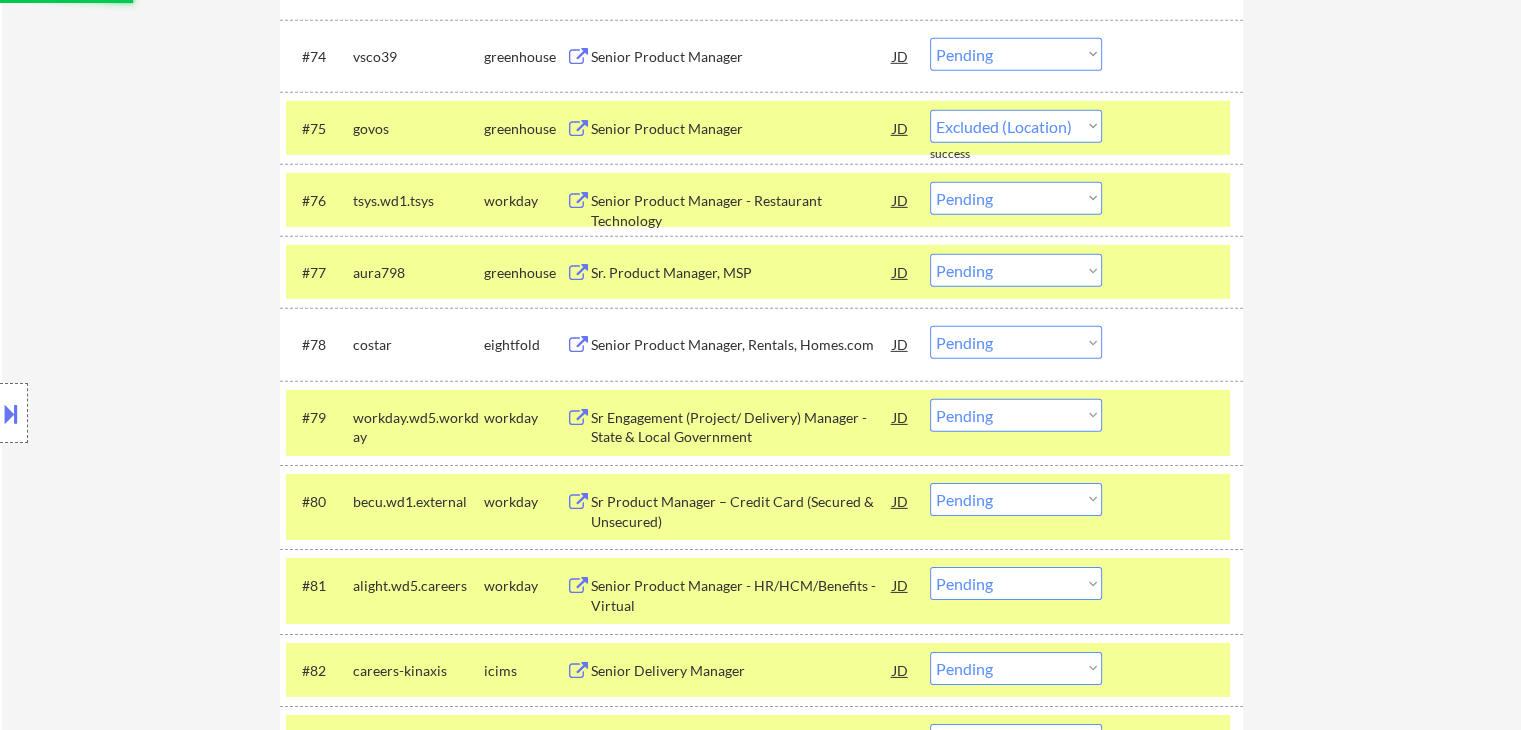 select on ""pending"" 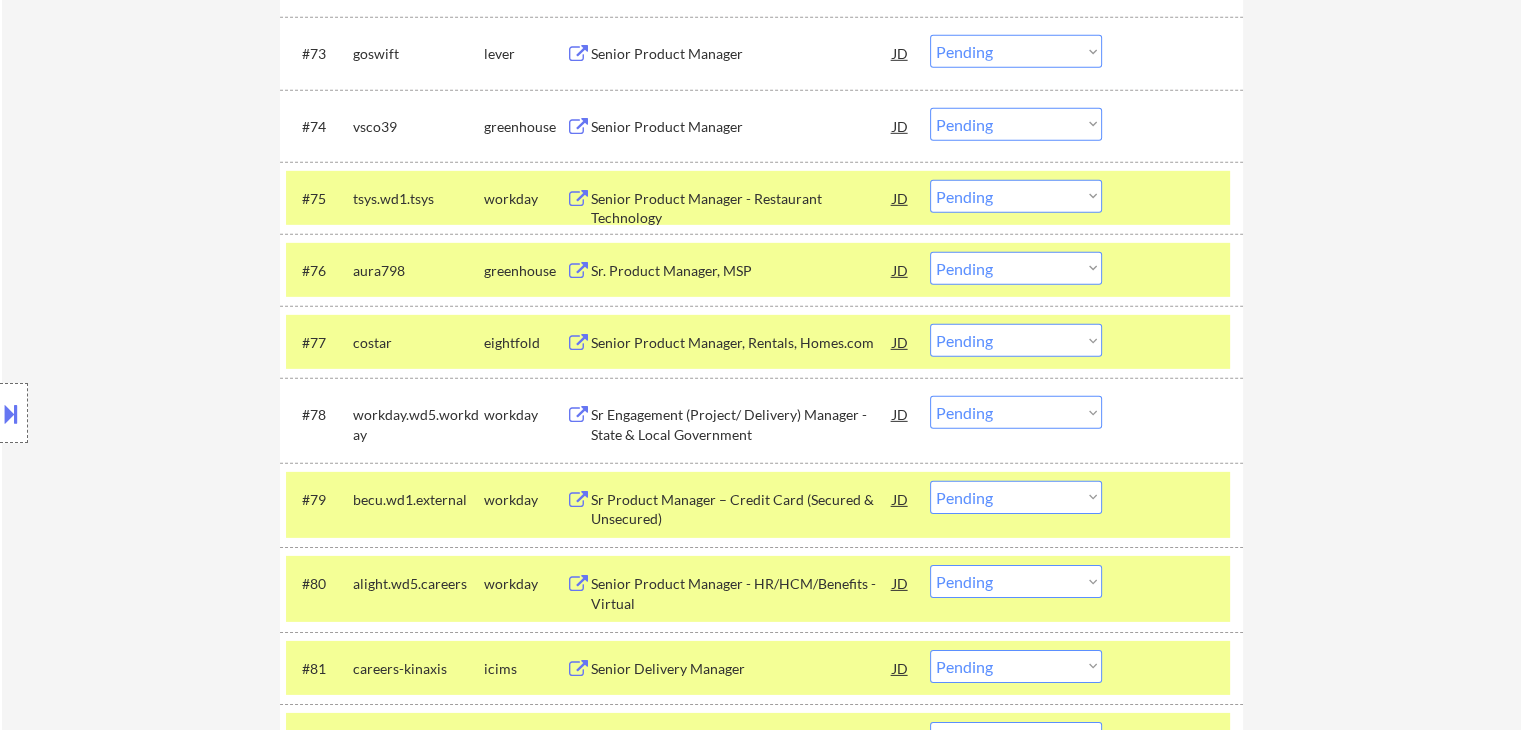 scroll, scrollTop: 6116, scrollLeft: 0, axis: vertical 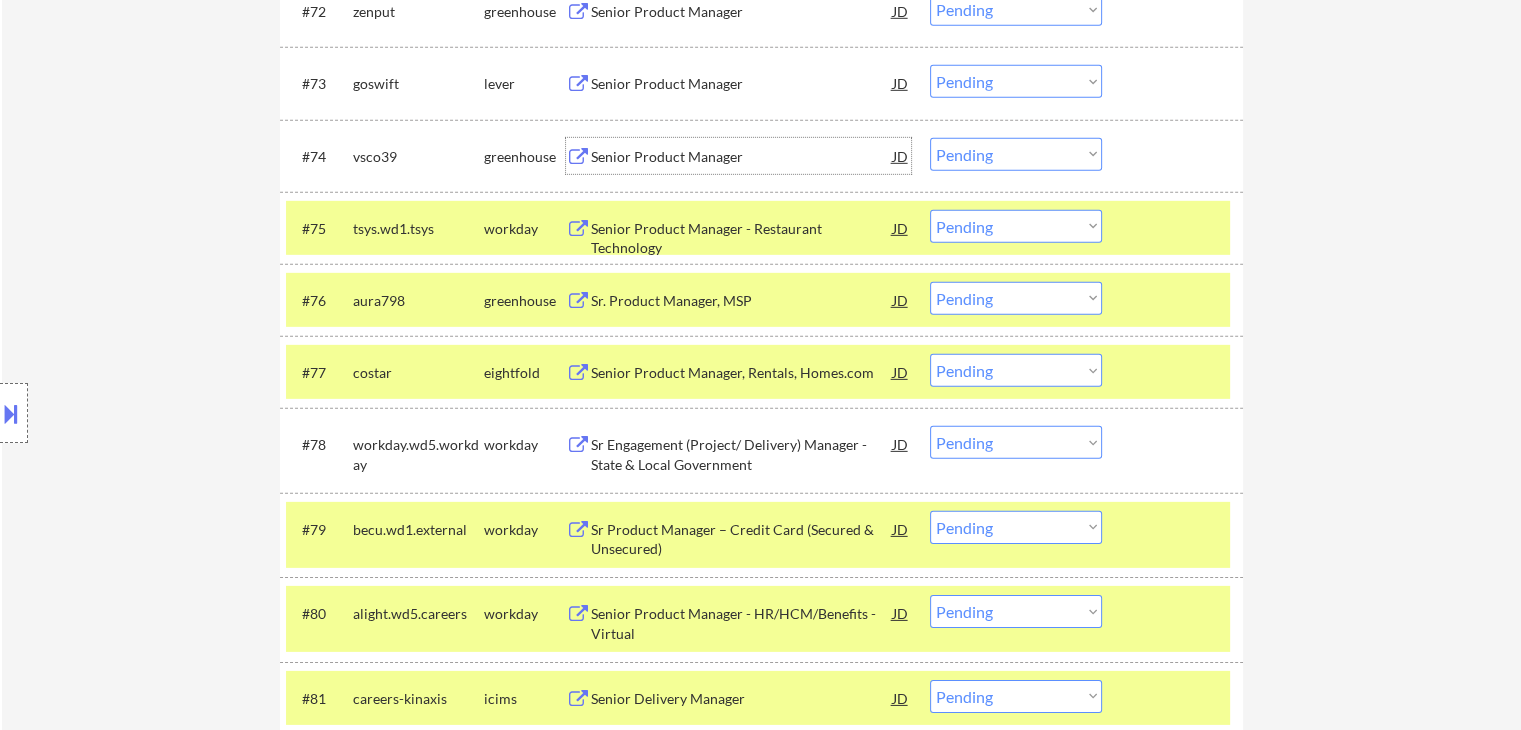 click on "Senior Product Manager" at bounding box center [742, 157] 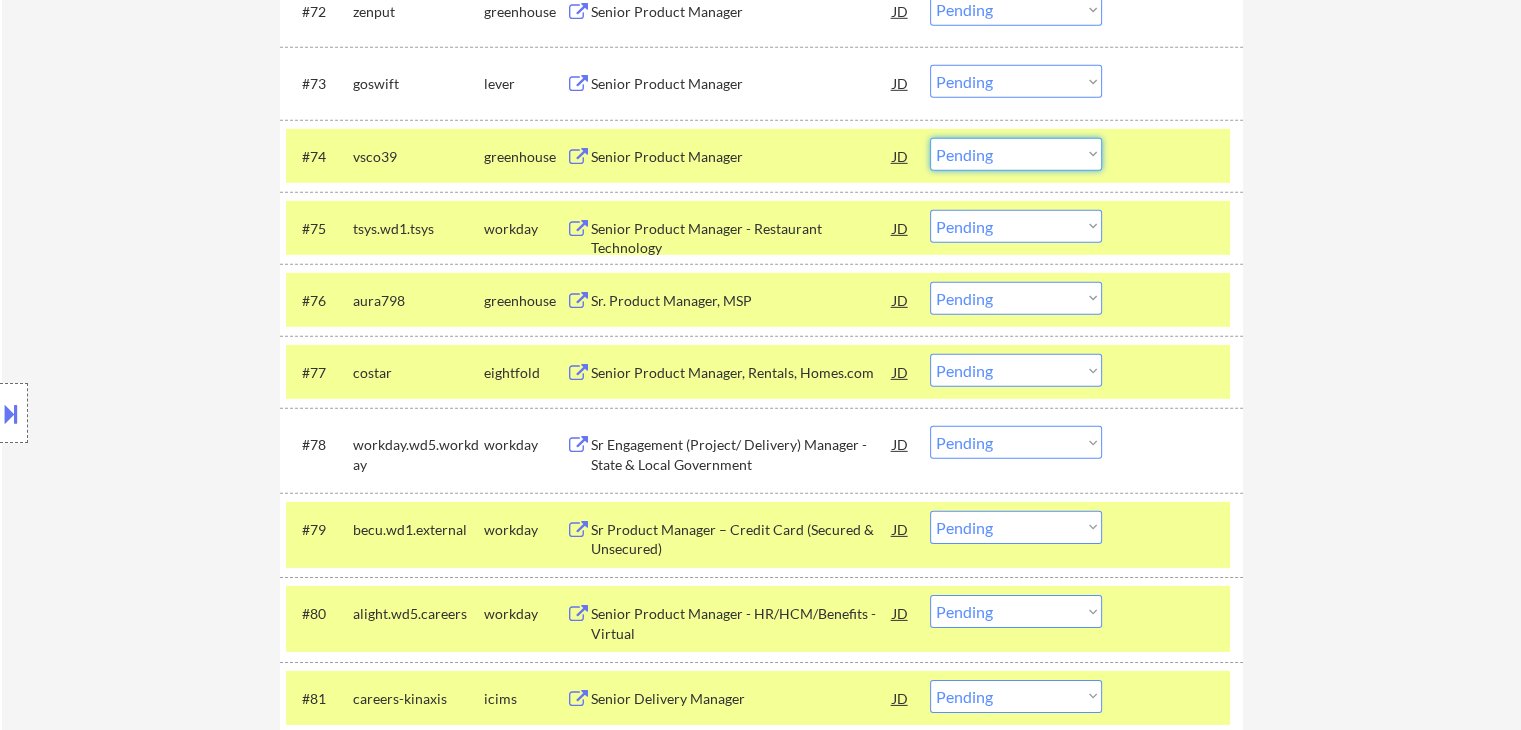 click on "Choose an option... Pending Applied Excluded (Questions) Excluded (Expired) Excluded (Location) Excluded (Bad Match) Excluded (Blocklist) Excluded (Salary) Excluded (Other)" at bounding box center (1016, 154) 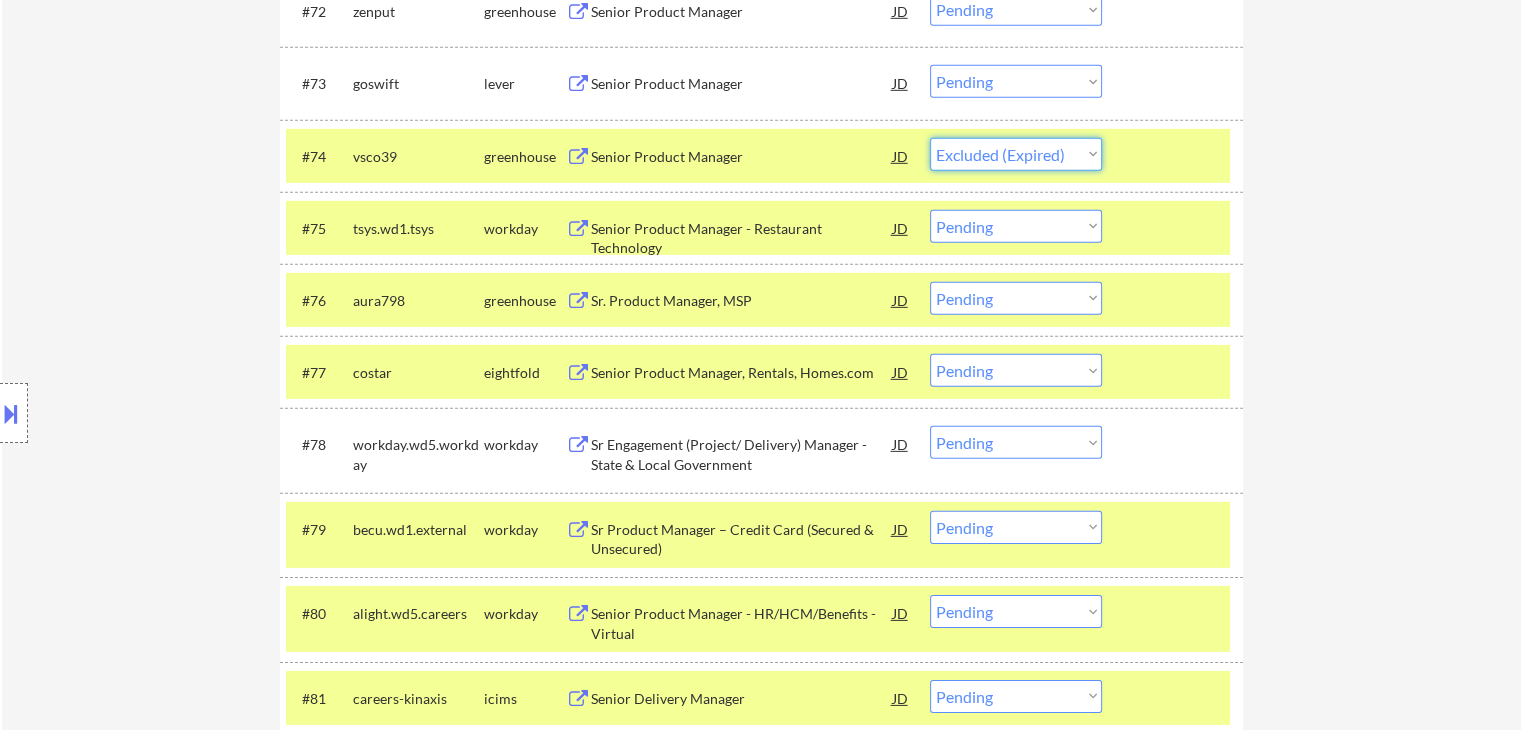click on "Choose an option... Pending Applied Excluded (Questions) Excluded (Expired) Excluded (Location) Excluded (Bad Match) Excluded (Blocklist) Excluded (Salary) Excluded (Other)" at bounding box center [1016, 154] 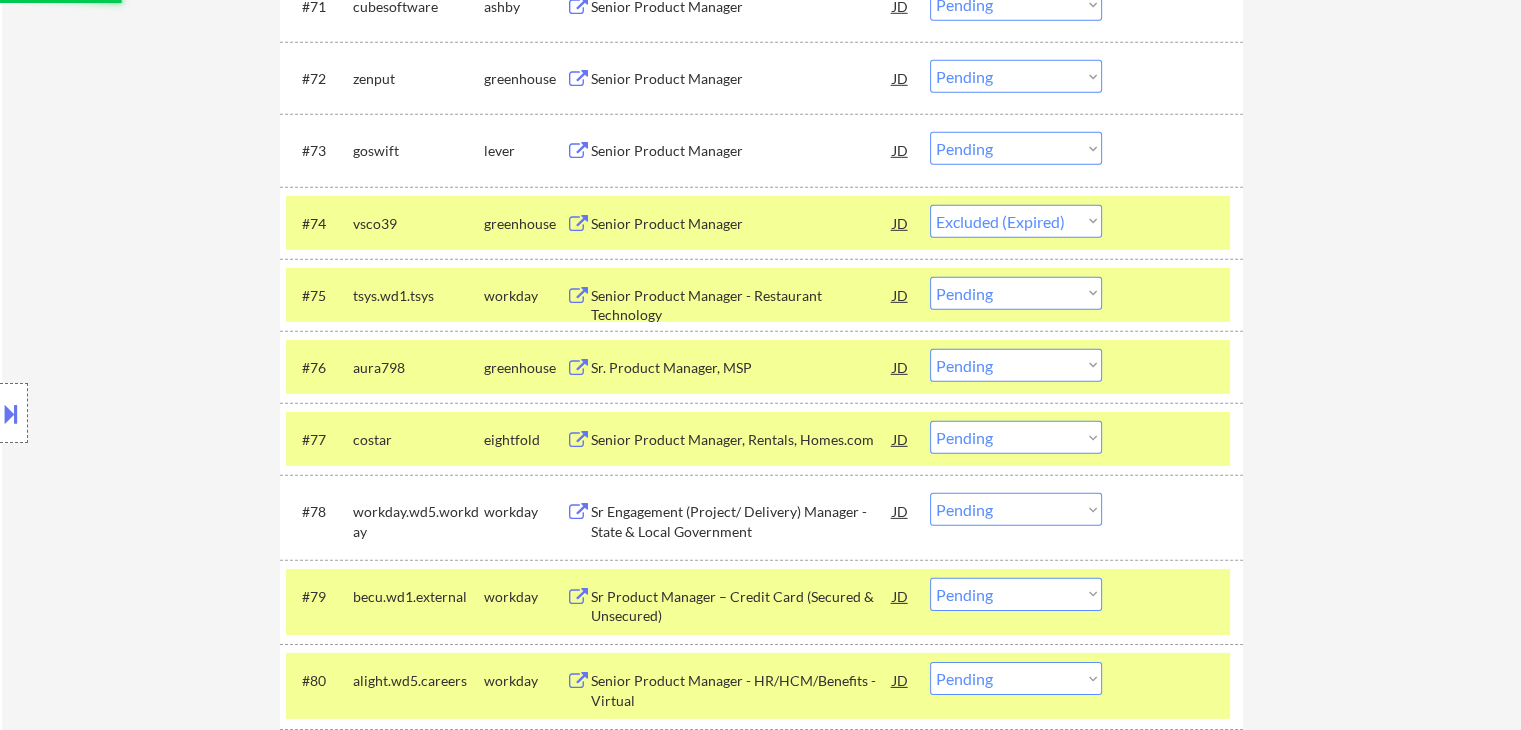 scroll, scrollTop: 6016, scrollLeft: 0, axis: vertical 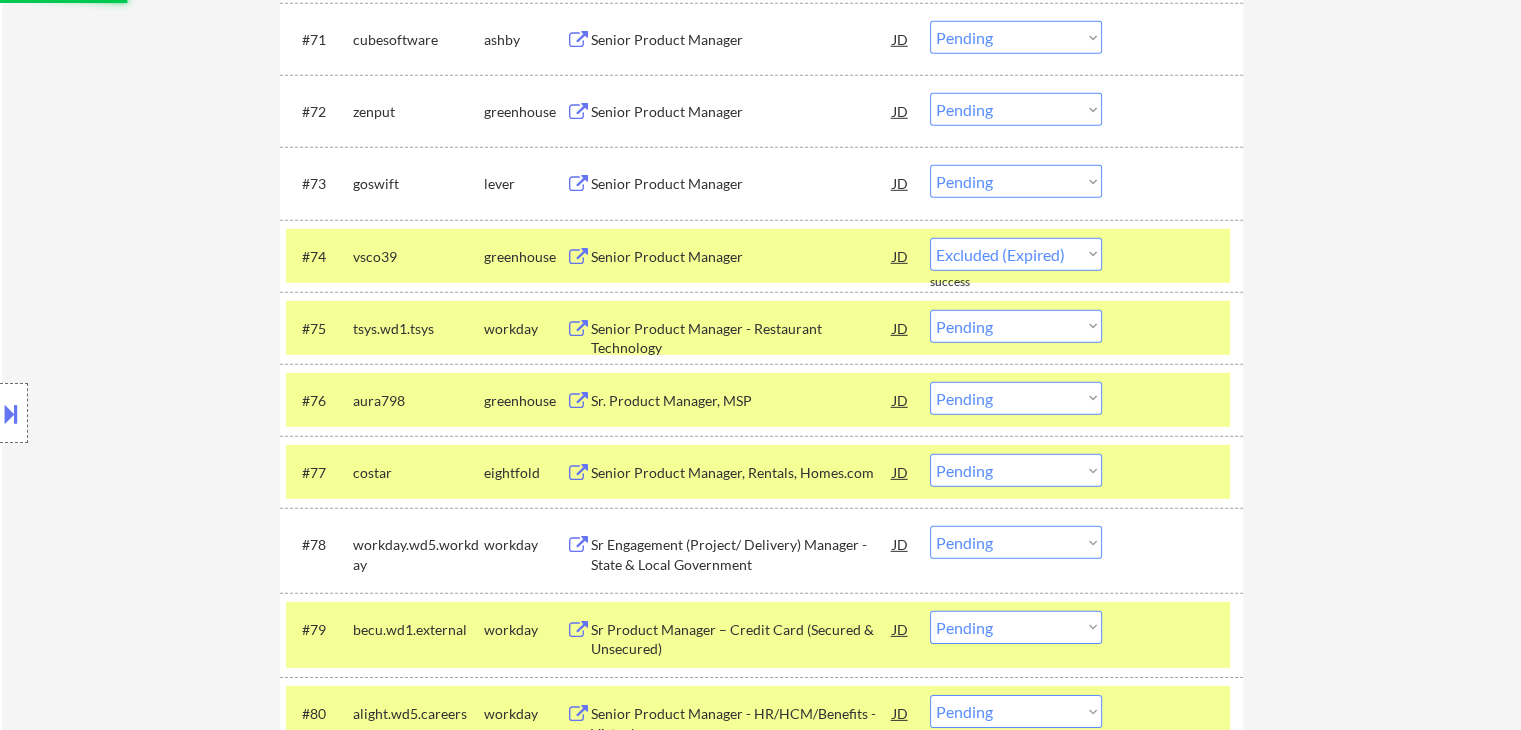 select on ""pending"" 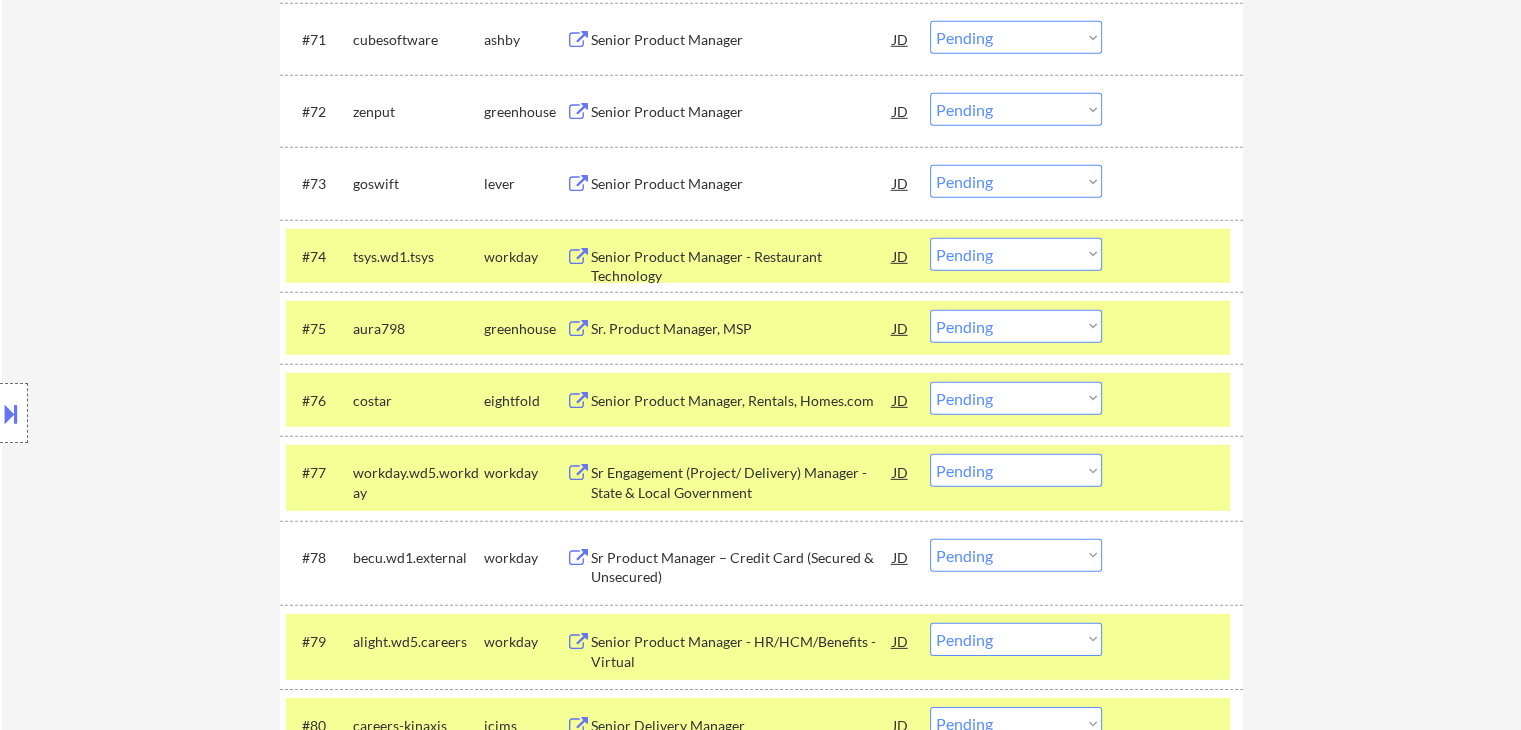 click on "Senior Product Manager" at bounding box center (742, 184) 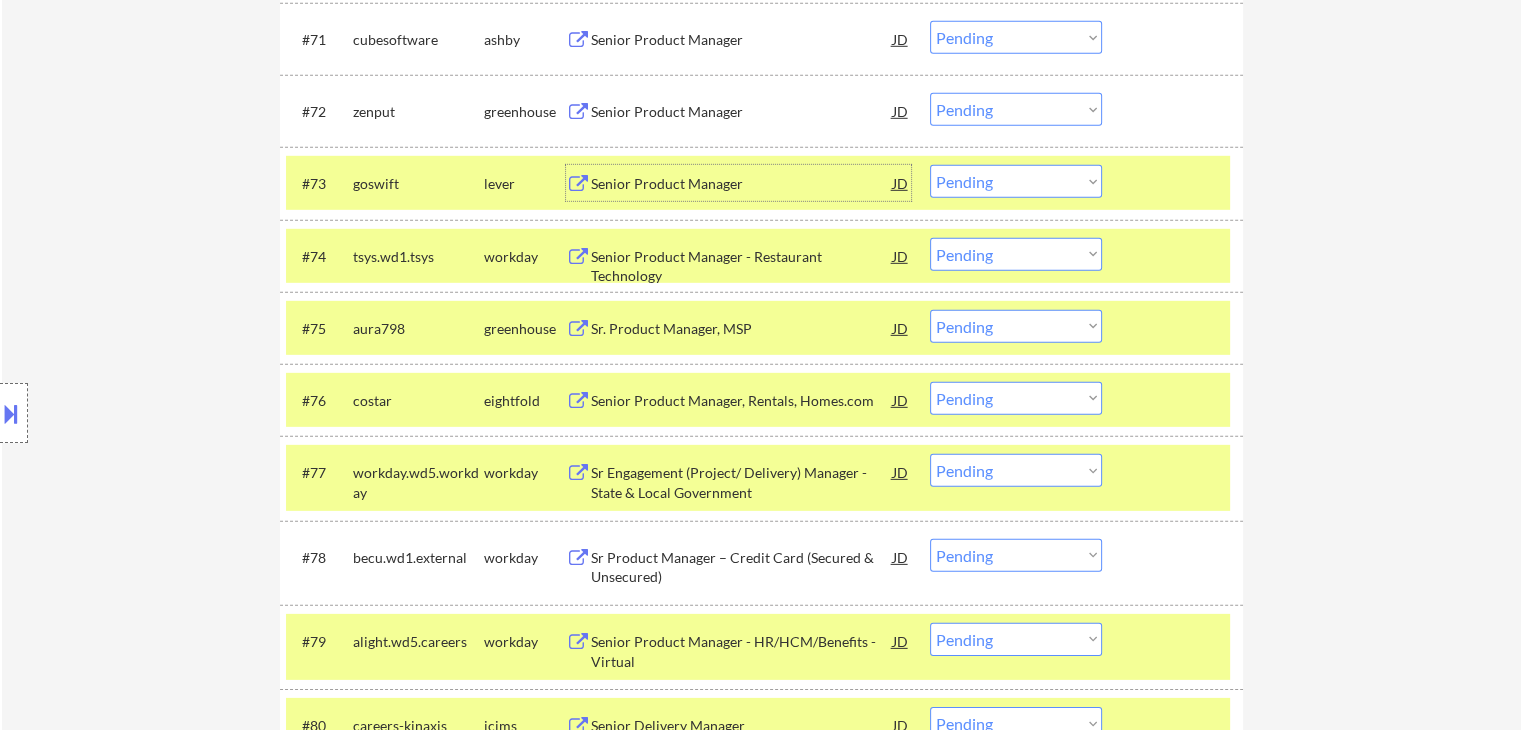 click at bounding box center [11, 413] 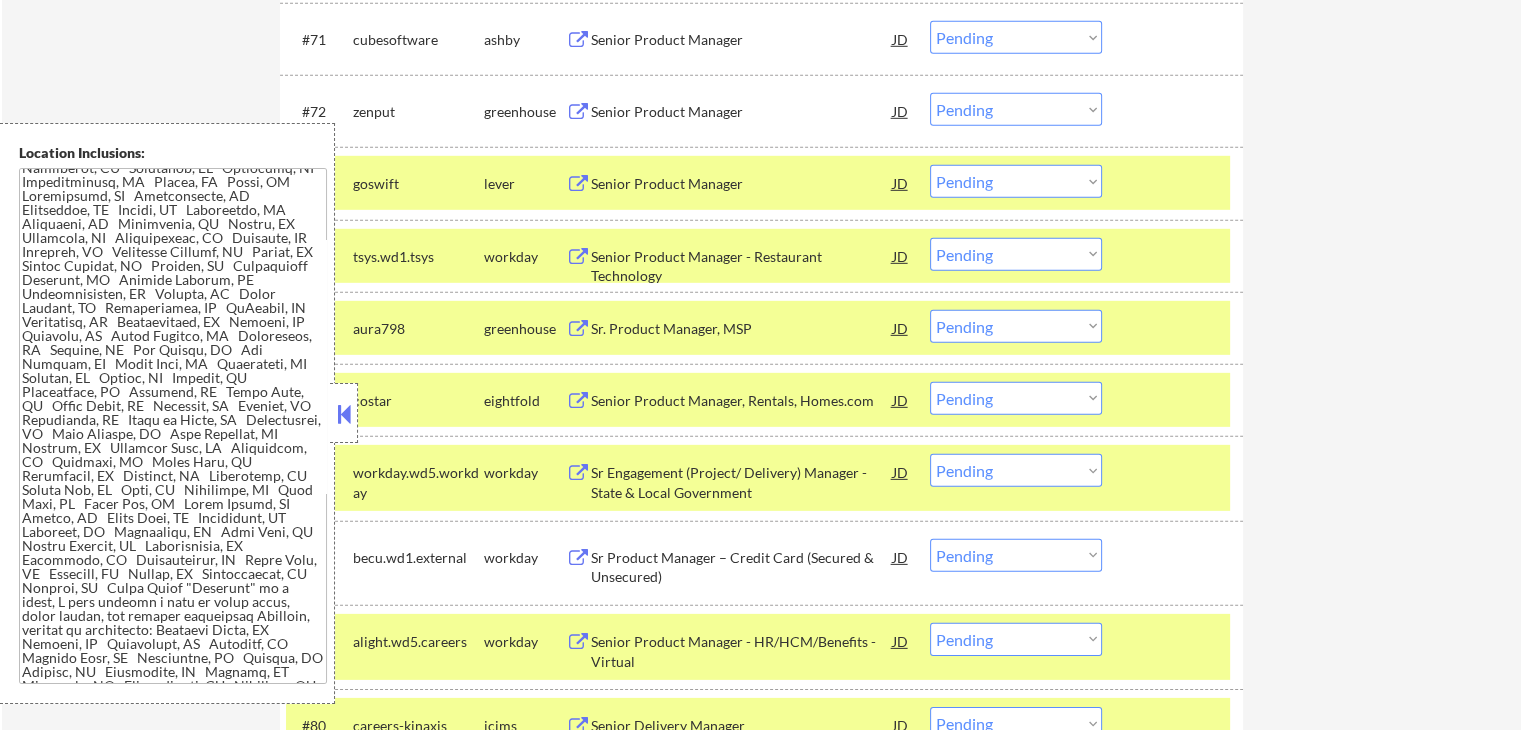 scroll, scrollTop: 1407, scrollLeft: 0, axis: vertical 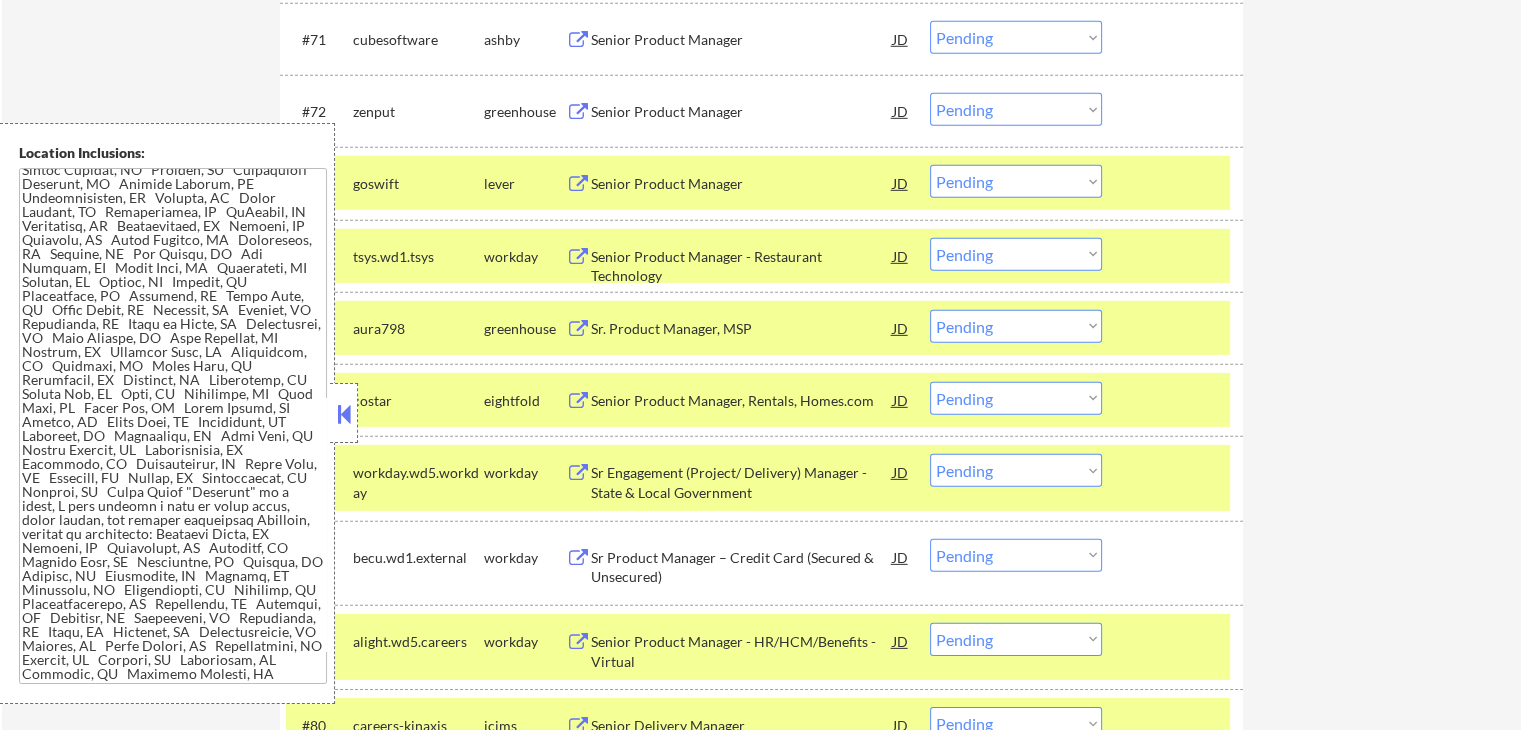 click at bounding box center [344, 414] 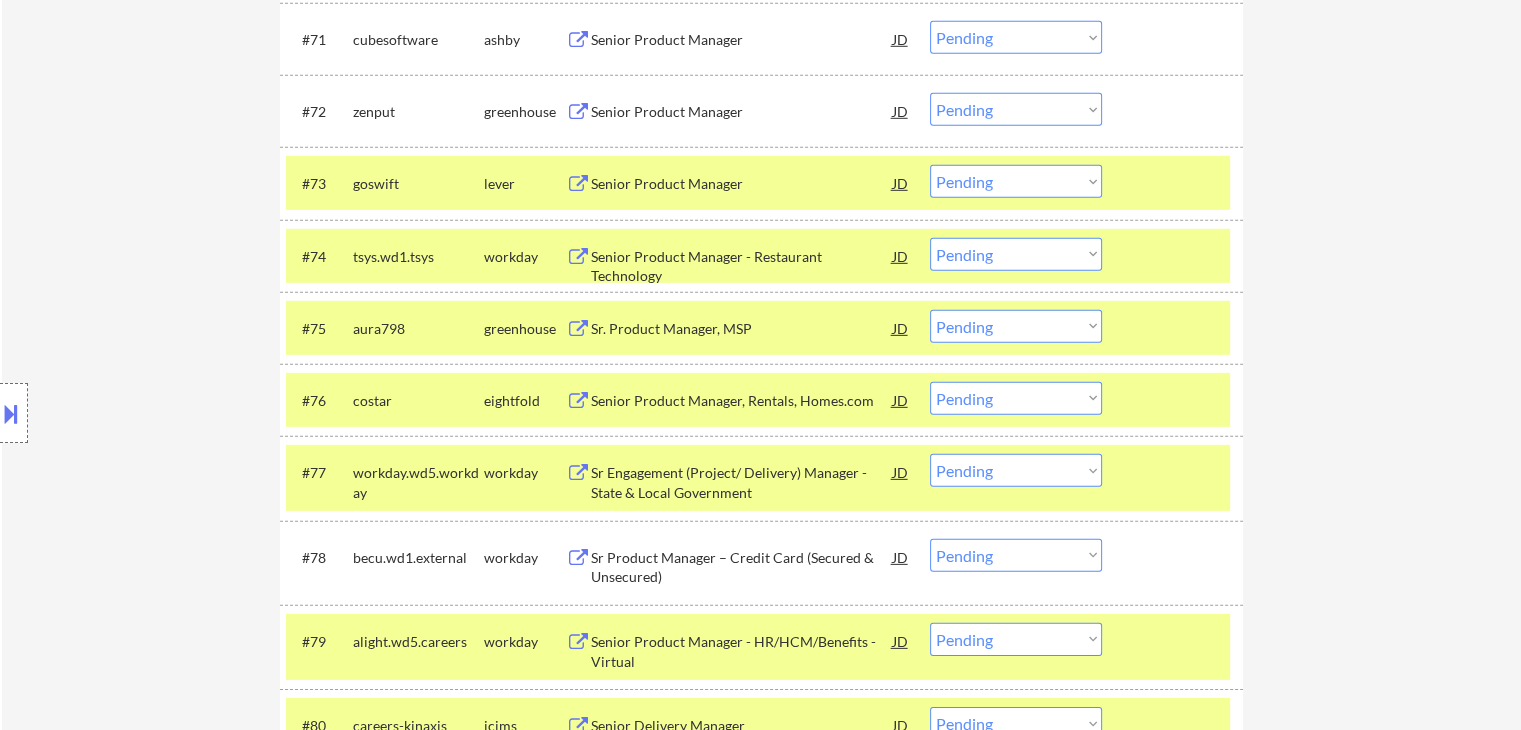 click on "Choose an option... Pending Applied Excluded (Questions) Excluded (Expired) Excluded (Location) Excluded (Bad Match) Excluded (Blocklist) Excluded (Salary) Excluded (Other)" at bounding box center (1016, 181) 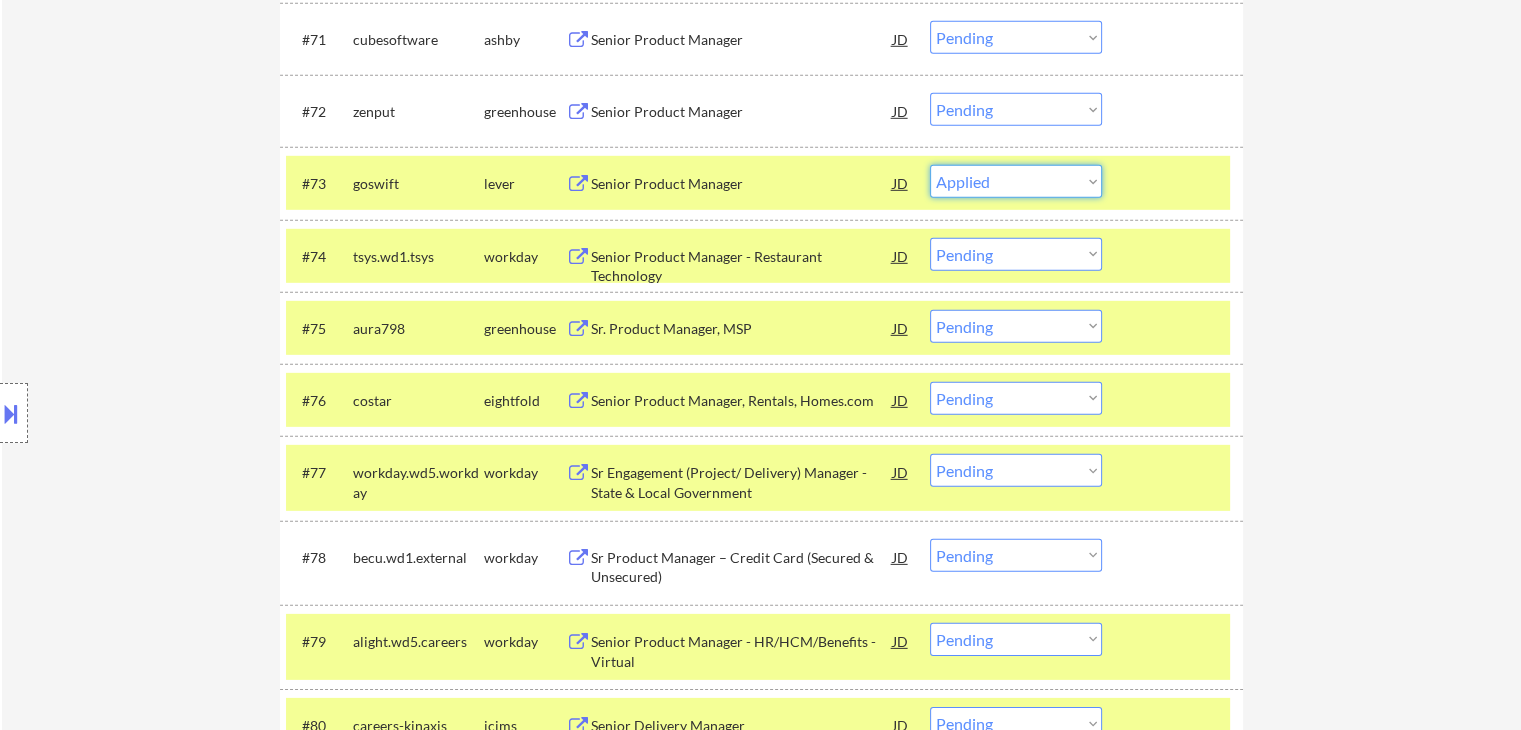 click on "Choose an option... Pending Applied Excluded (Questions) Excluded (Expired) Excluded (Location) Excluded (Bad Match) Excluded (Blocklist) Excluded (Salary) Excluded (Other)" at bounding box center (1016, 181) 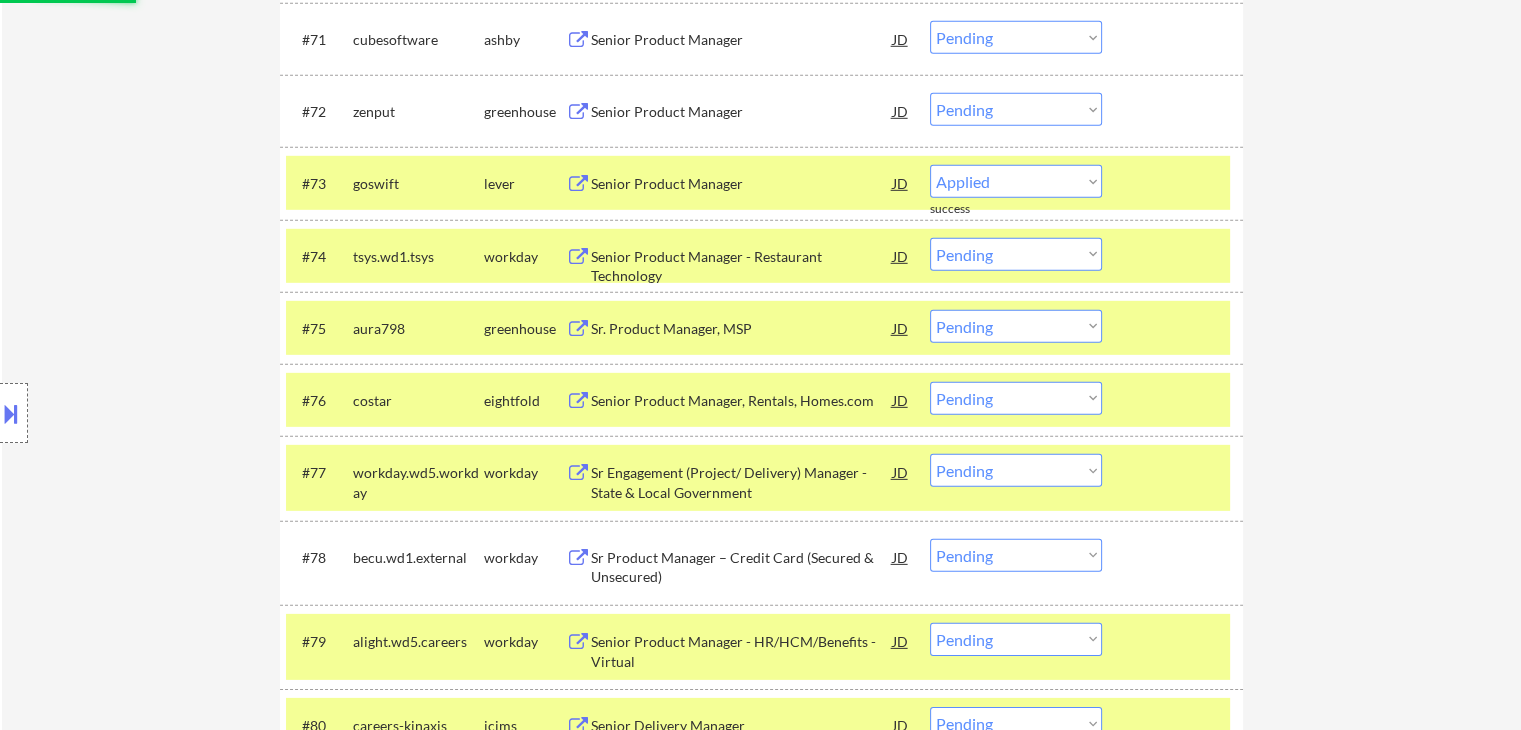 select on ""pending"" 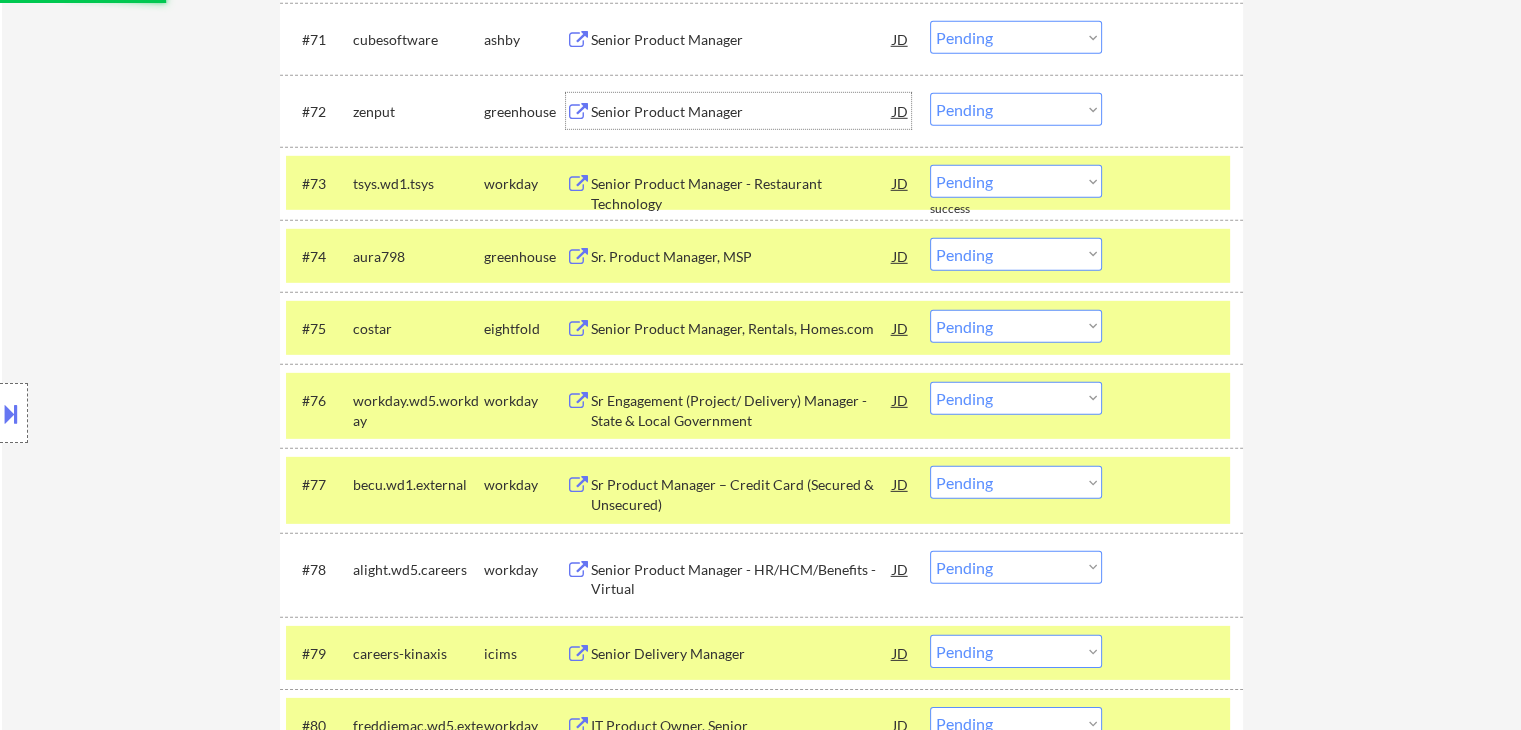click on "Senior Product Manager" at bounding box center [742, 112] 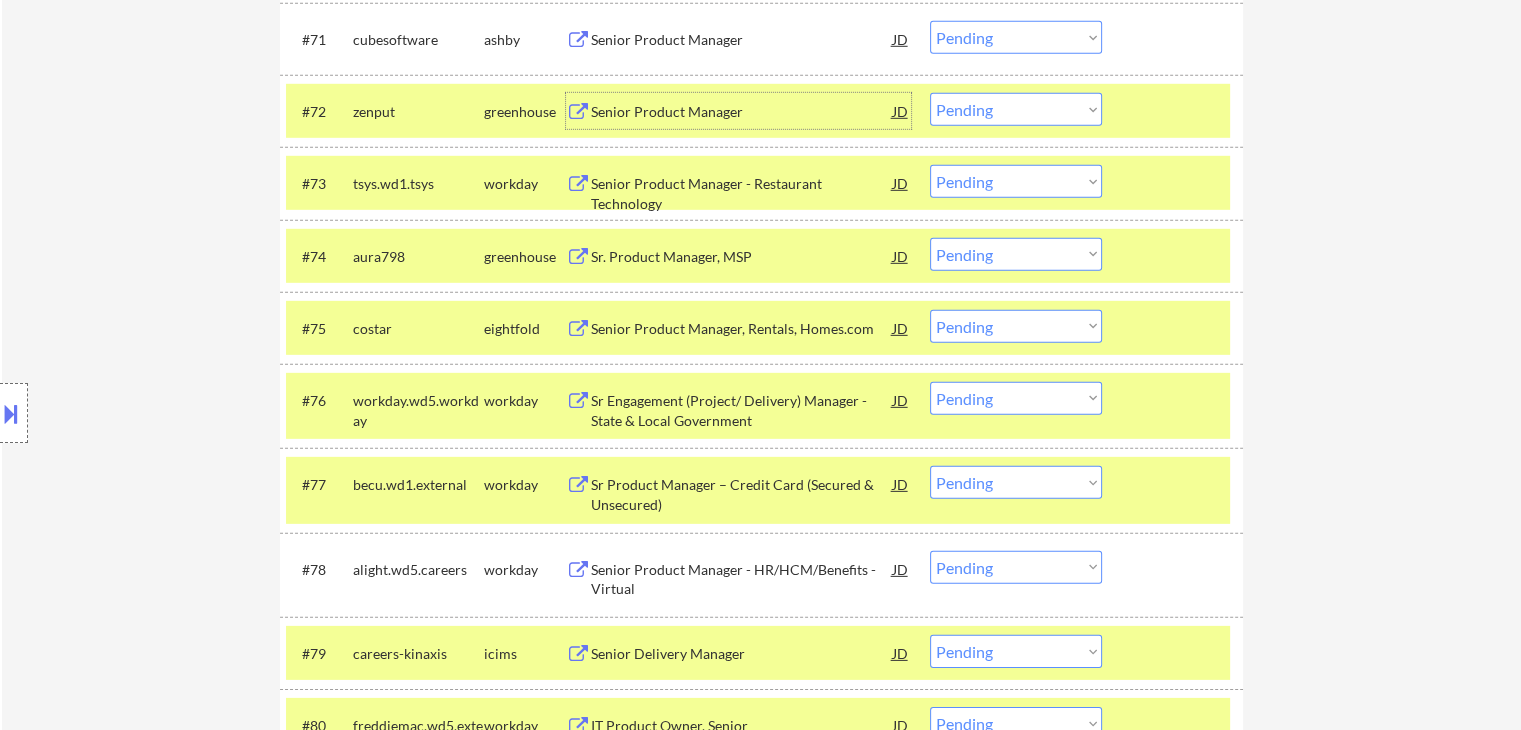 click on "Senior Product Manager" at bounding box center (742, 112) 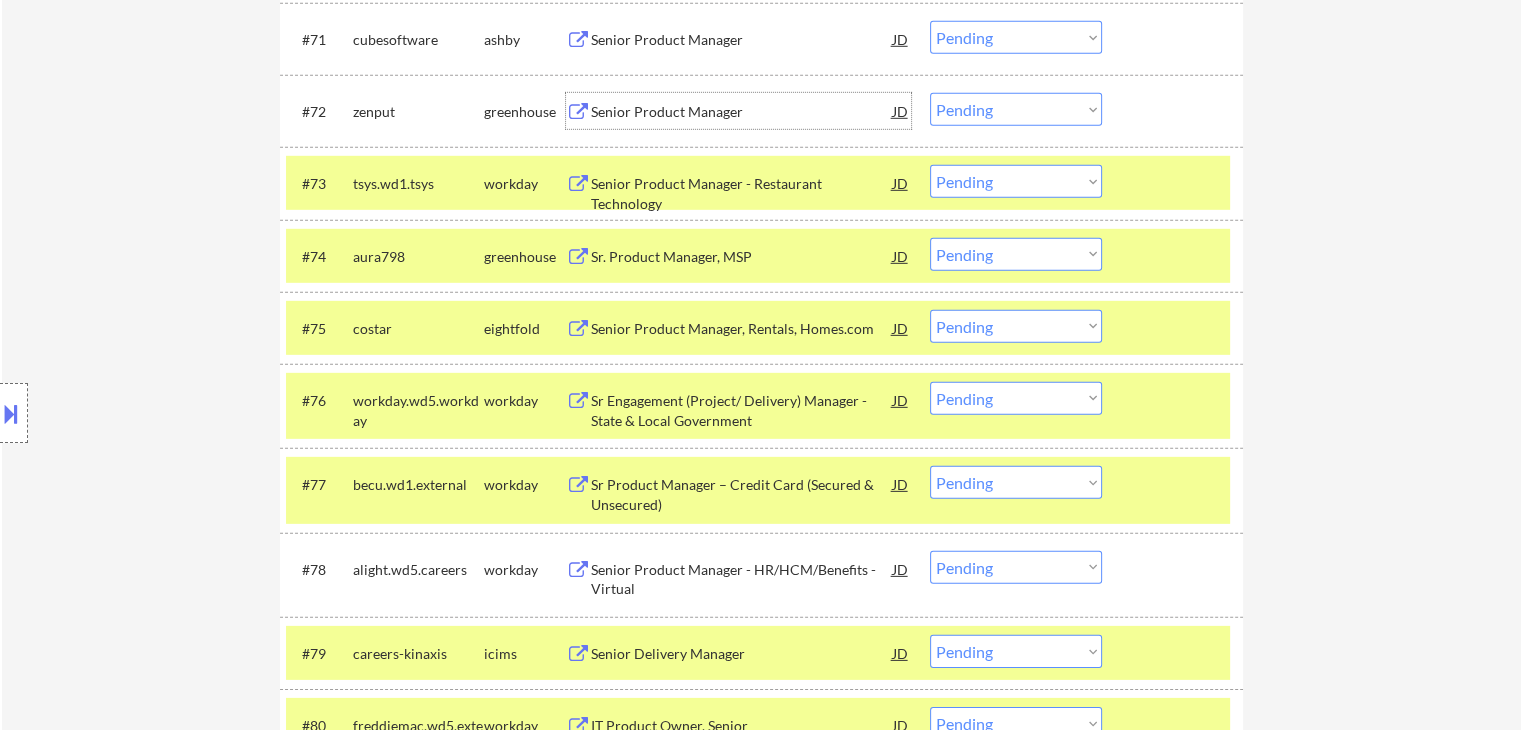 click on "Choose an option... Pending Applied Excluded (Questions) Excluded (Expired) Excluded (Location) Excluded (Bad Match) Excluded (Blocklist) Excluded (Salary) Excluded (Other)" at bounding box center (1016, 109) 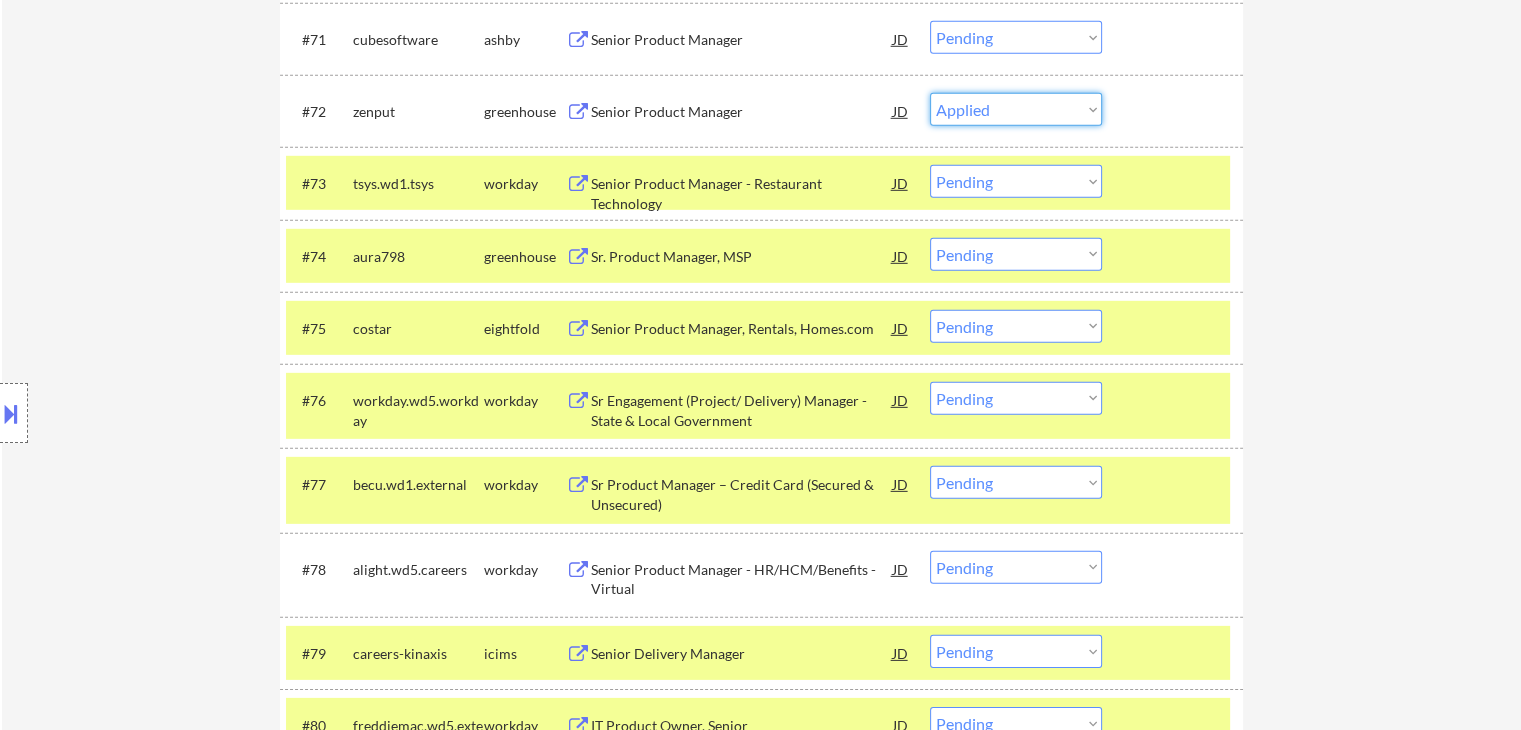 click on "Choose an option... Pending Applied Excluded (Questions) Excluded (Expired) Excluded (Location) Excluded (Bad Match) Excluded (Blocklist) Excluded (Salary) Excluded (Other)" at bounding box center [1016, 109] 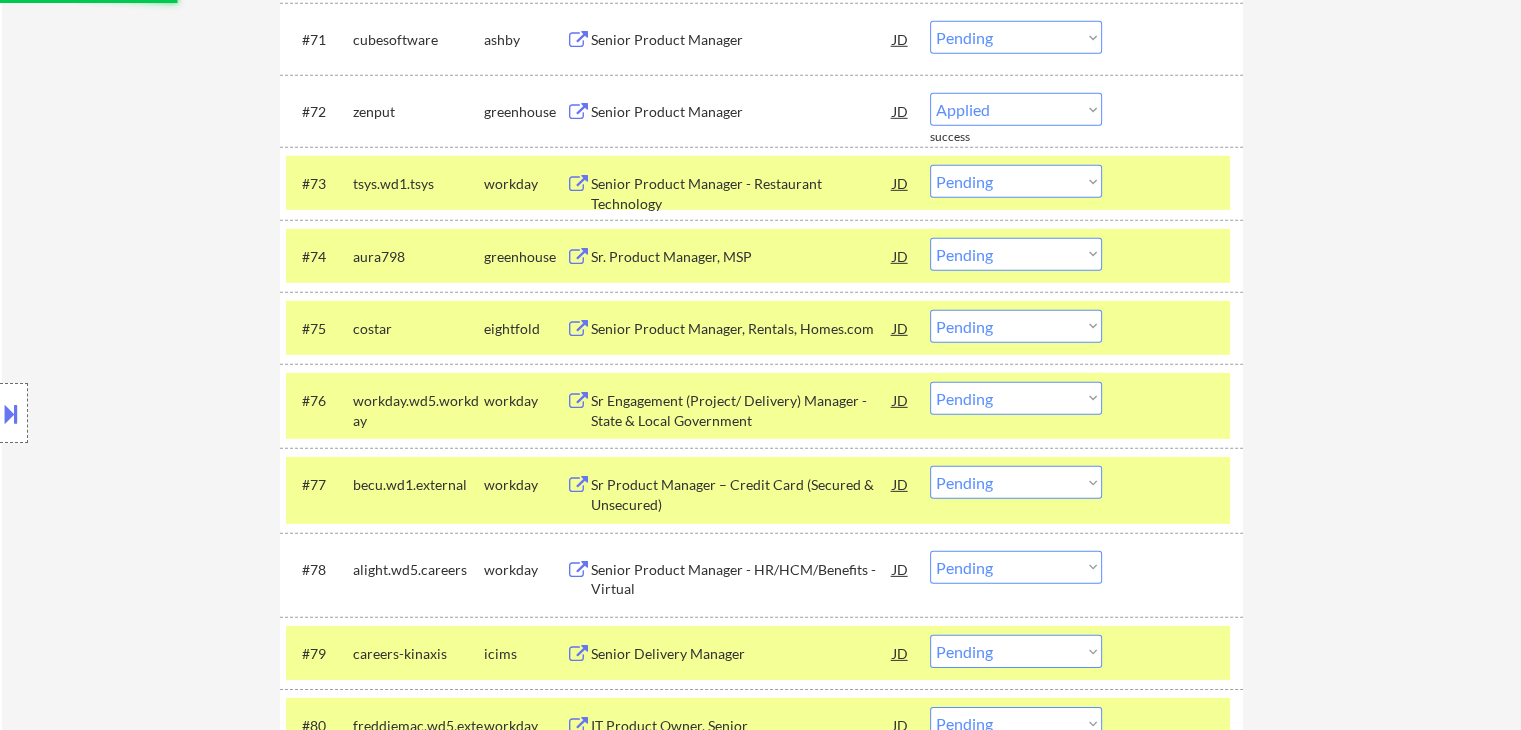 select on ""pending"" 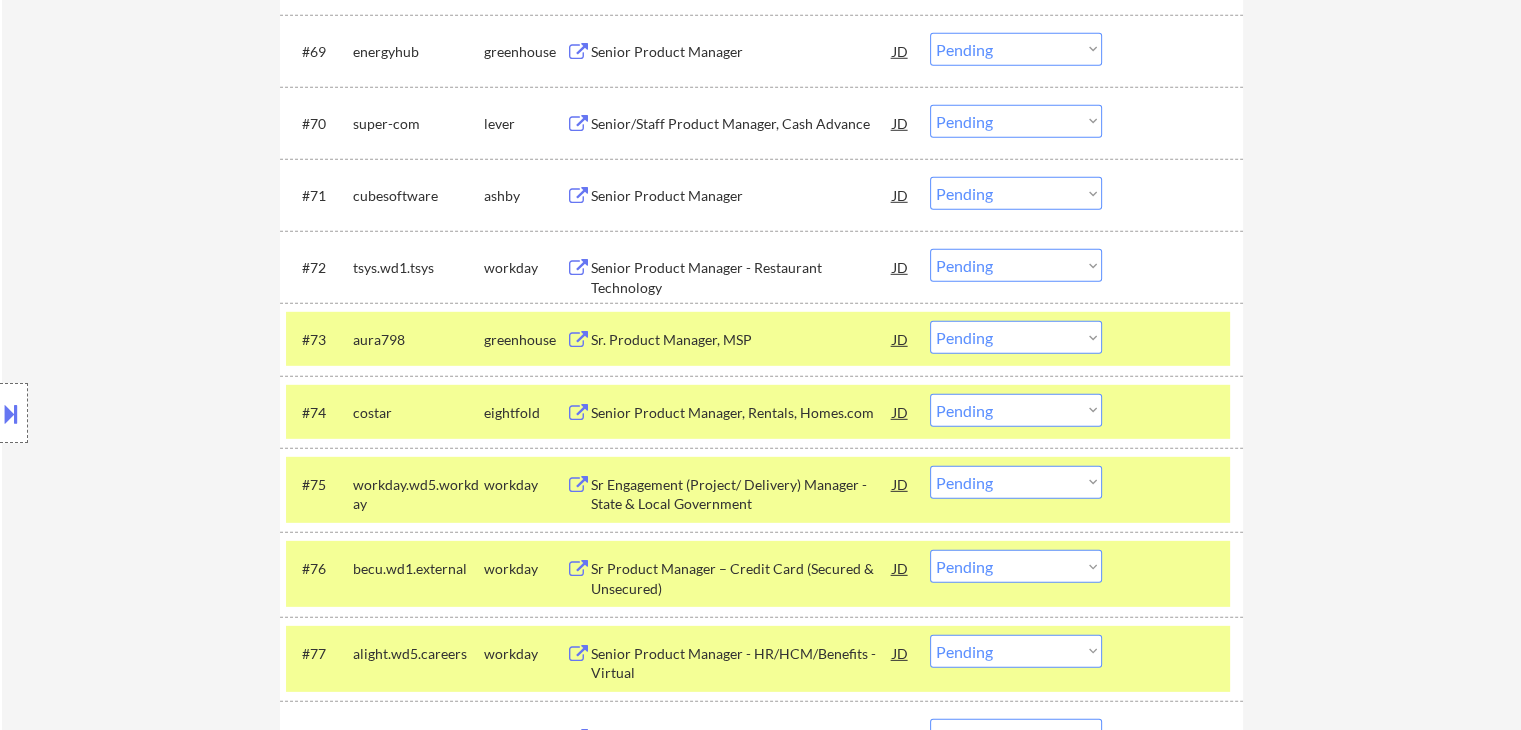 scroll, scrollTop: 5816, scrollLeft: 0, axis: vertical 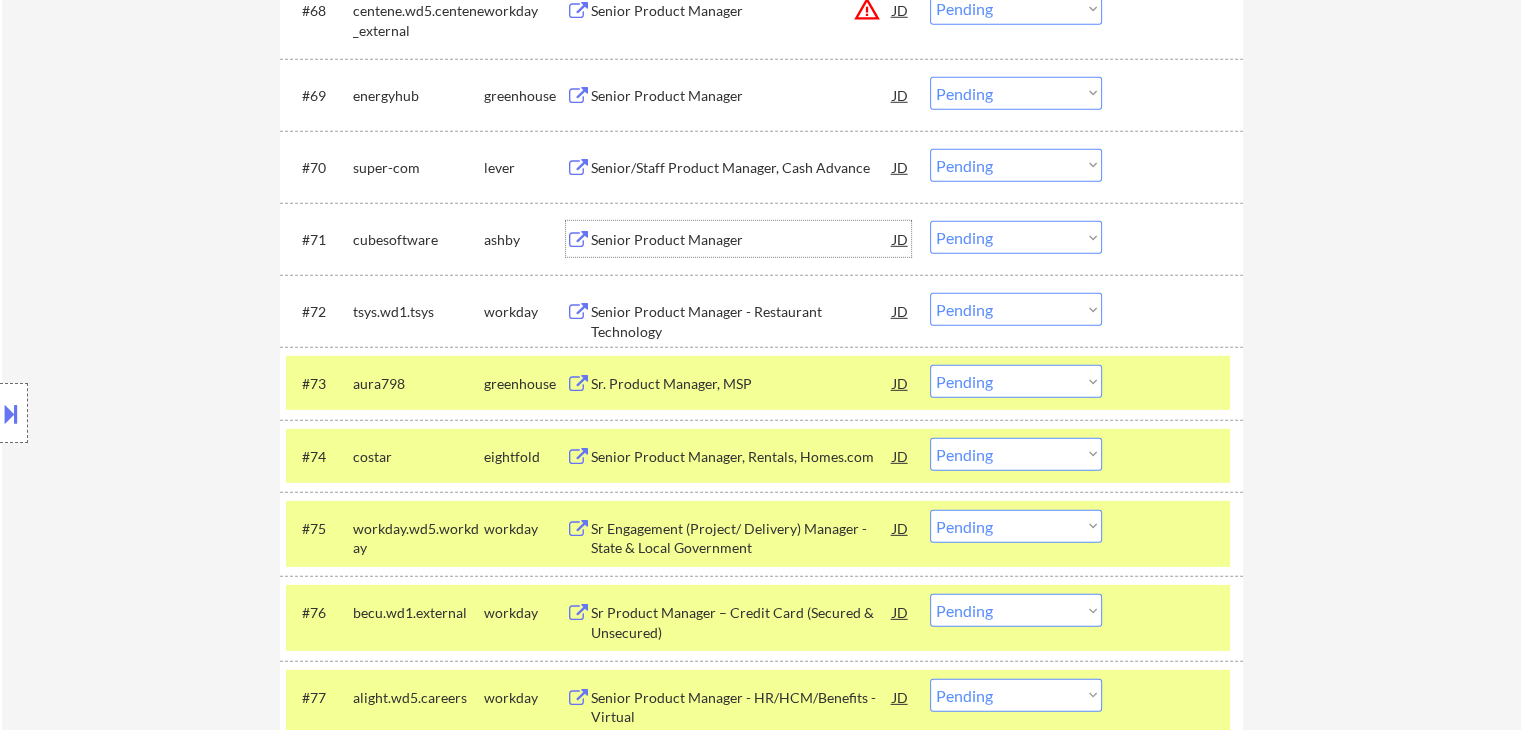 click on "Senior Product Manager" at bounding box center [742, 240] 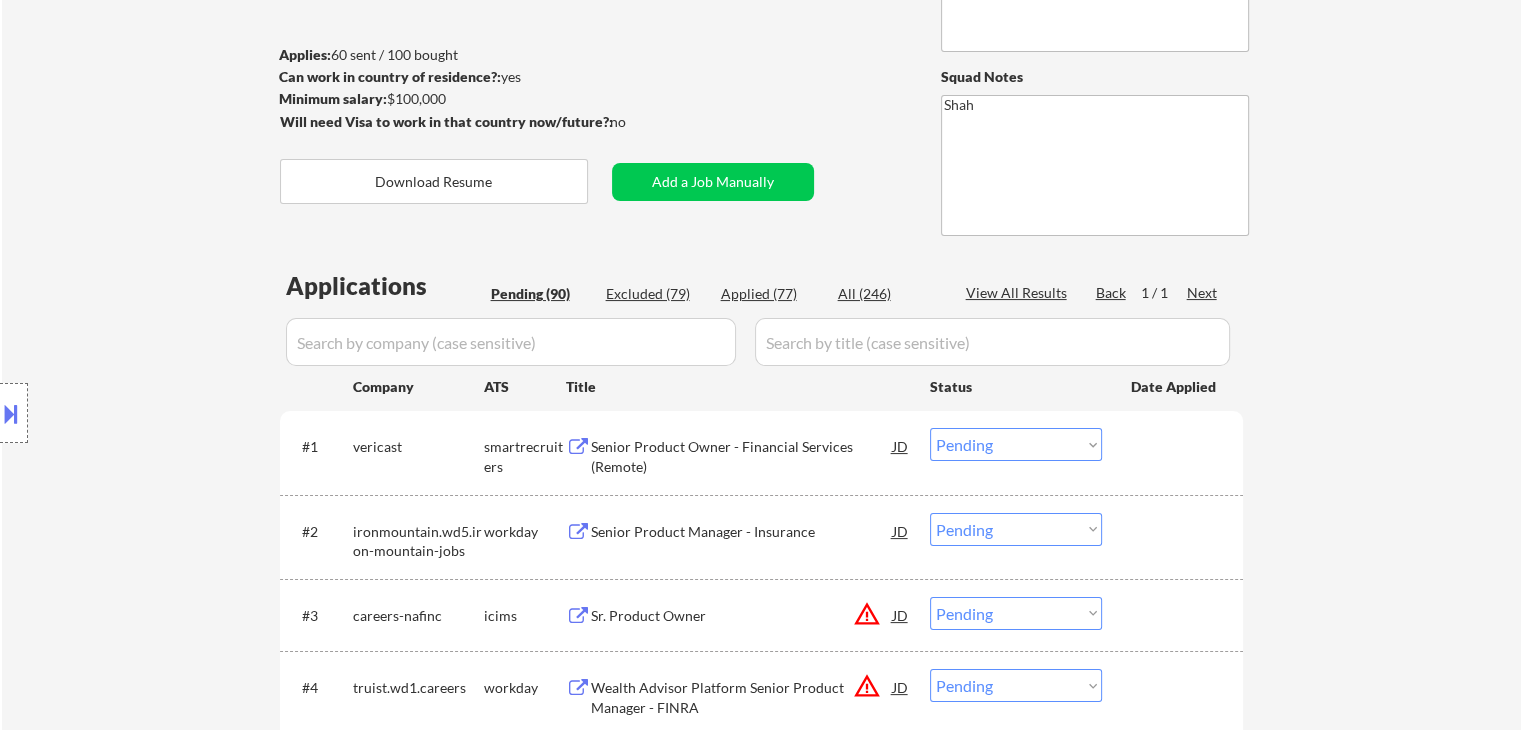 scroll, scrollTop: 0, scrollLeft: 0, axis: both 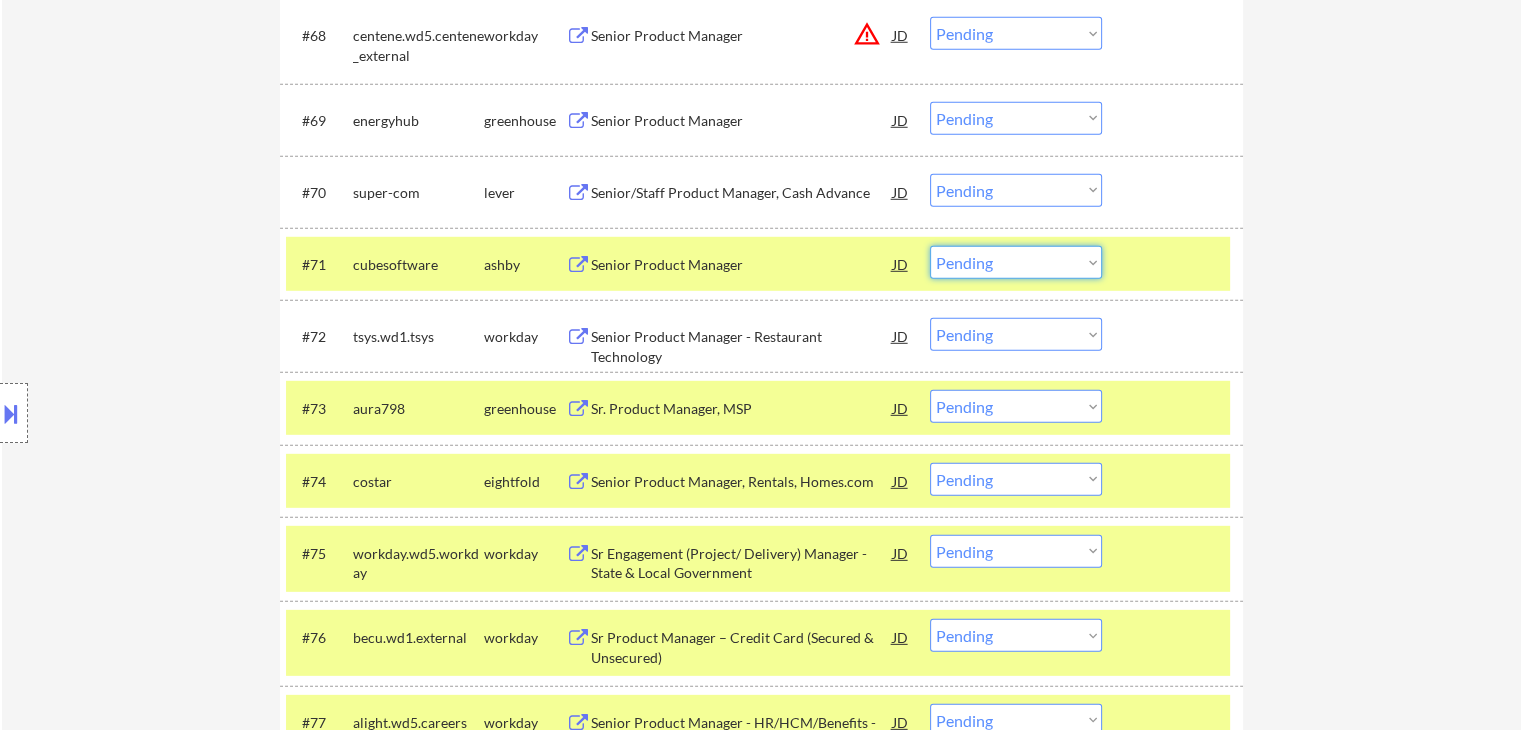 click on "Choose an option... Pending Applied Excluded (Questions) Excluded (Expired) Excluded (Location) Excluded (Bad Match) Excluded (Blocklist) Excluded (Salary) Excluded (Other)" at bounding box center (1016, 262) 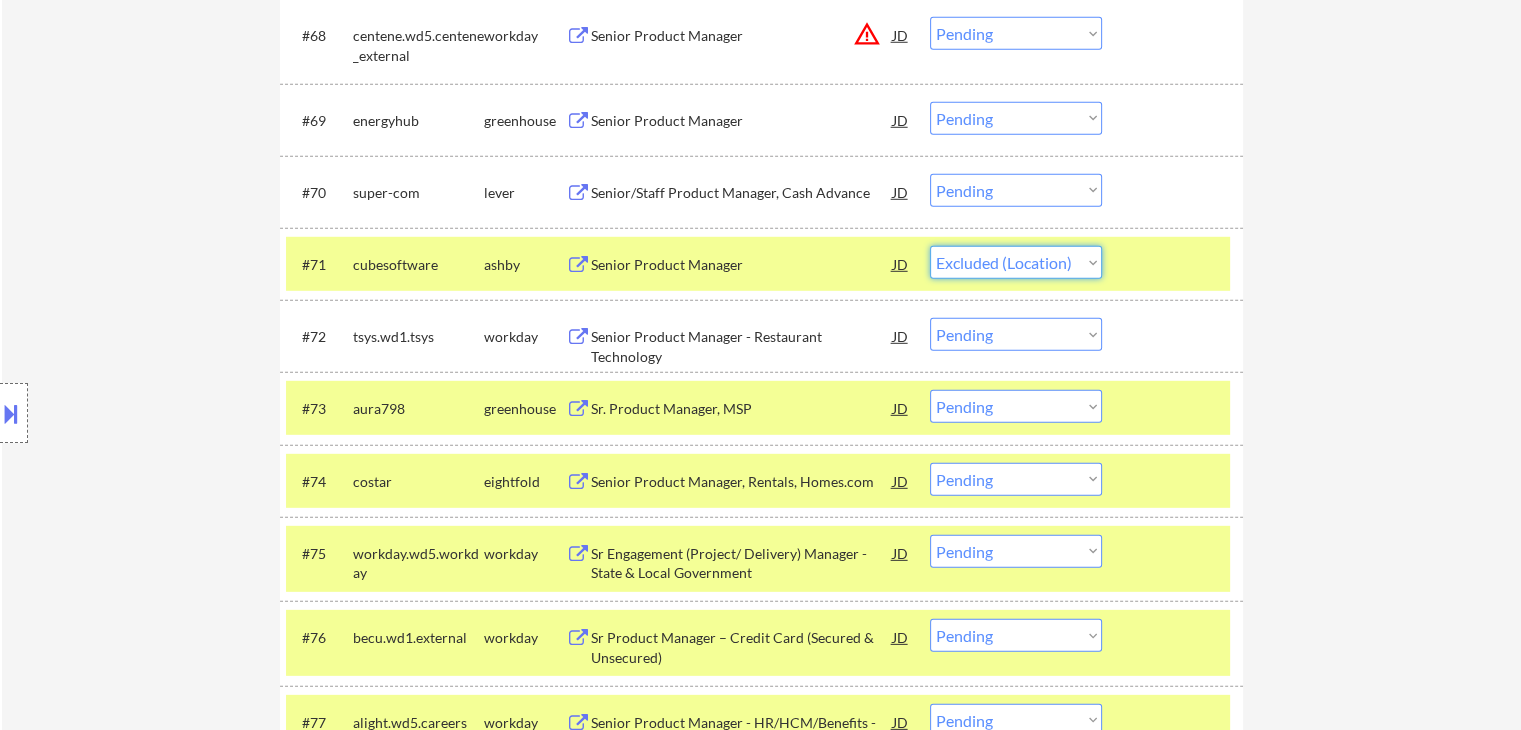 click on "Choose an option... Pending Applied Excluded (Questions) Excluded (Expired) Excluded (Location) Excluded (Bad Match) Excluded (Blocklist) Excluded (Salary) Excluded (Other)" at bounding box center [1016, 262] 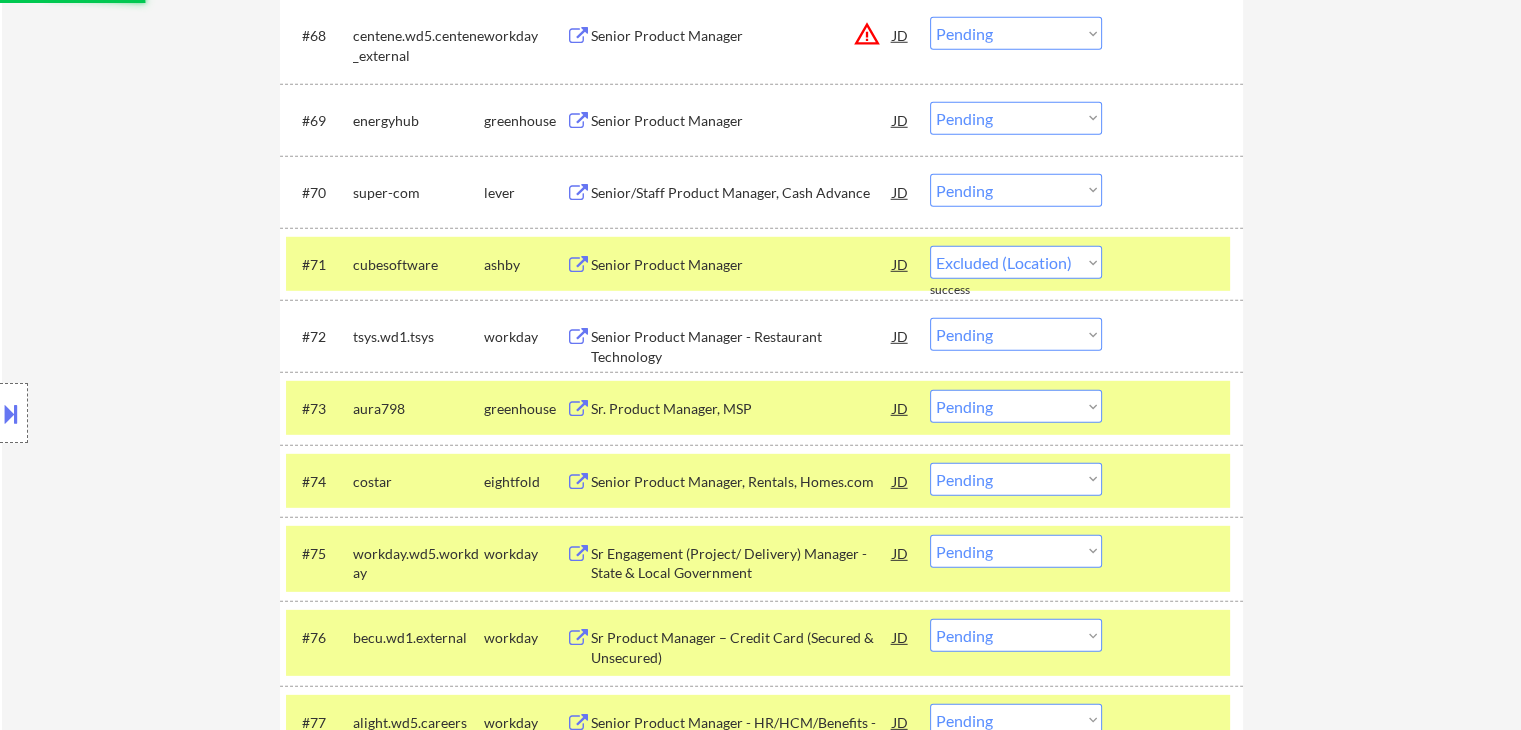 select on ""pending"" 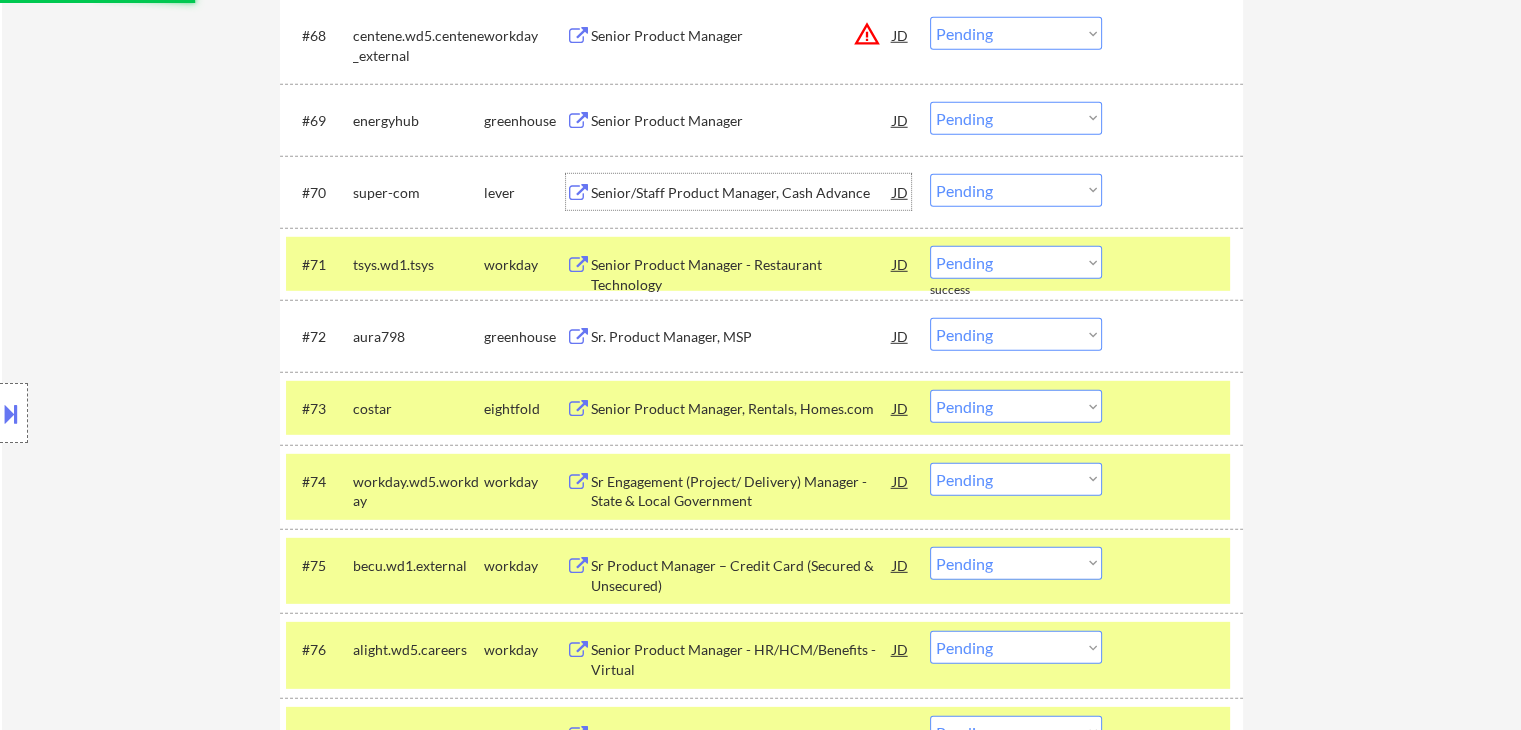 click on "Senior/Staff Product Manager, Cash Advance" at bounding box center (742, 193) 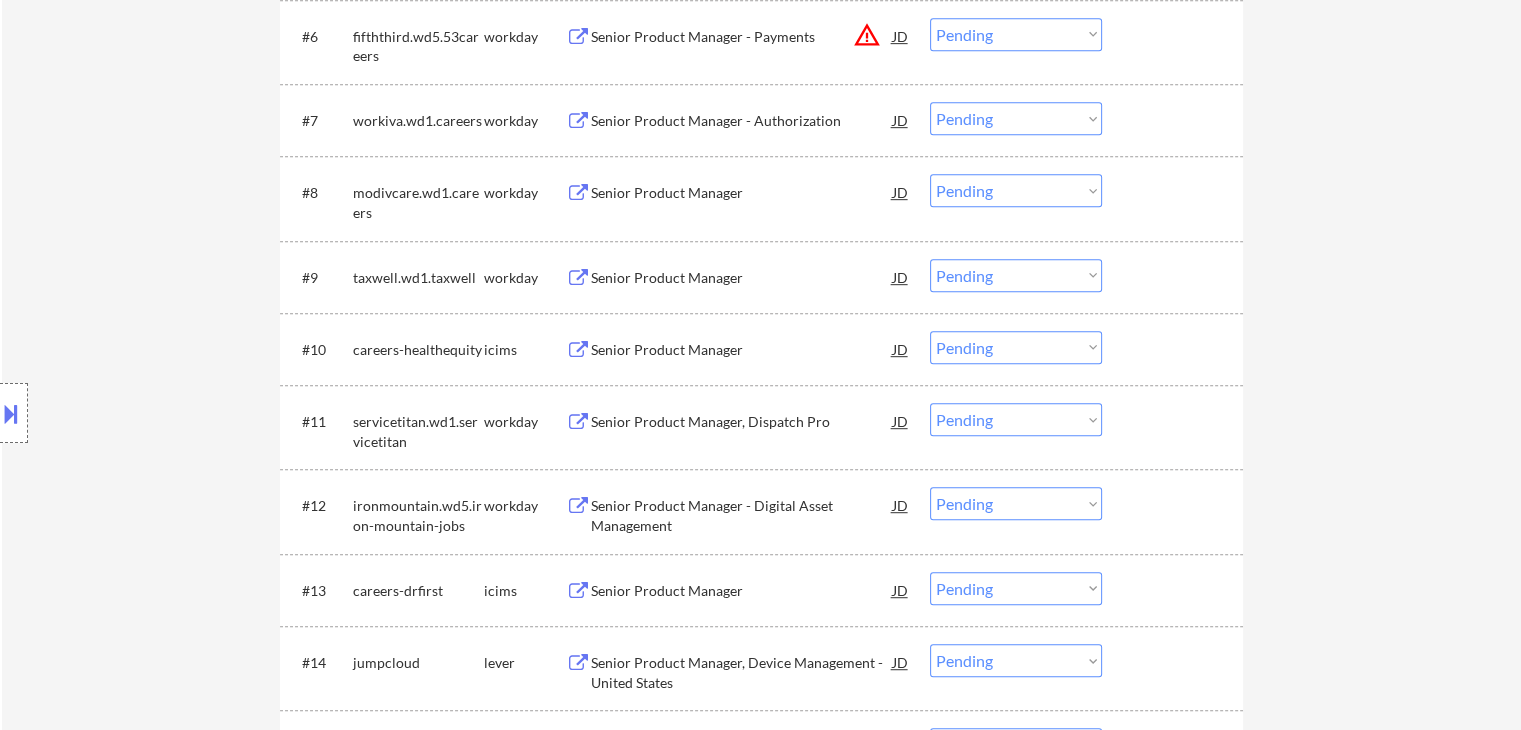 scroll, scrollTop: 0, scrollLeft: 0, axis: both 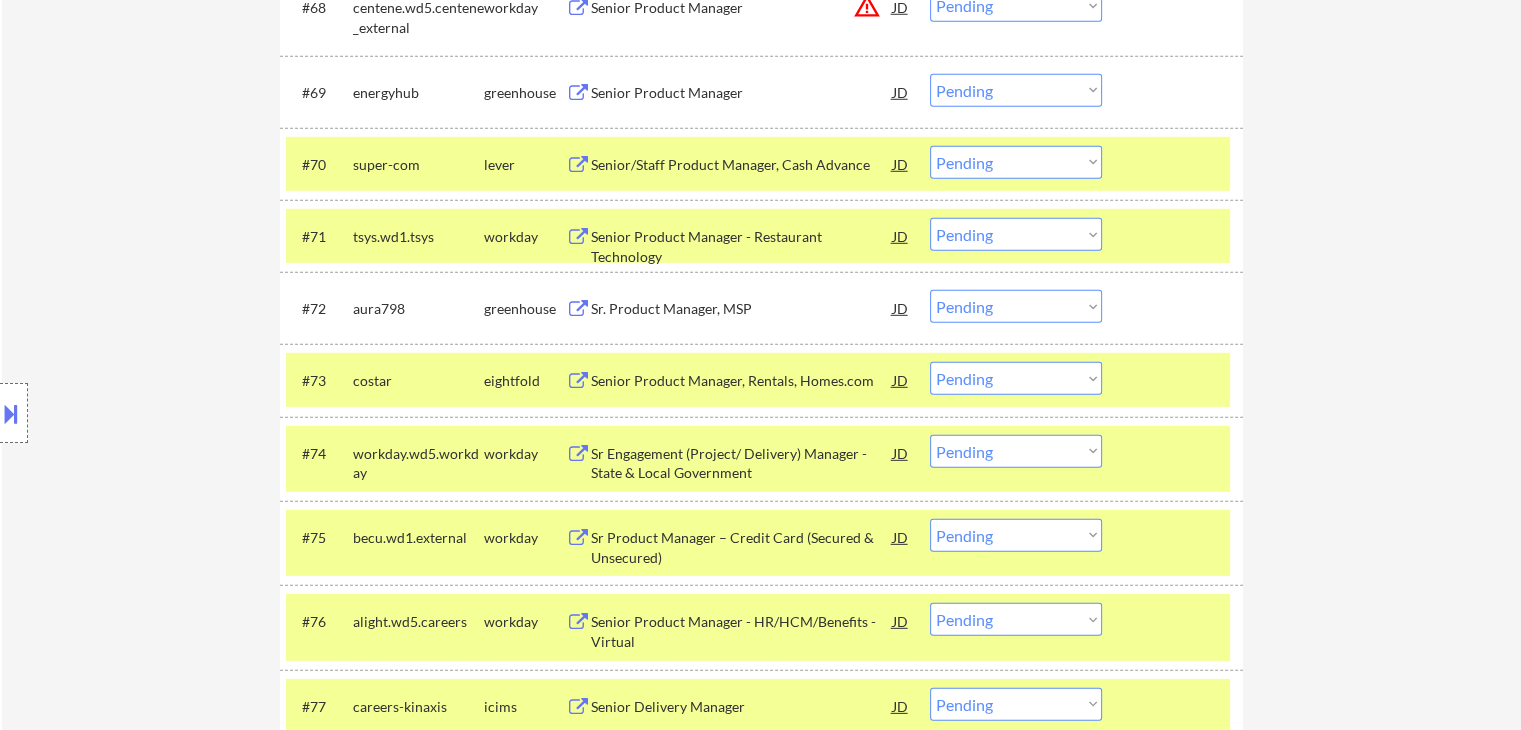click on "Choose an option... Pending Applied Excluded (Questions) Excluded (Expired) Excluded (Location) Excluded (Bad Match) Excluded (Blocklist) Excluded (Salary) Excluded (Other)" at bounding box center (1016, 162) 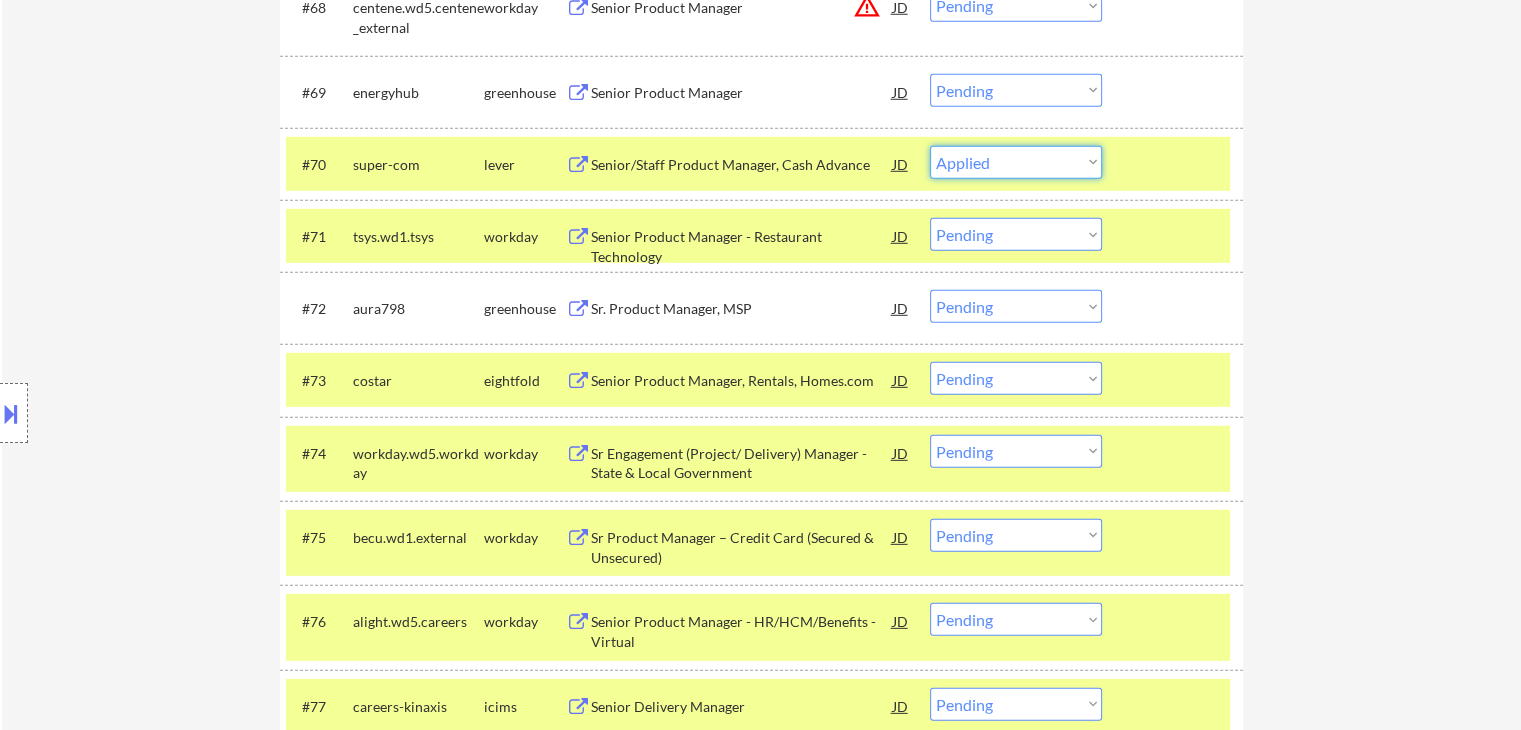 click on "Choose an option... Pending Applied Excluded (Questions) Excluded (Expired) Excluded (Location) Excluded (Bad Match) Excluded (Blocklist) Excluded (Salary) Excluded (Other)" at bounding box center (1016, 162) 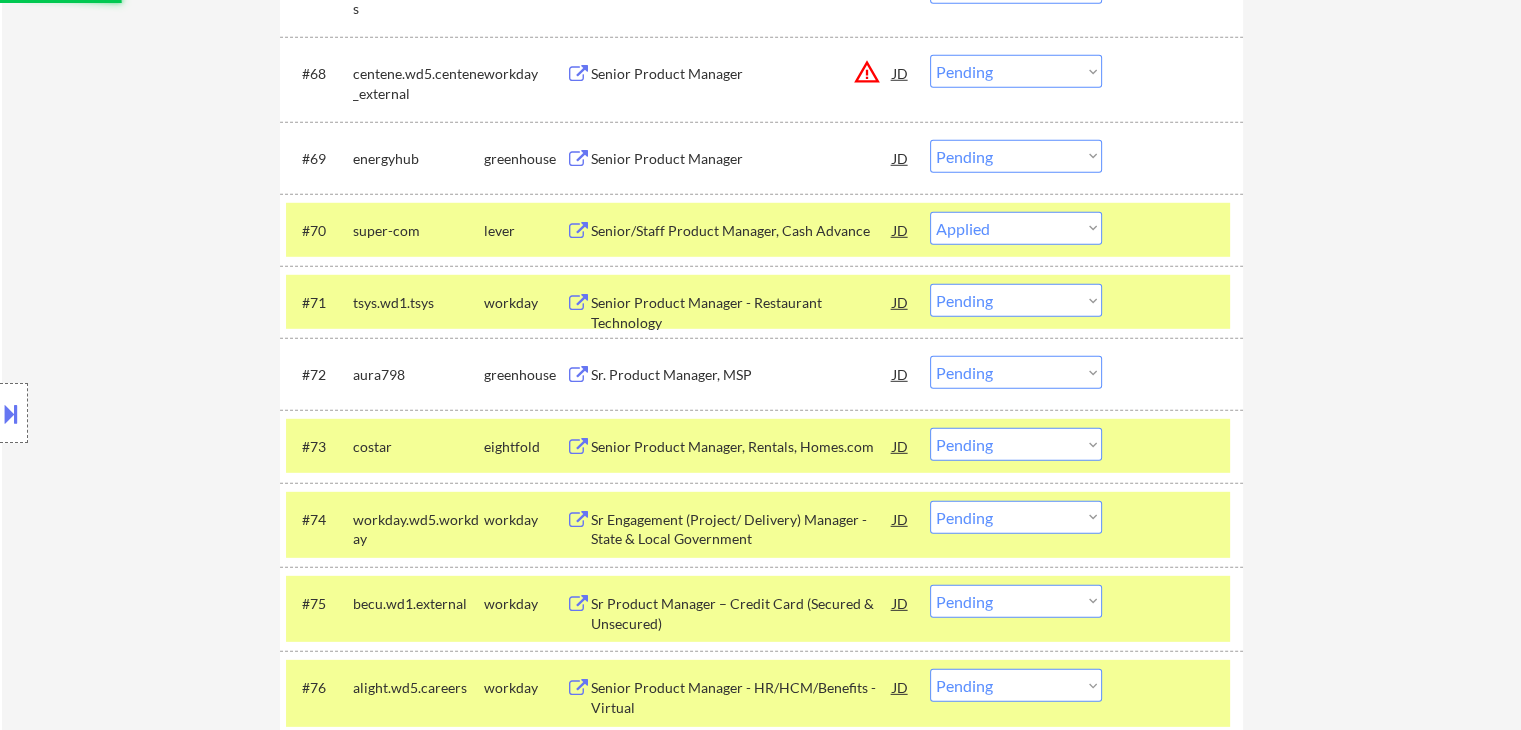 scroll, scrollTop: 5719, scrollLeft: 0, axis: vertical 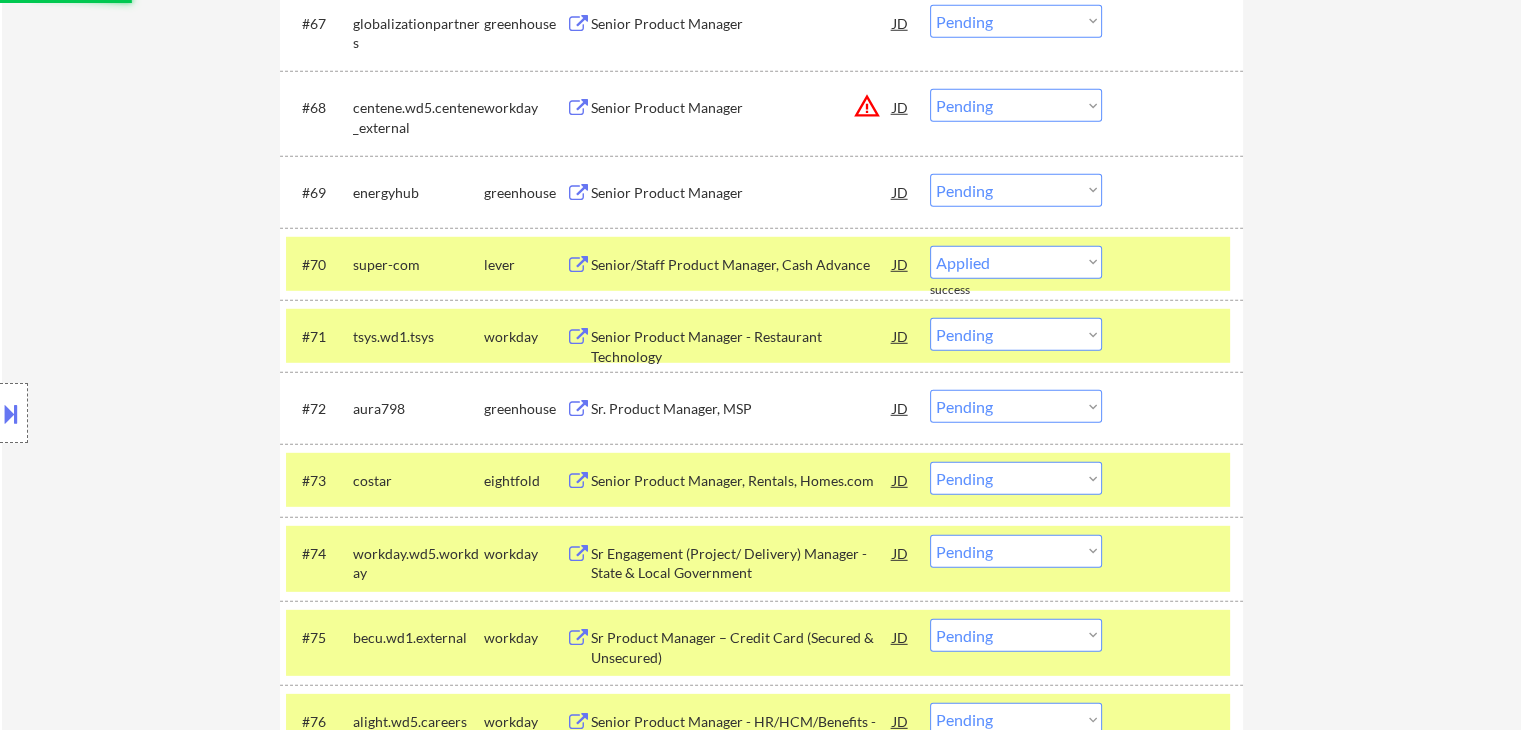 select on ""pending"" 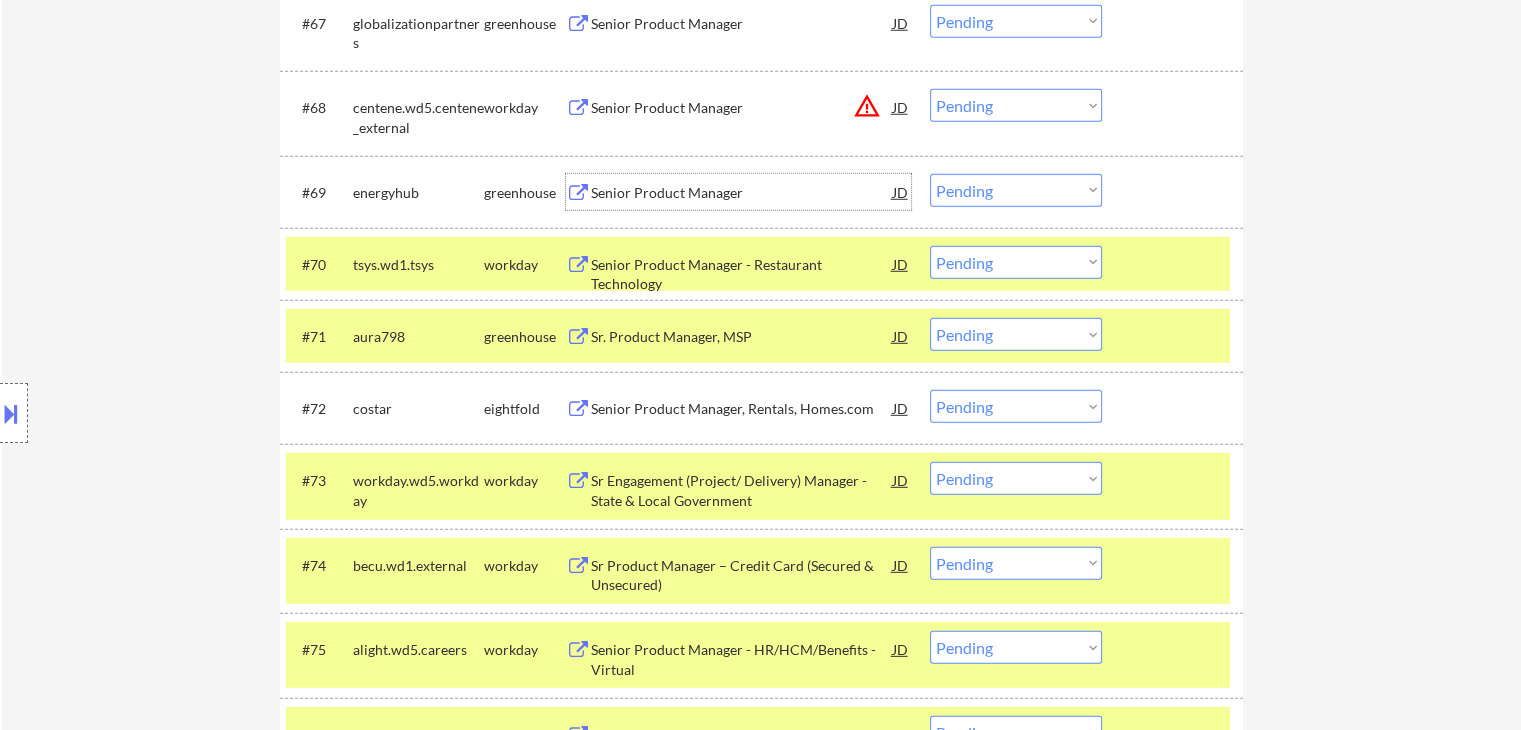 click on "Senior Product Manager" at bounding box center (742, 193) 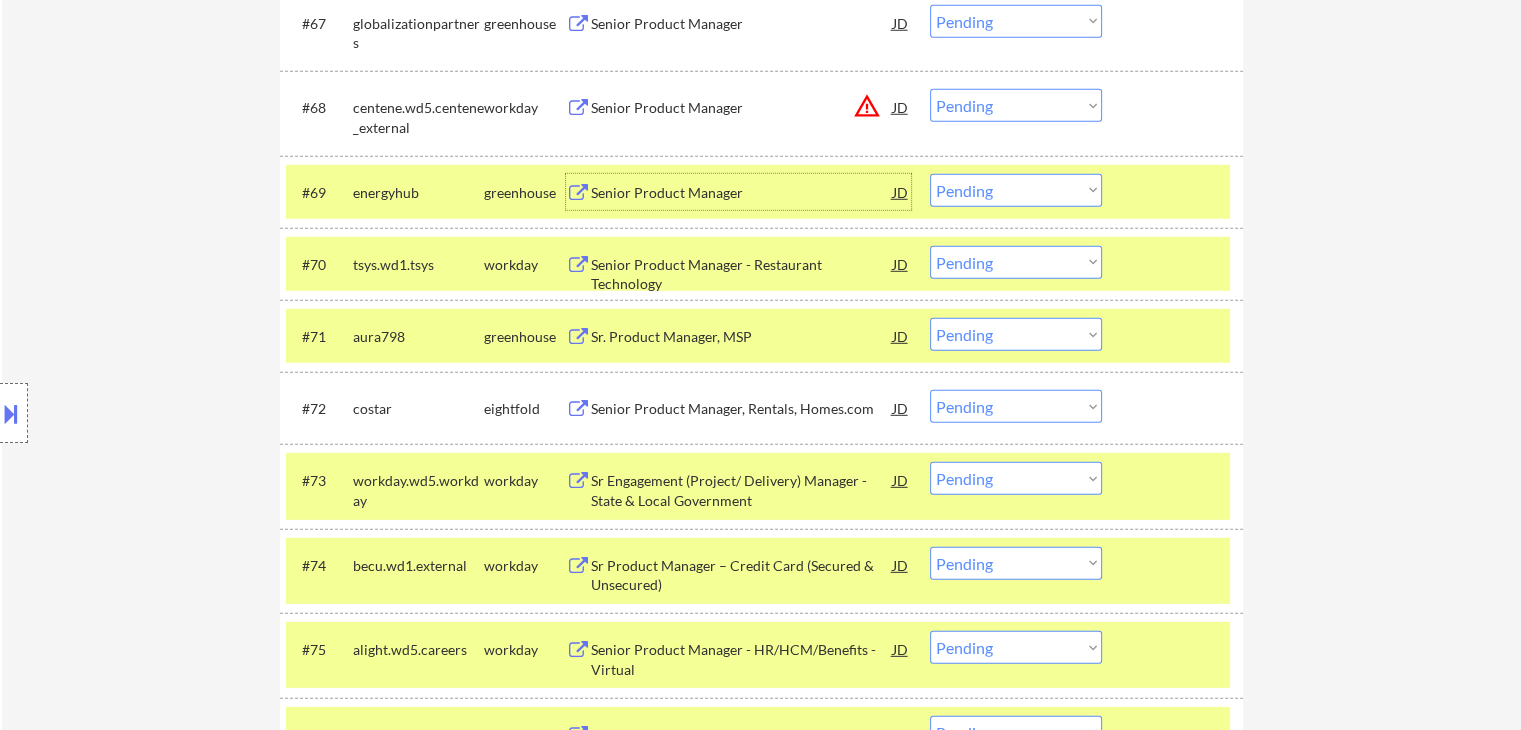 click on "Choose an option... Pending Applied Excluded (Questions) Excluded (Expired) Excluded (Location) Excluded (Bad Match) Excluded (Blocklist) Excluded (Salary) Excluded (Other)" at bounding box center (1016, 190) 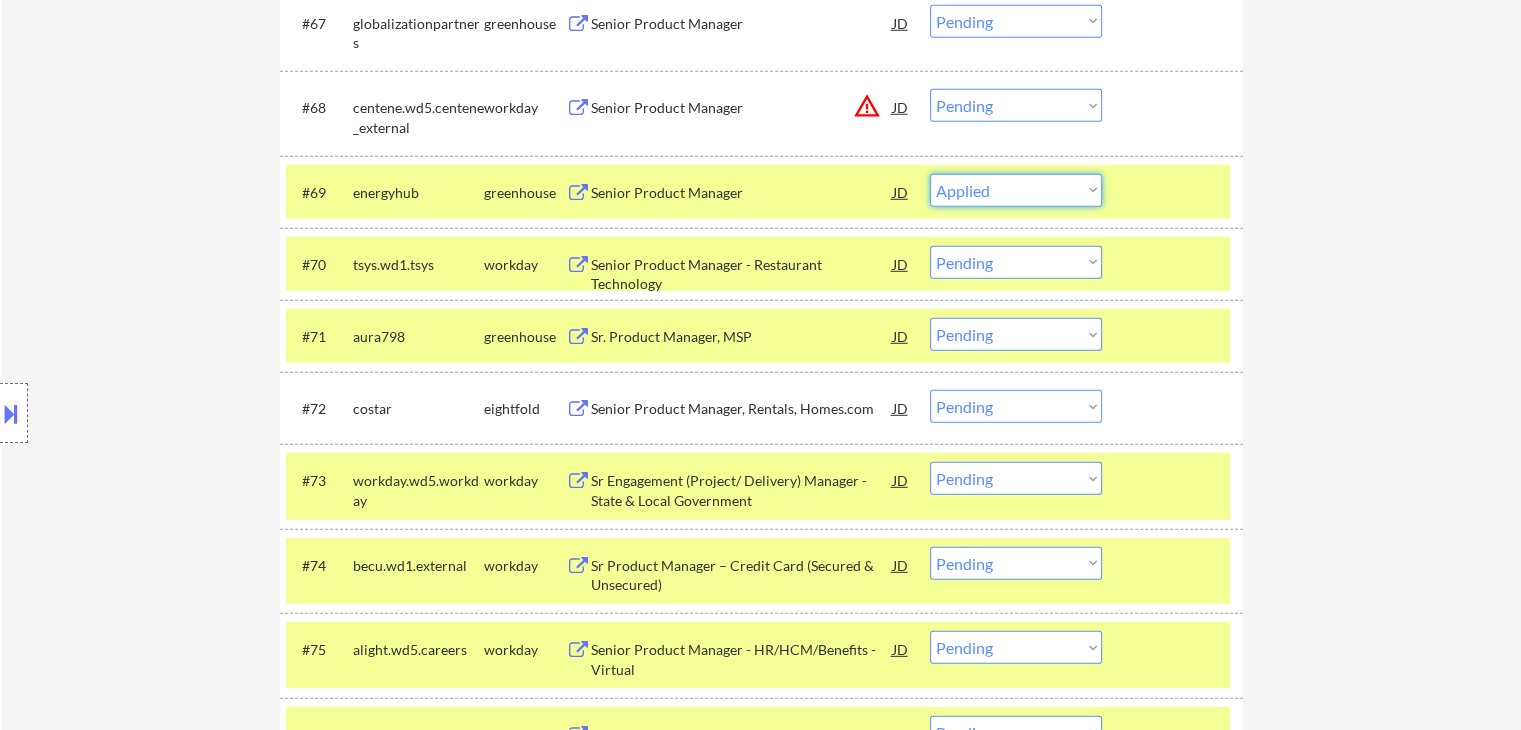 click on "Choose an option... Pending Applied Excluded (Questions) Excluded (Expired) Excluded (Location) Excluded (Bad Match) Excluded (Blocklist) Excluded (Salary) Excluded (Other)" at bounding box center [1016, 190] 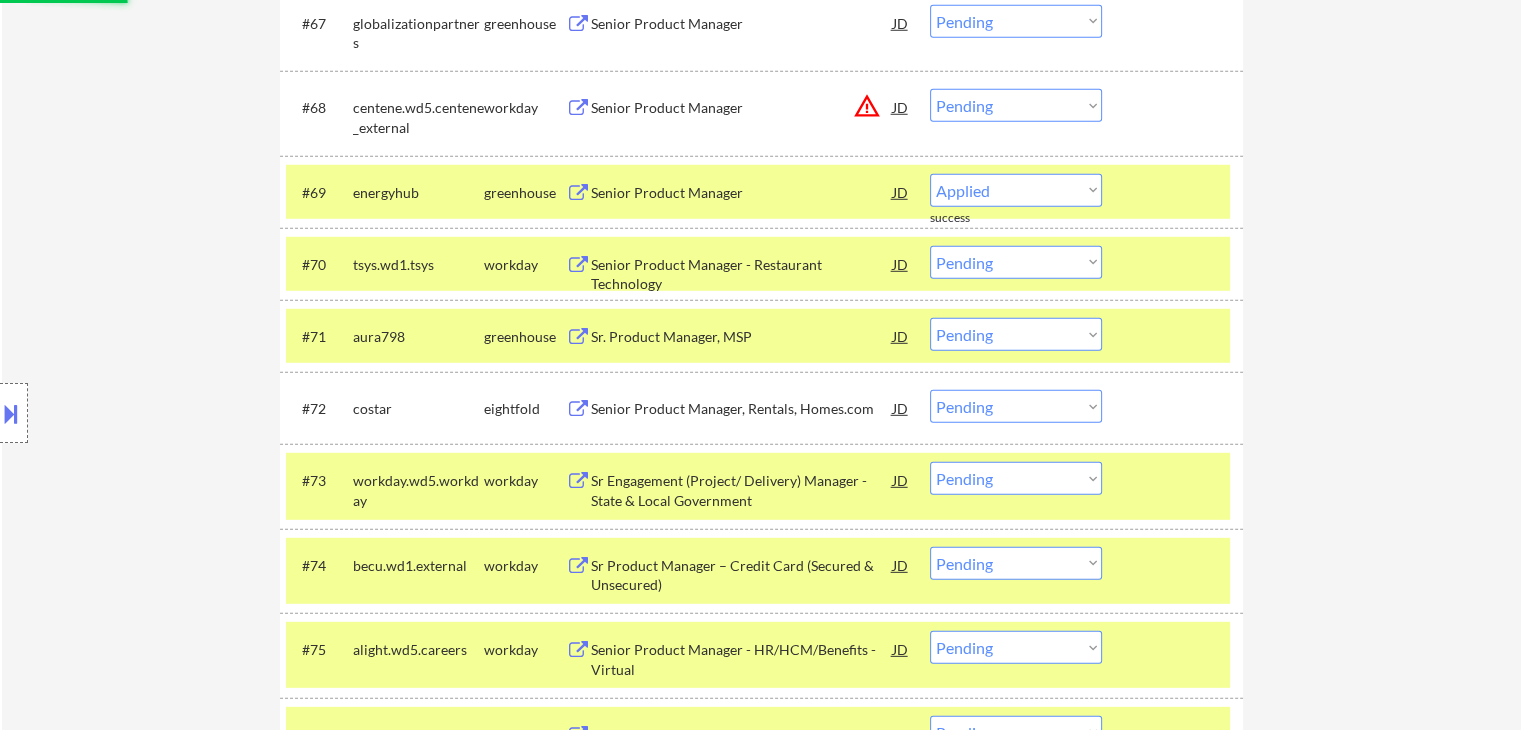 select on ""pending"" 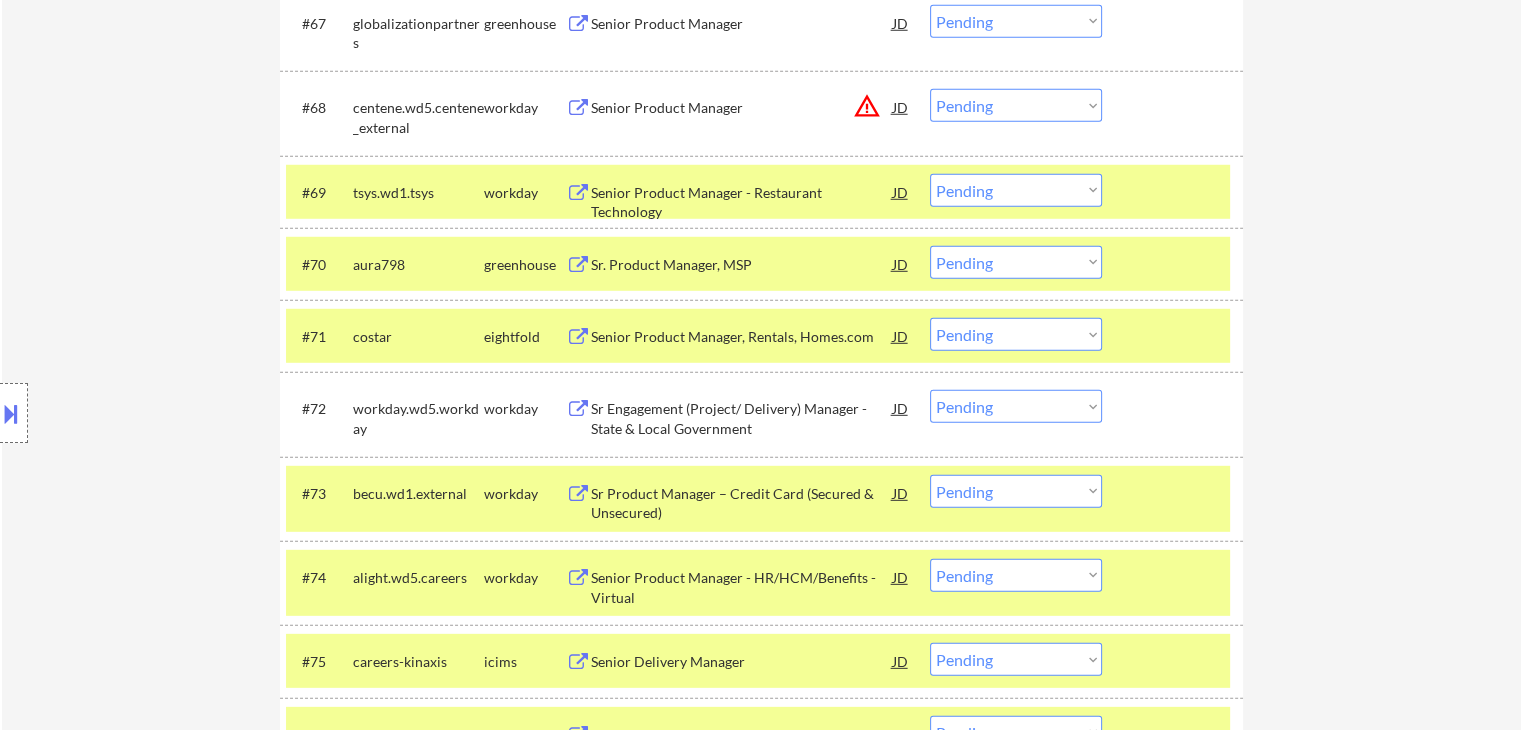 scroll, scrollTop: 5619, scrollLeft: 0, axis: vertical 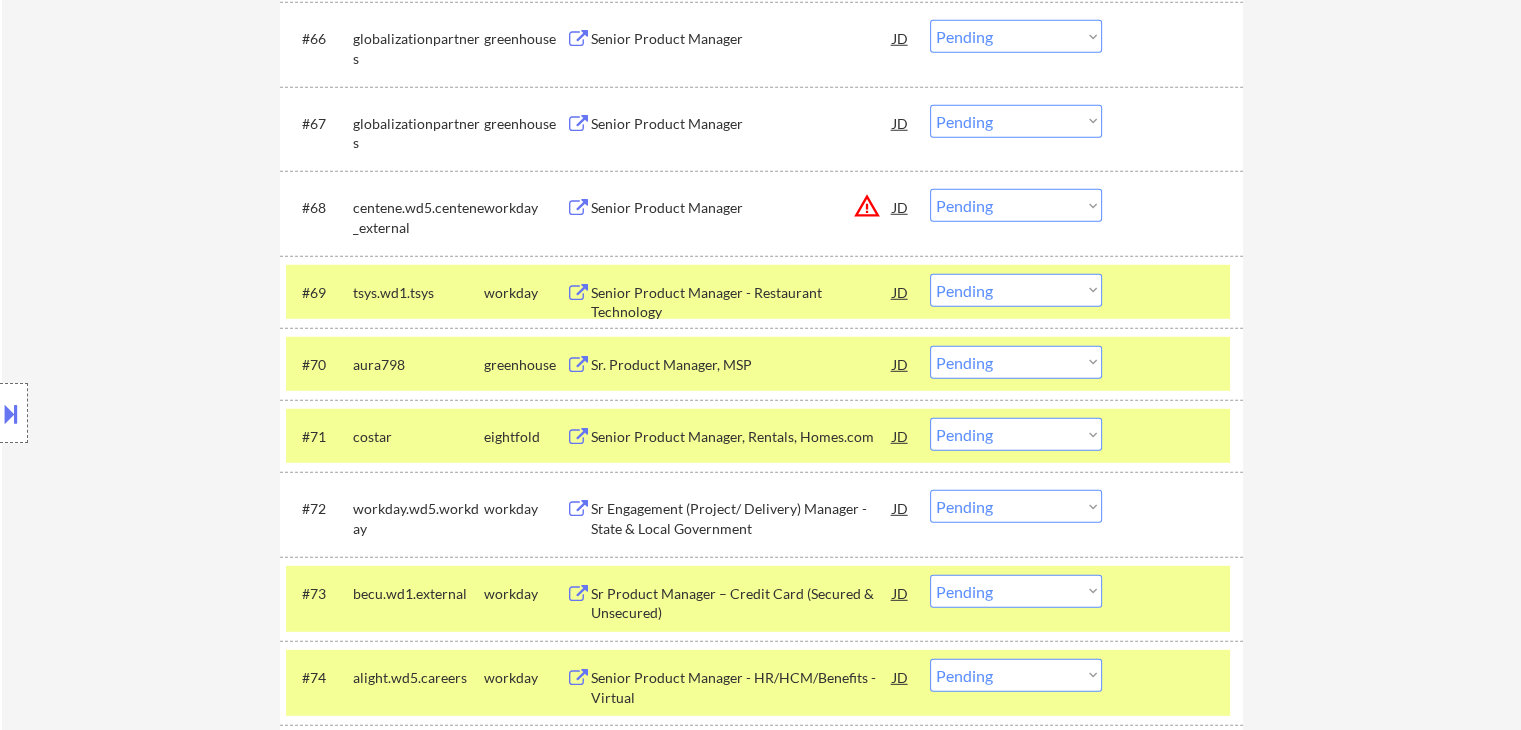 click on "Senior Product Manager" at bounding box center [742, 124] 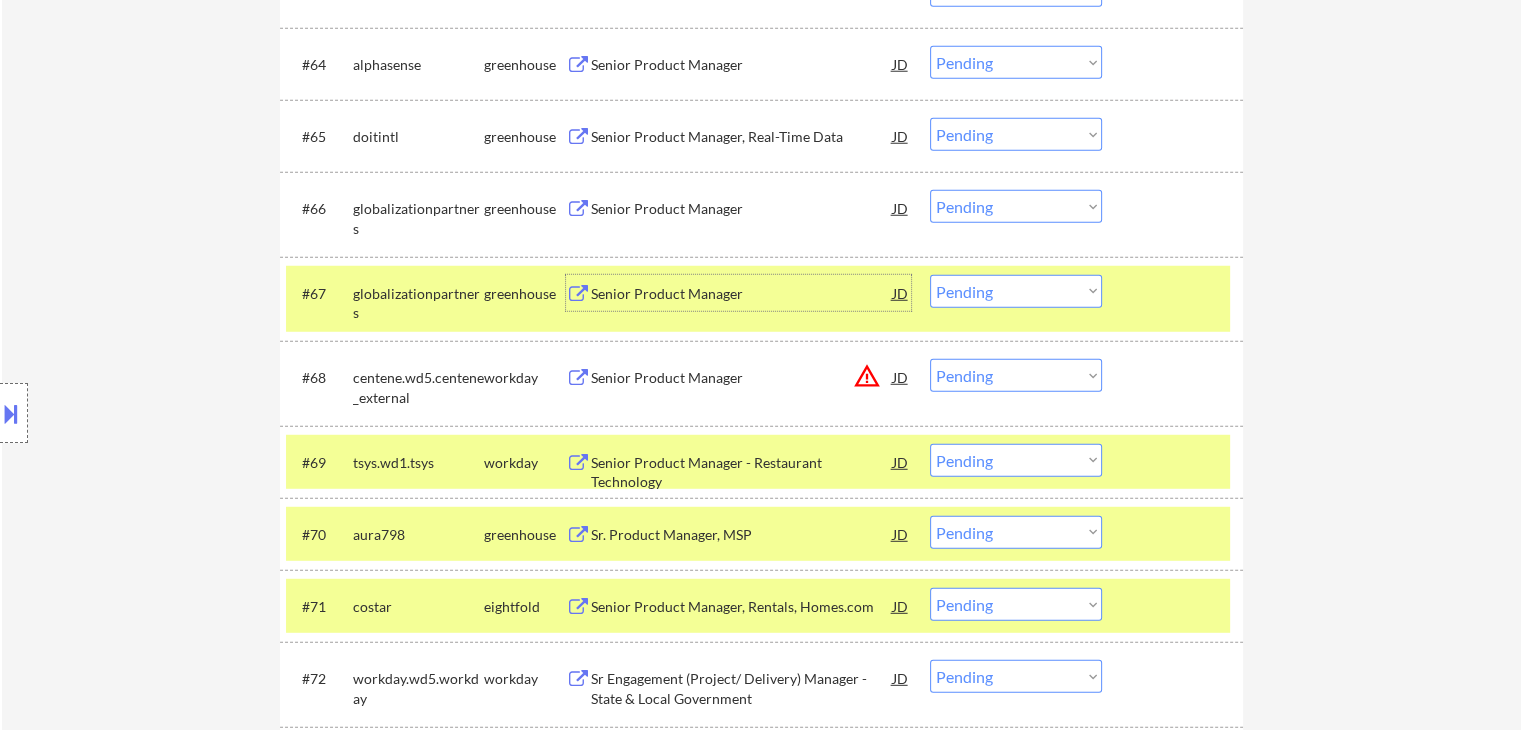 scroll, scrollTop: 5419, scrollLeft: 0, axis: vertical 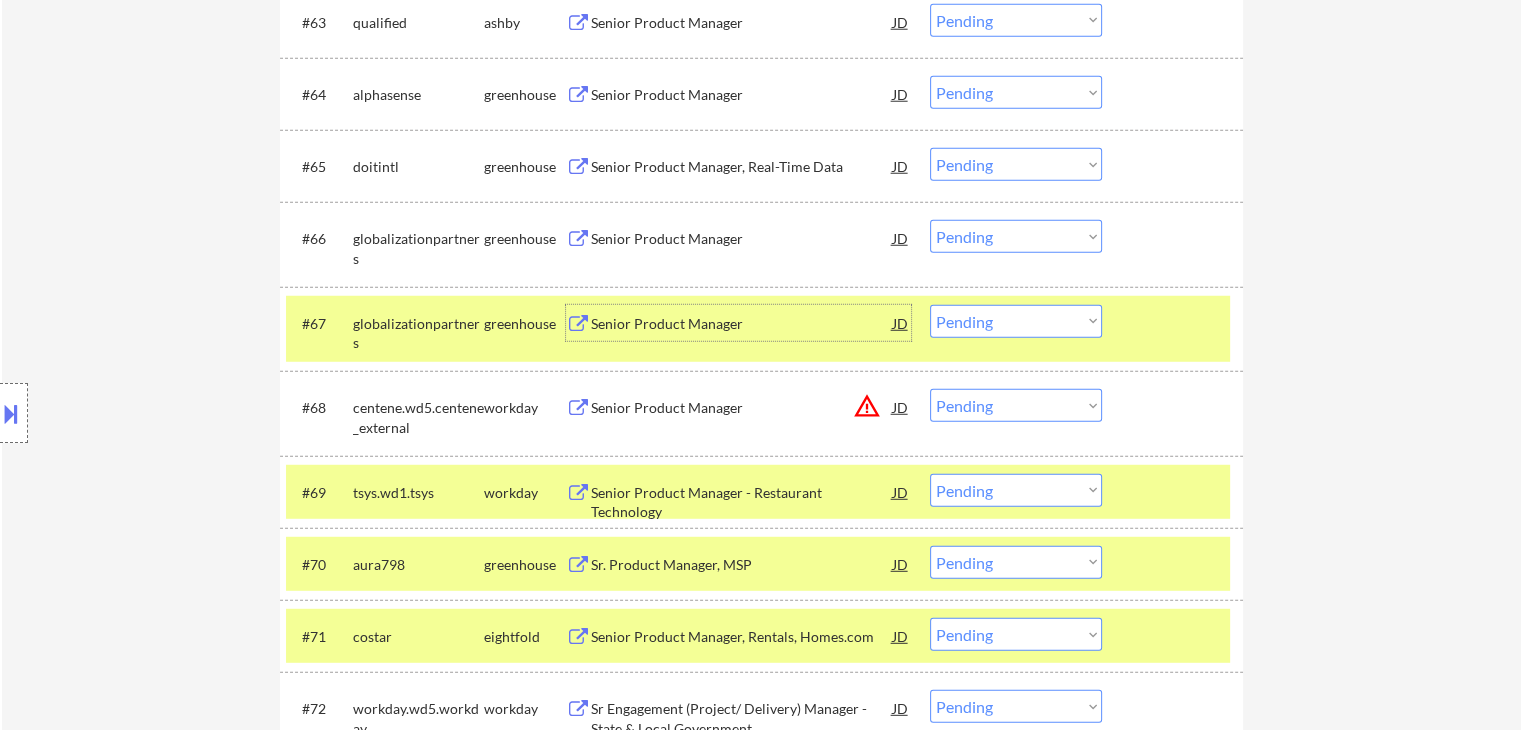 click on "Senior Product Manager" at bounding box center [742, 239] 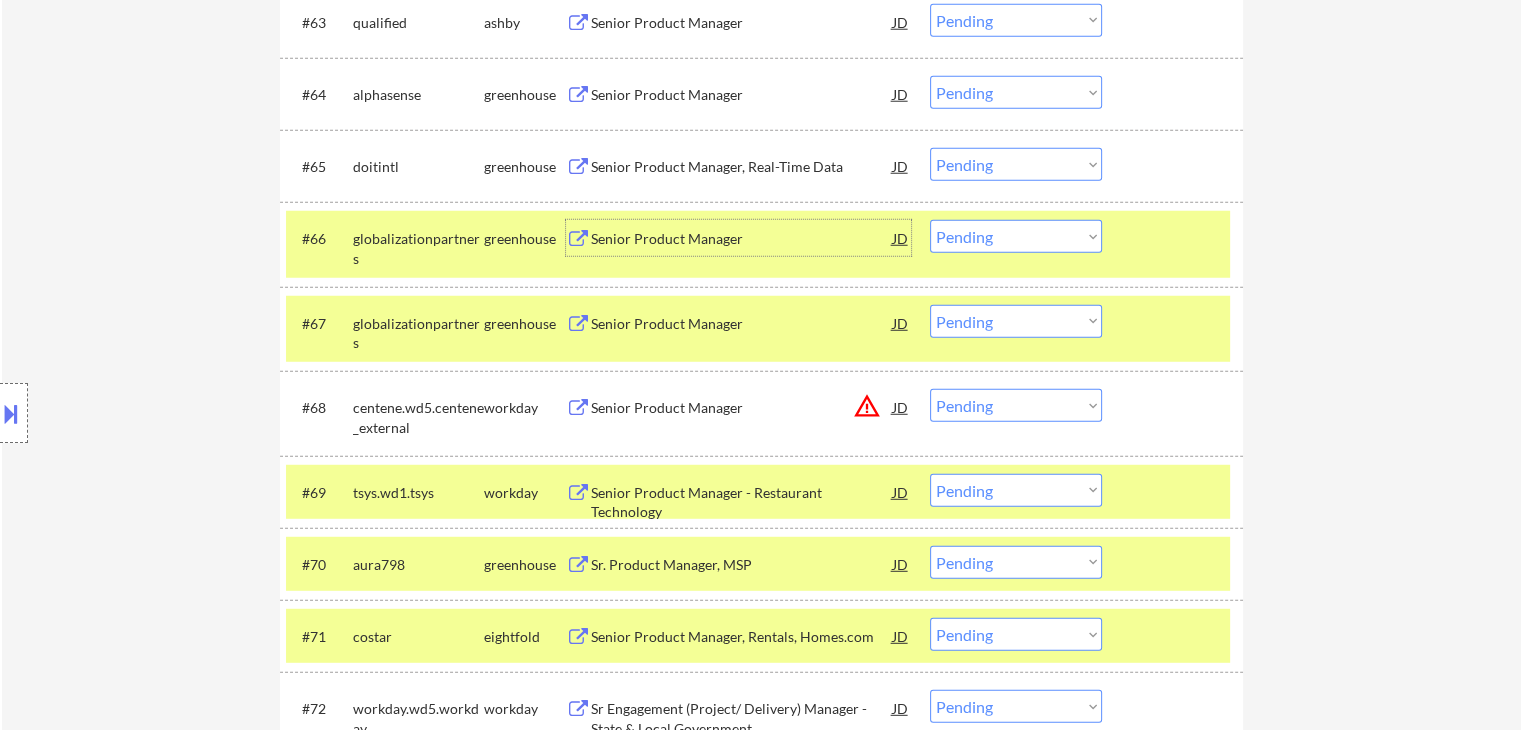 scroll, scrollTop: 5319, scrollLeft: 0, axis: vertical 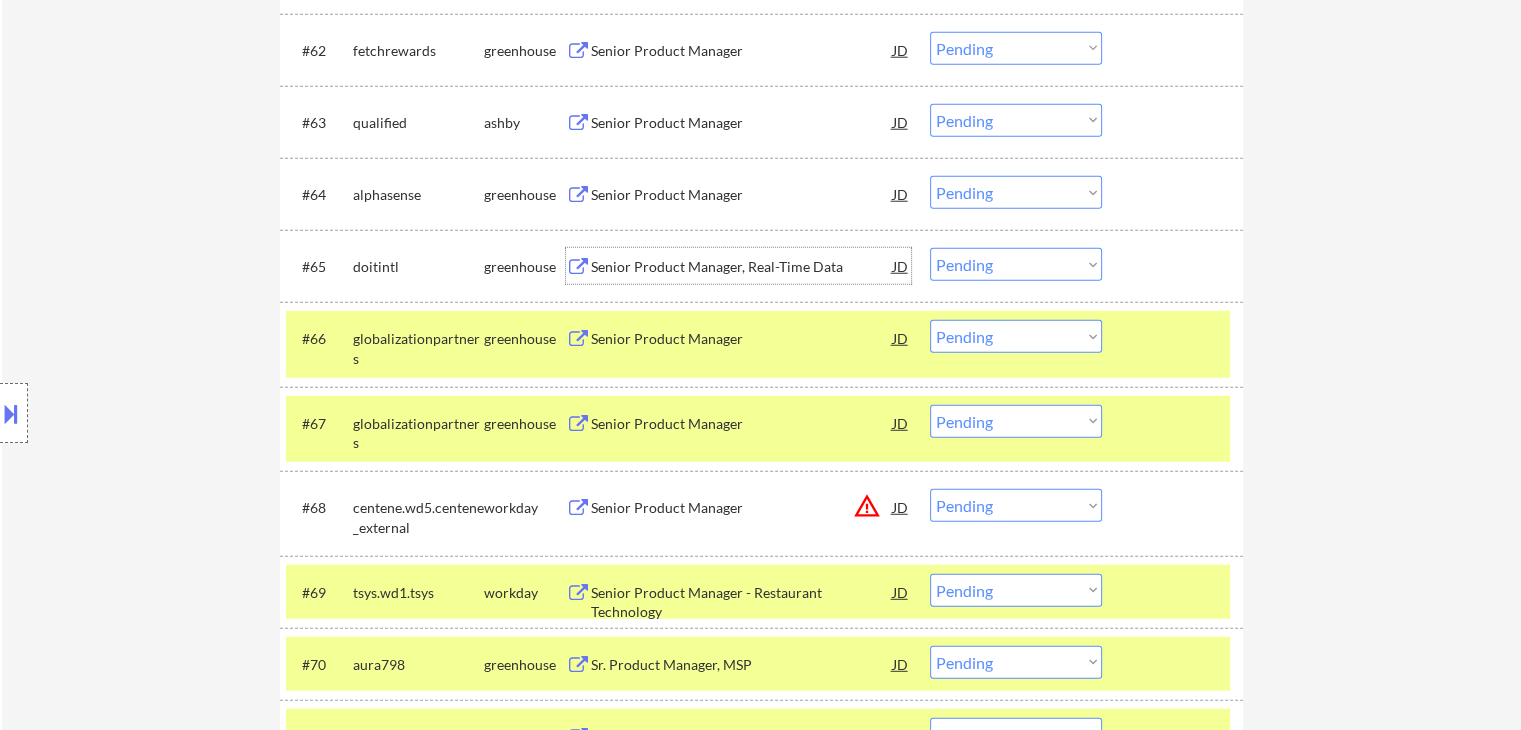 click on "Senior Product Manager, Real-Time Data" at bounding box center [742, 267] 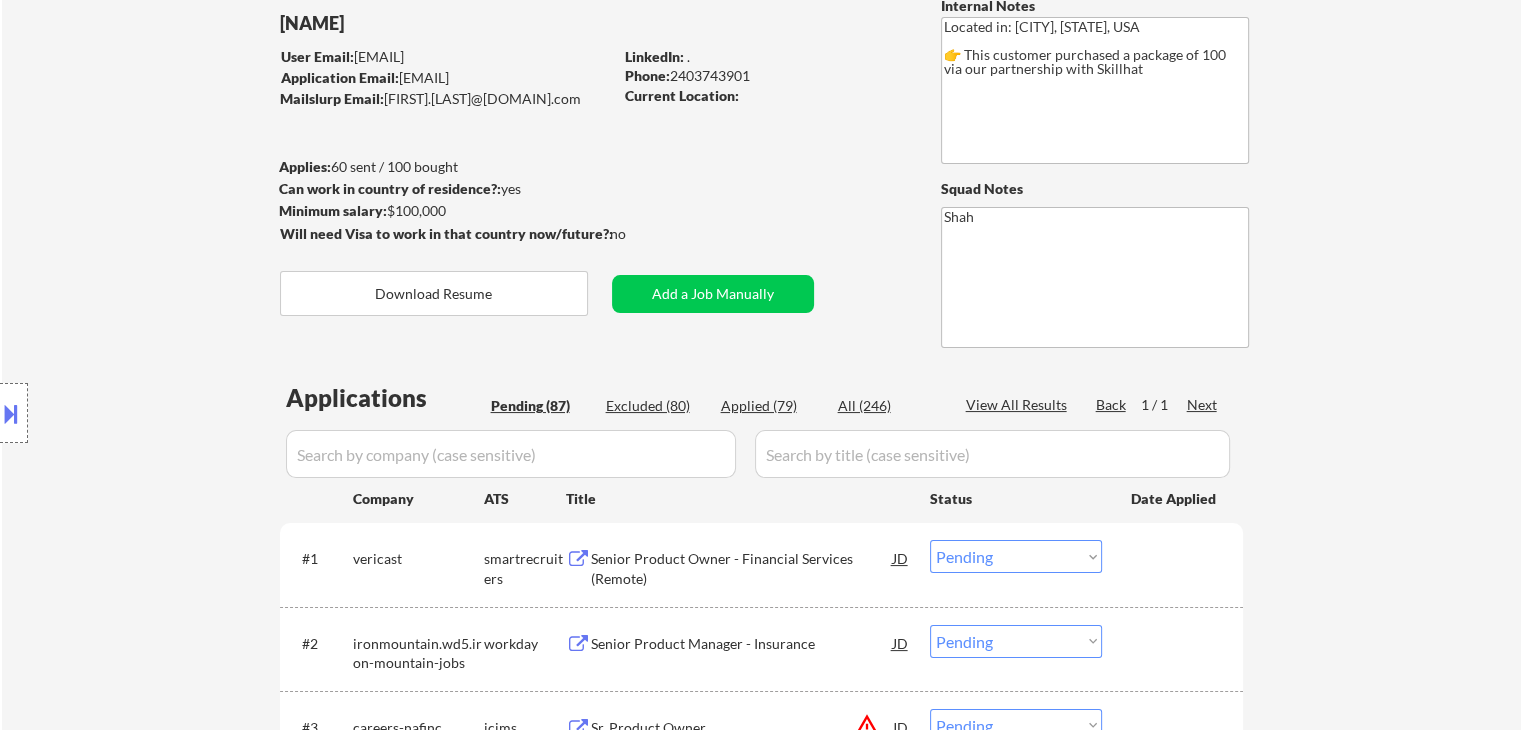 scroll, scrollTop: 0, scrollLeft: 0, axis: both 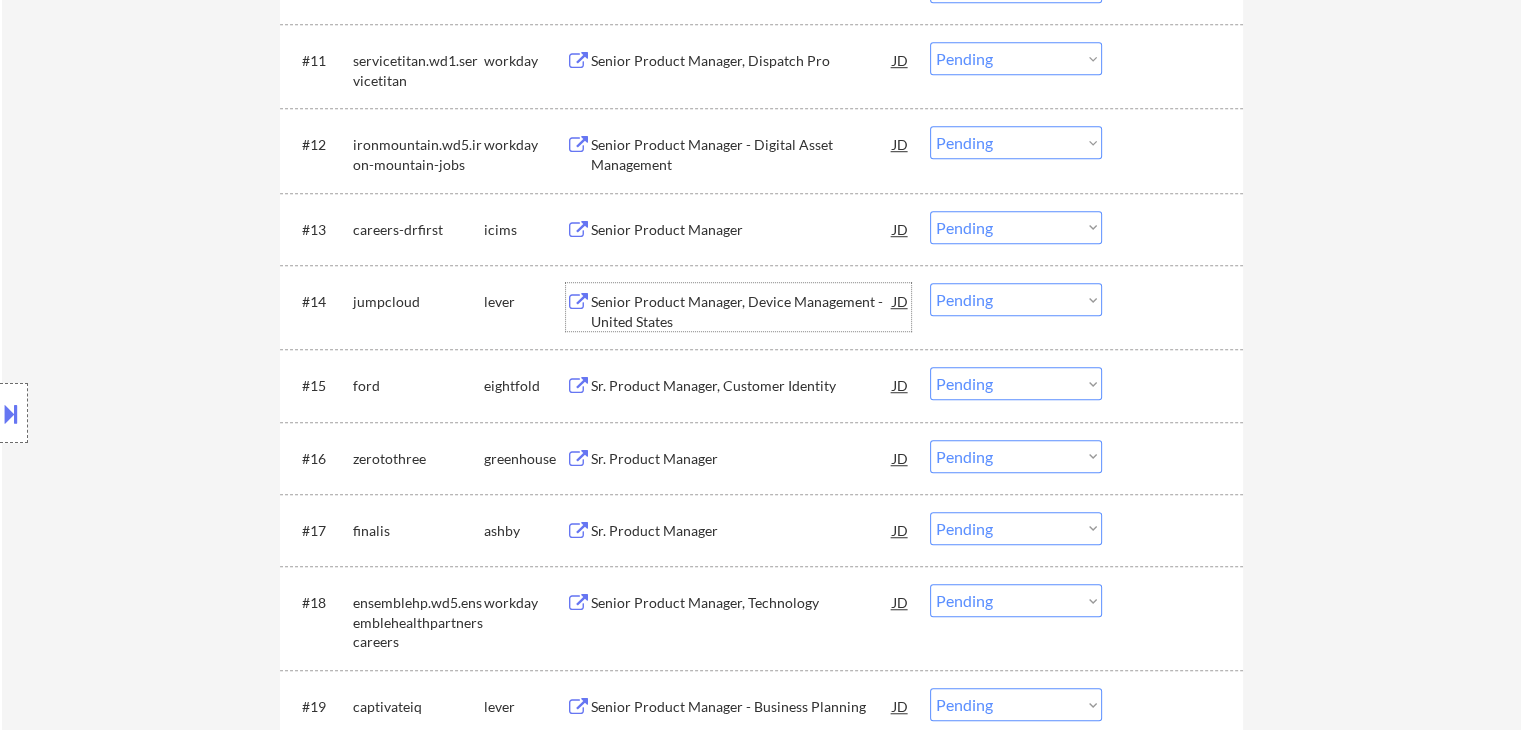 click on "Senior Product Manager, Device Management - United States" at bounding box center [742, 311] 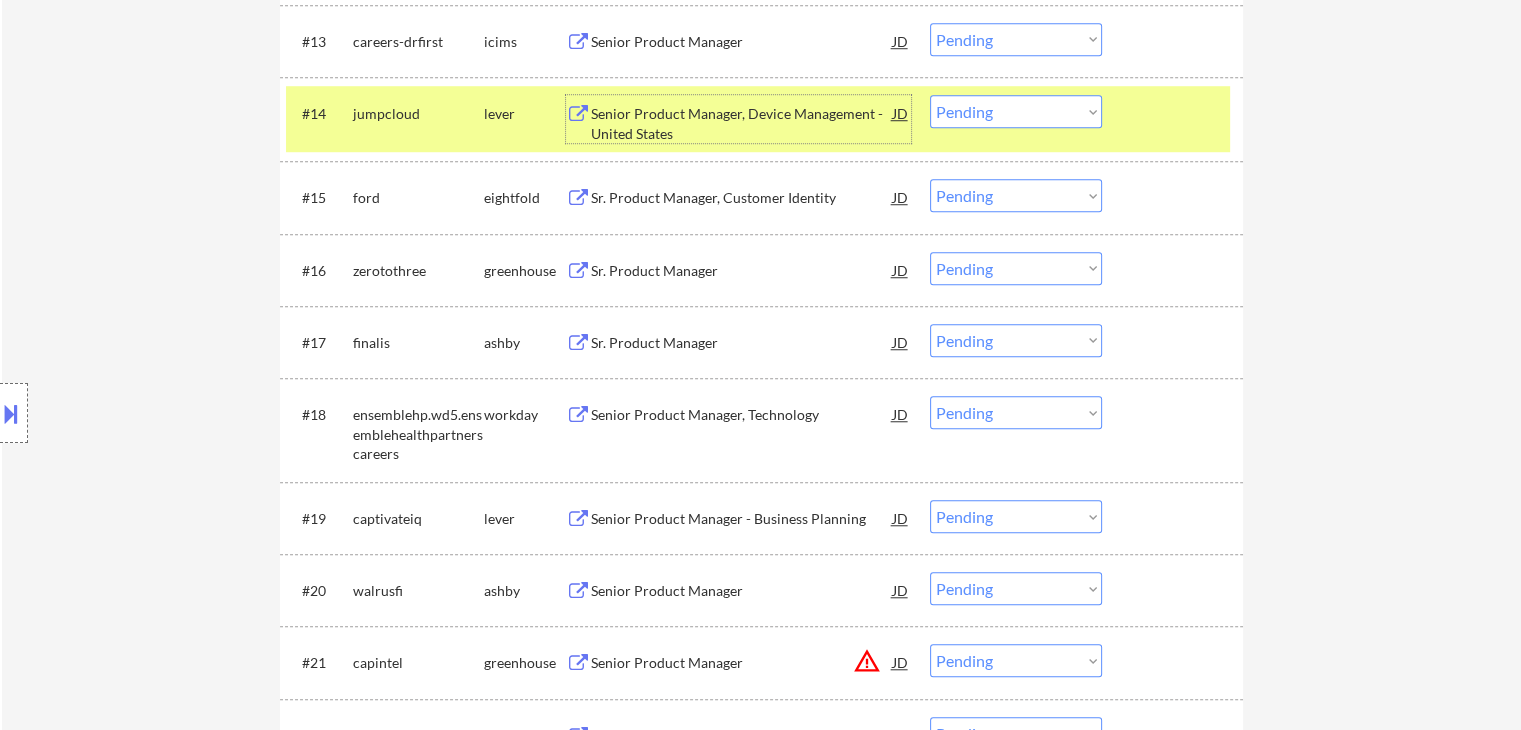 scroll, scrollTop: 1600, scrollLeft: 0, axis: vertical 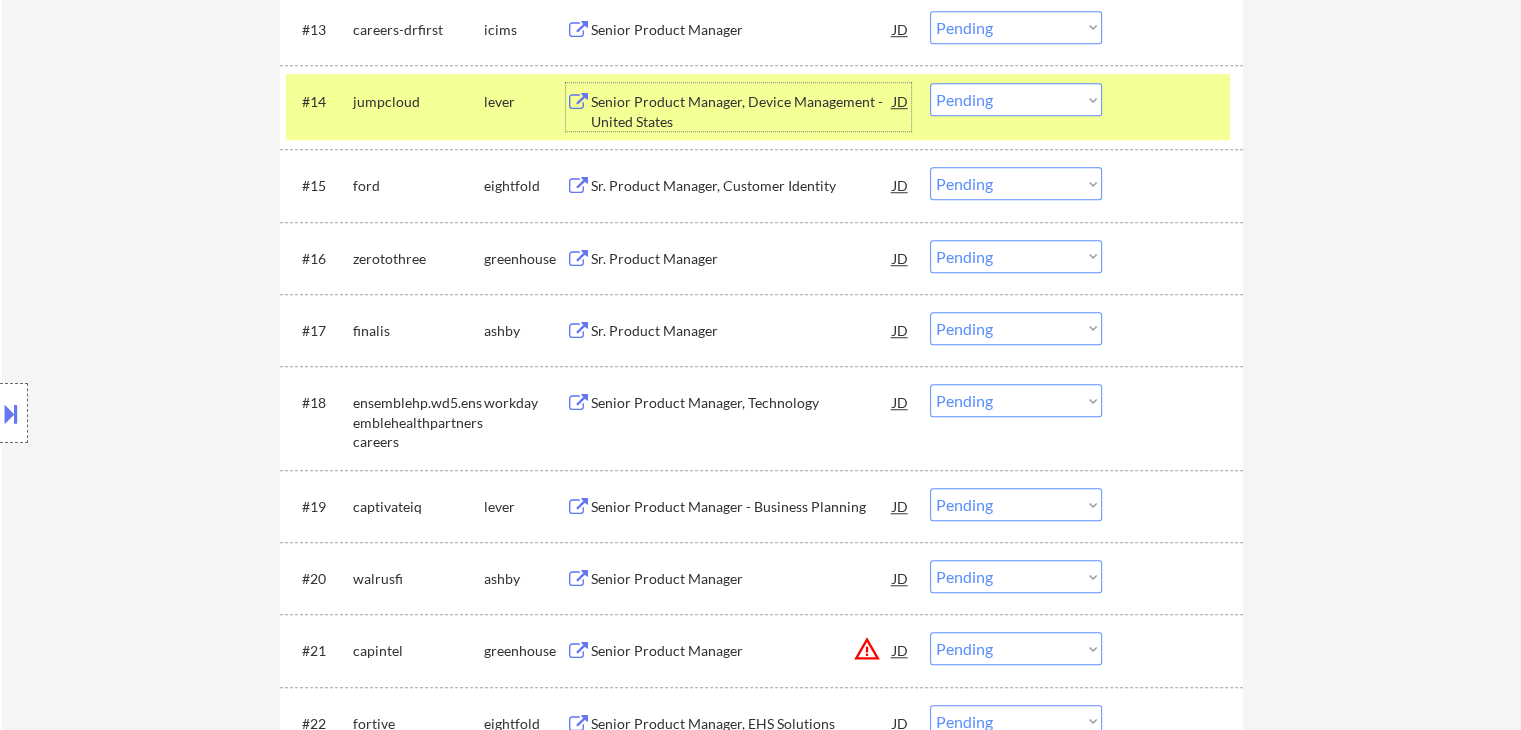 click on "Sr. Product Manager" at bounding box center [742, 259] 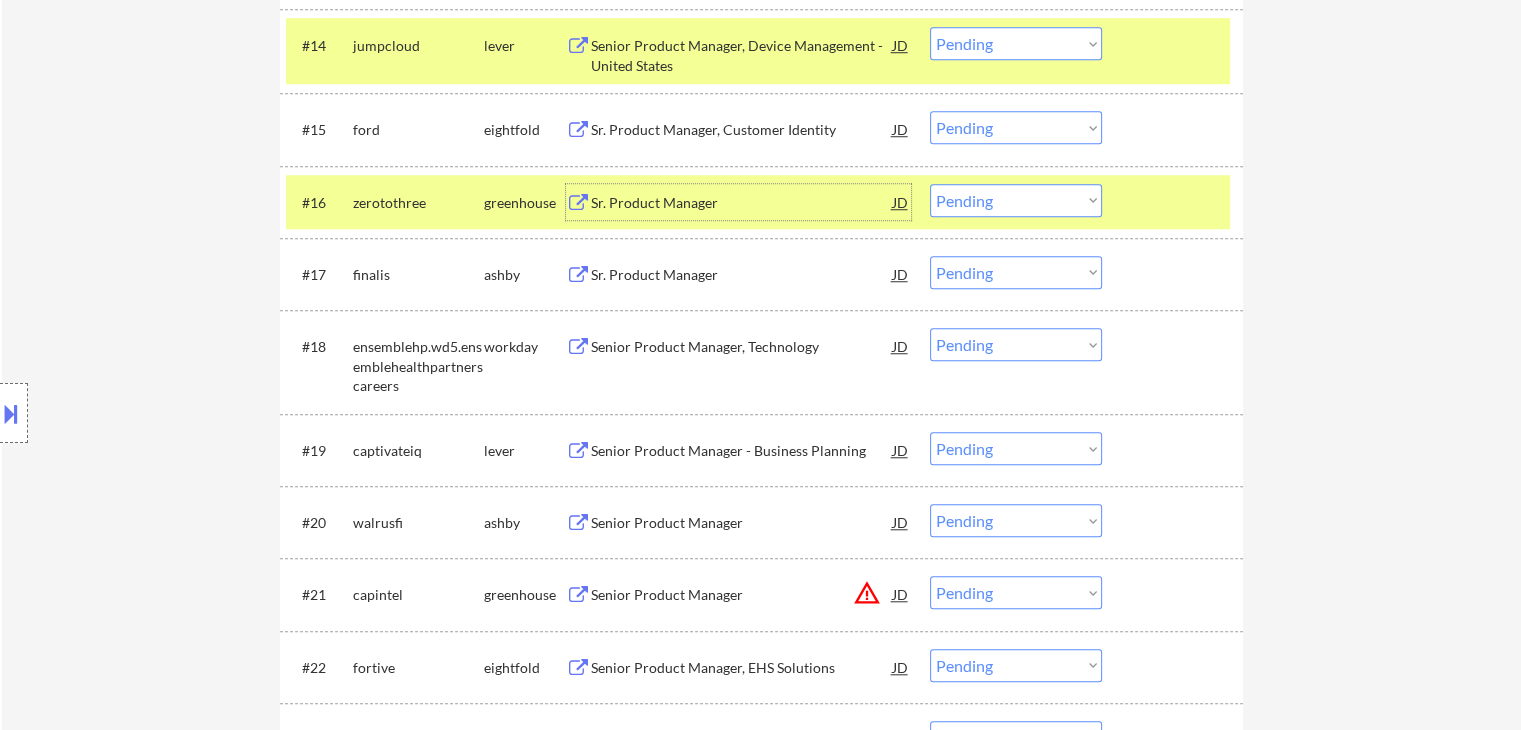 scroll, scrollTop: 1800, scrollLeft: 0, axis: vertical 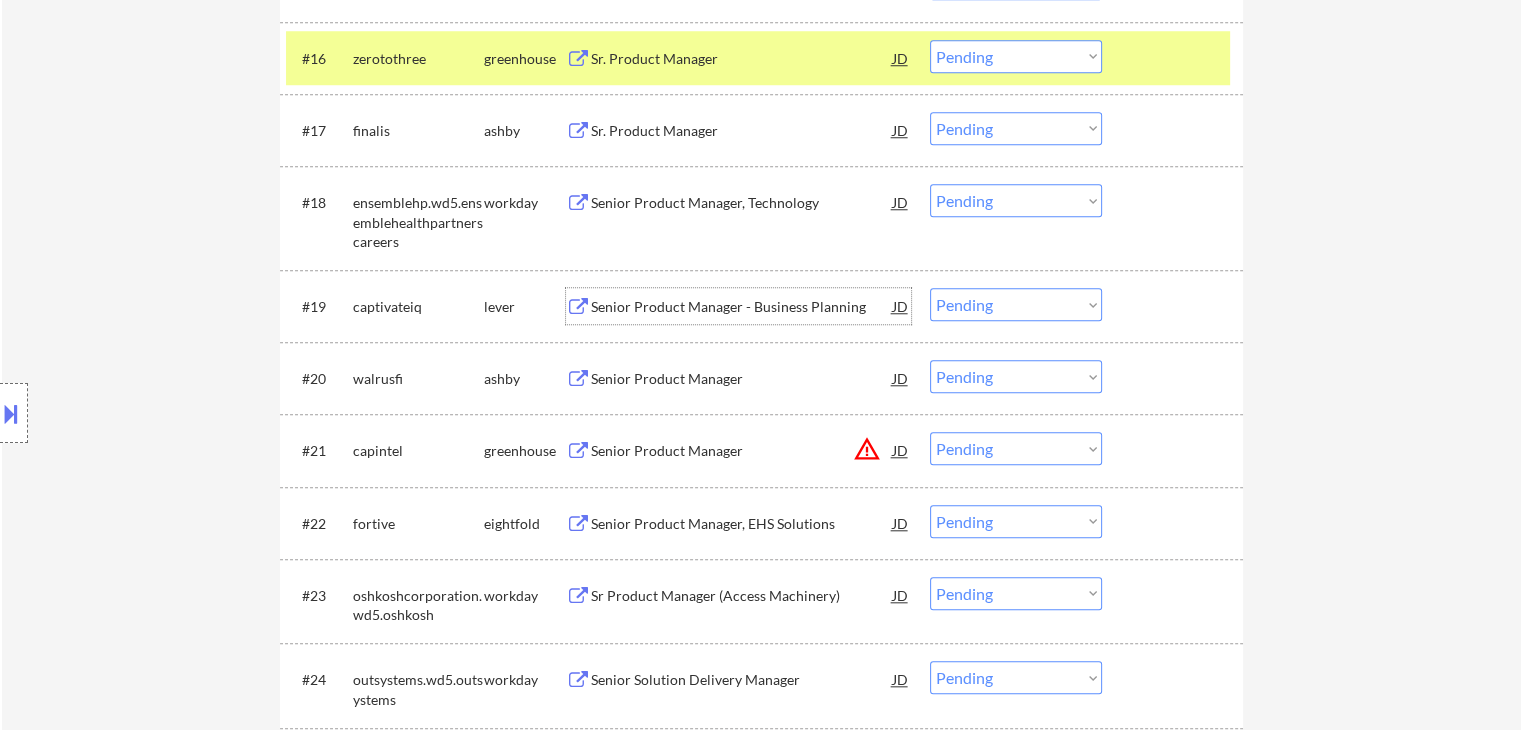 click on "Senior Product Manager - Business Planning" at bounding box center (742, 307) 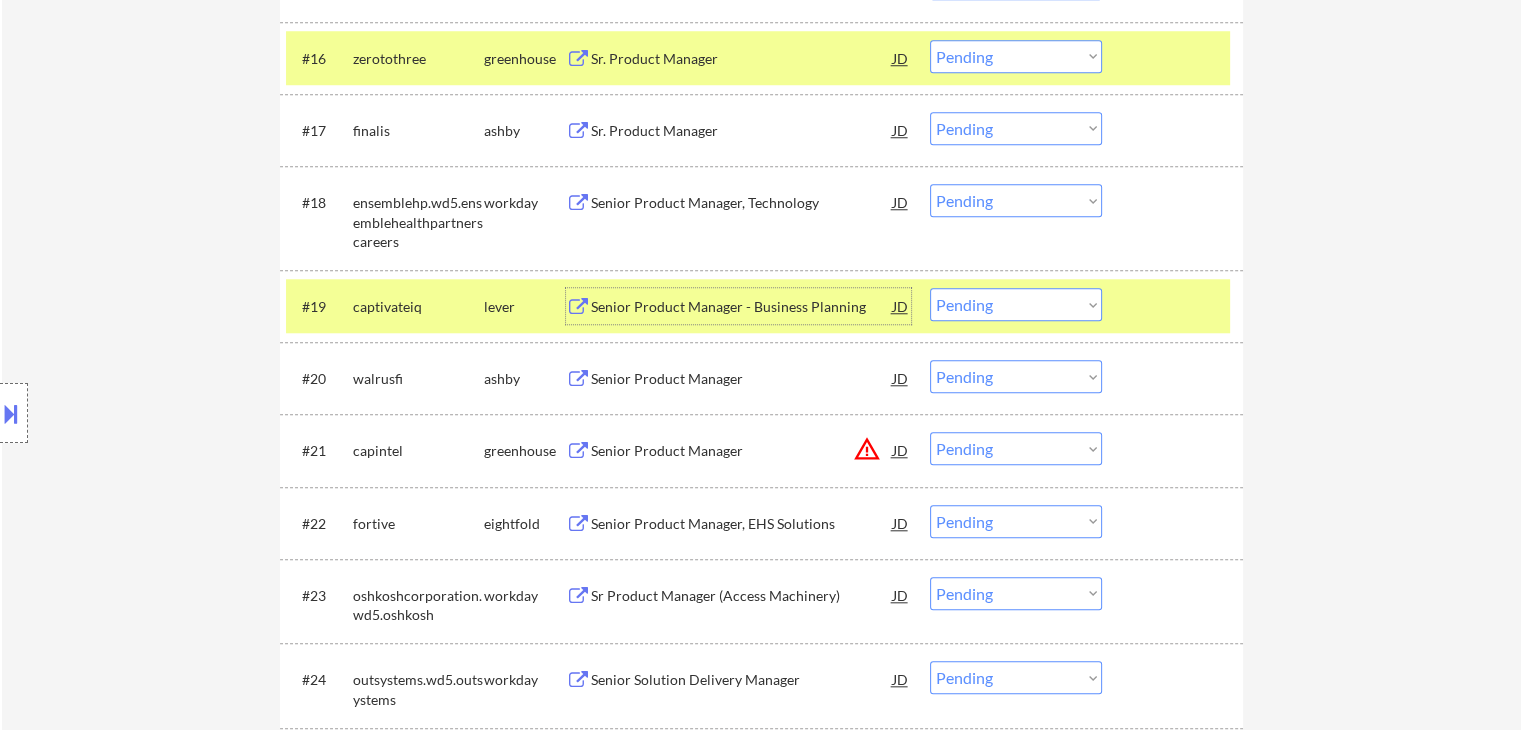 click on "Choose an option... Pending Applied Excluded (Questions) Excluded (Expired) Excluded (Location) Excluded (Bad Match) Excluded (Blocklist) Excluded (Salary) Excluded (Other)" at bounding box center [1016, 304] 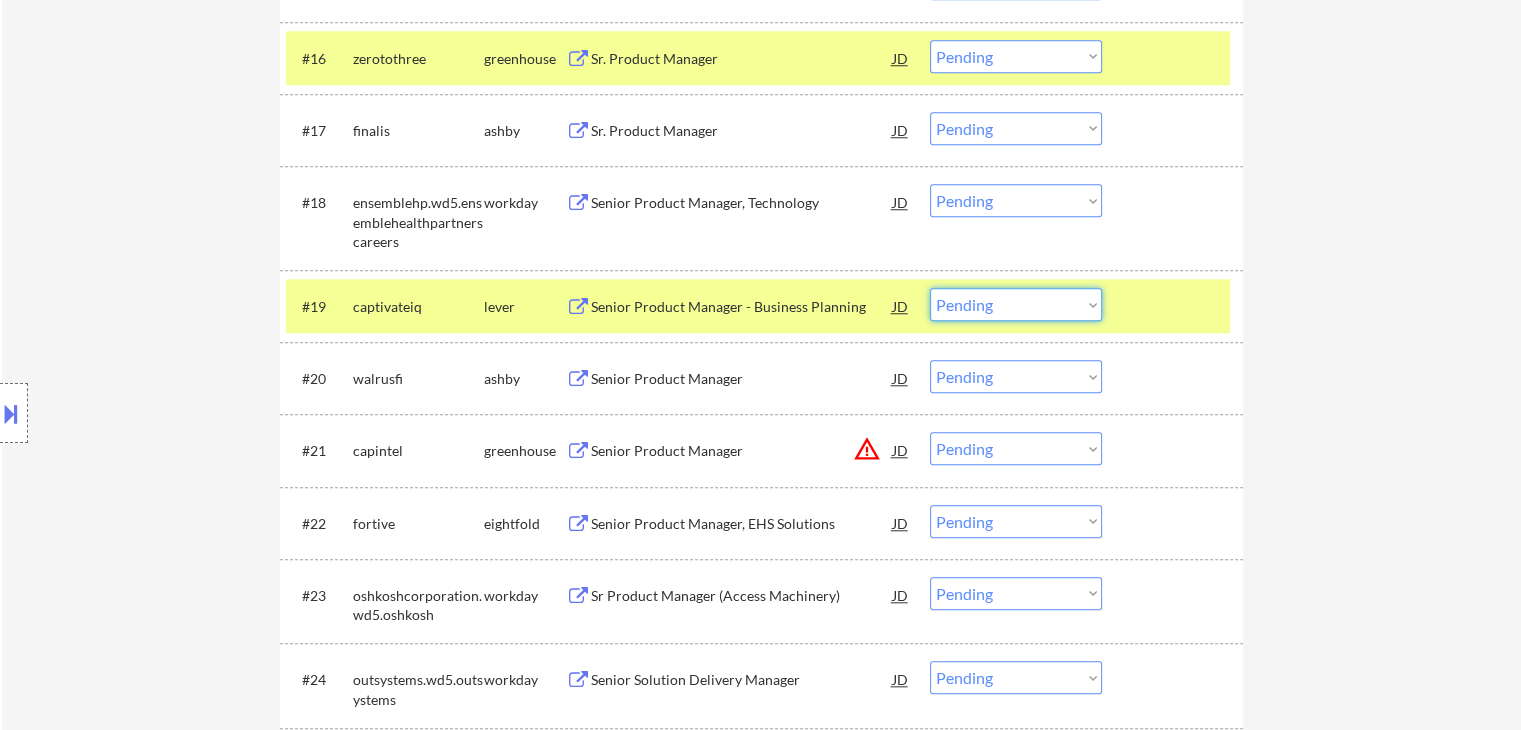click on "Choose an option... Pending Applied Excluded (Questions) Excluded (Expired) Excluded (Location) Excluded (Bad Match) Excluded (Blocklist) Excluded (Salary) Excluded (Other)" at bounding box center [1016, 304] 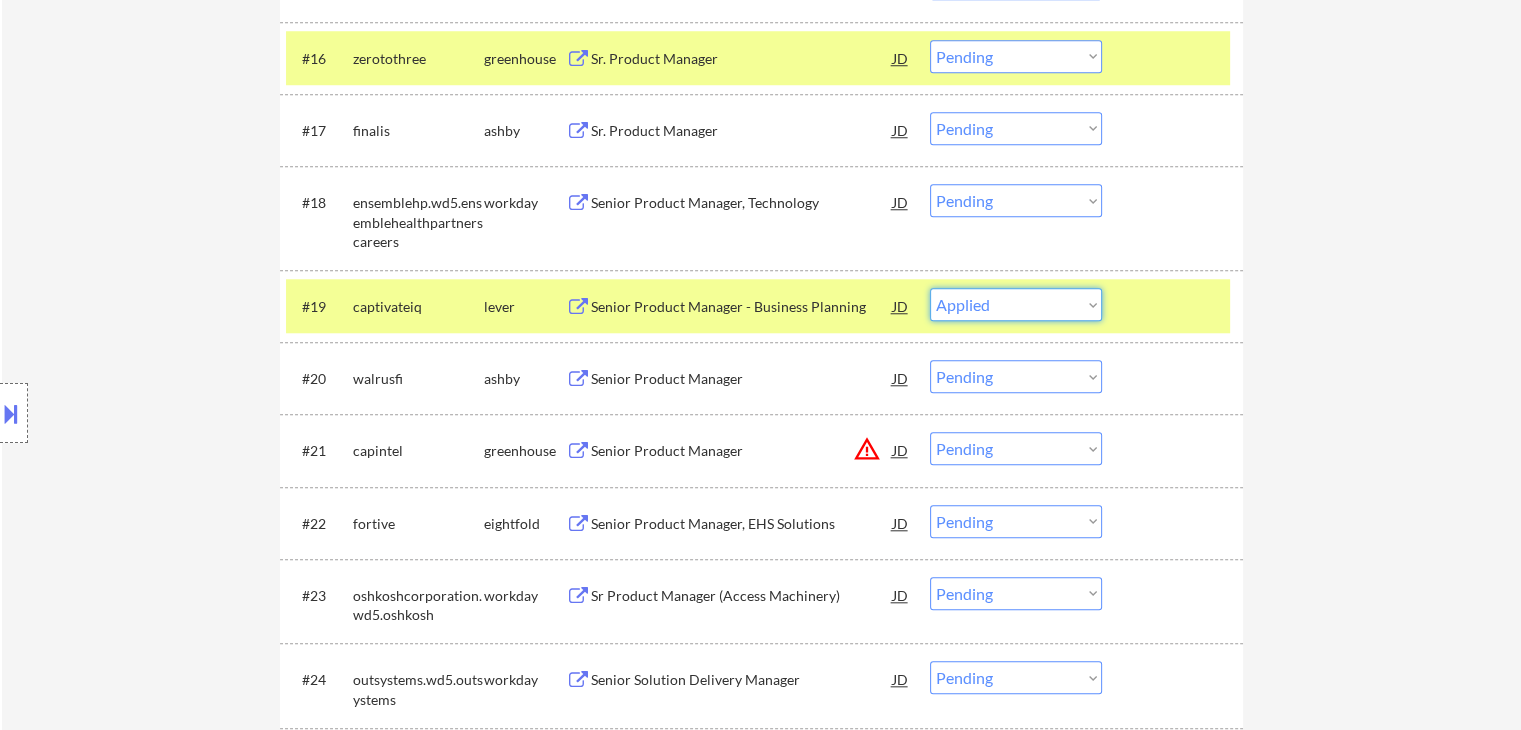 click on "Choose an option... Pending Applied Excluded (Questions) Excluded (Expired) Excluded (Location) Excluded (Bad Match) Excluded (Blocklist) Excluded (Salary) Excluded (Other)" at bounding box center (1016, 304) 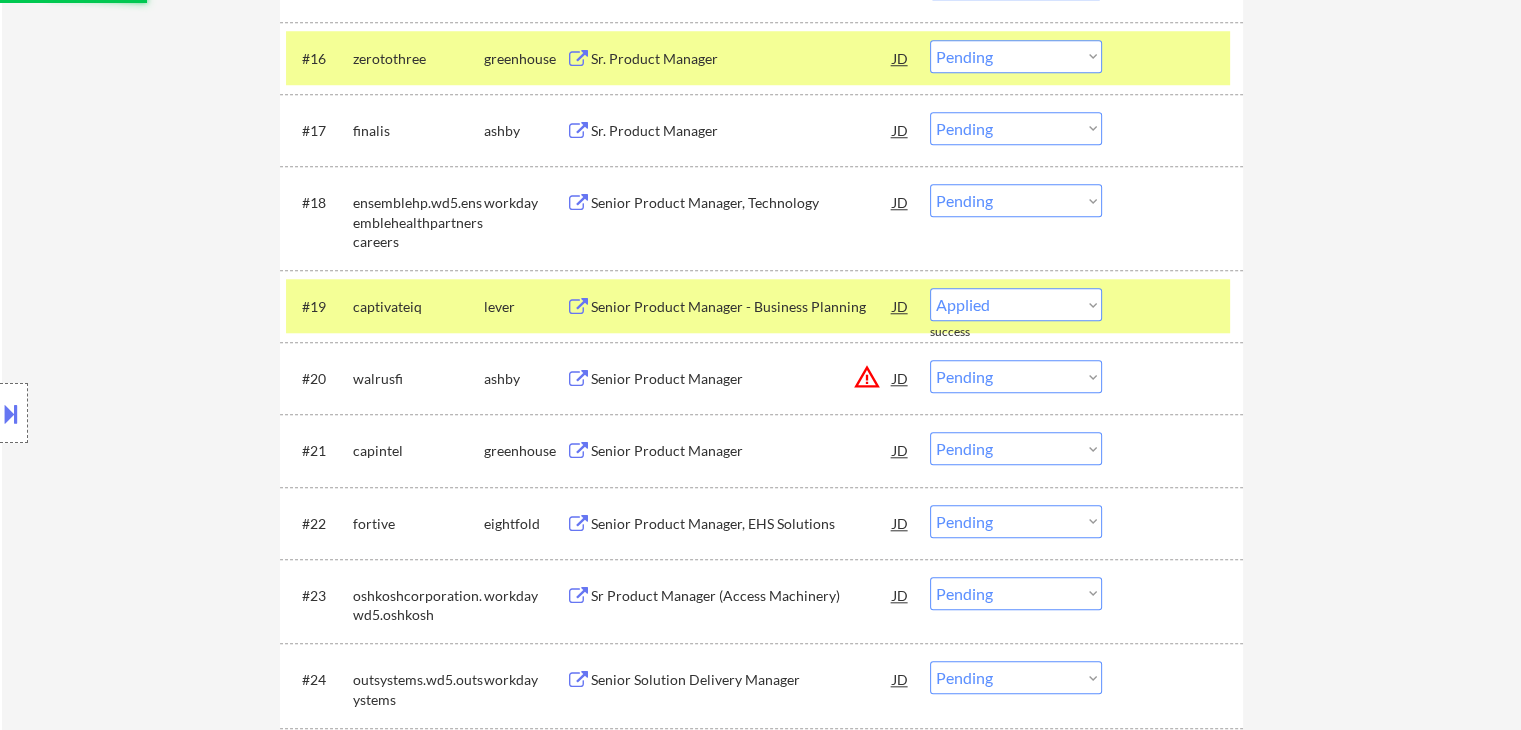 select on ""pending"" 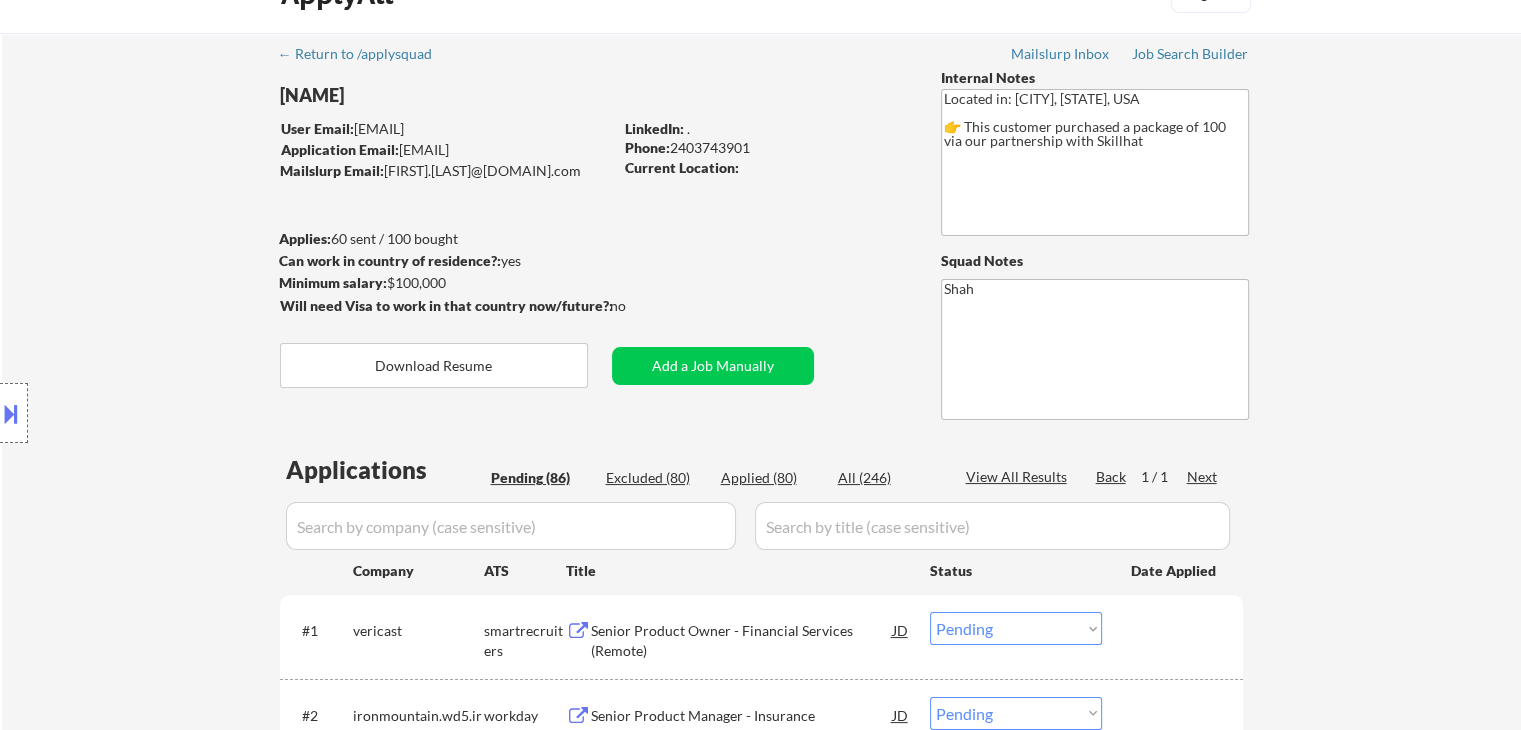 scroll, scrollTop: 0, scrollLeft: 0, axis: both 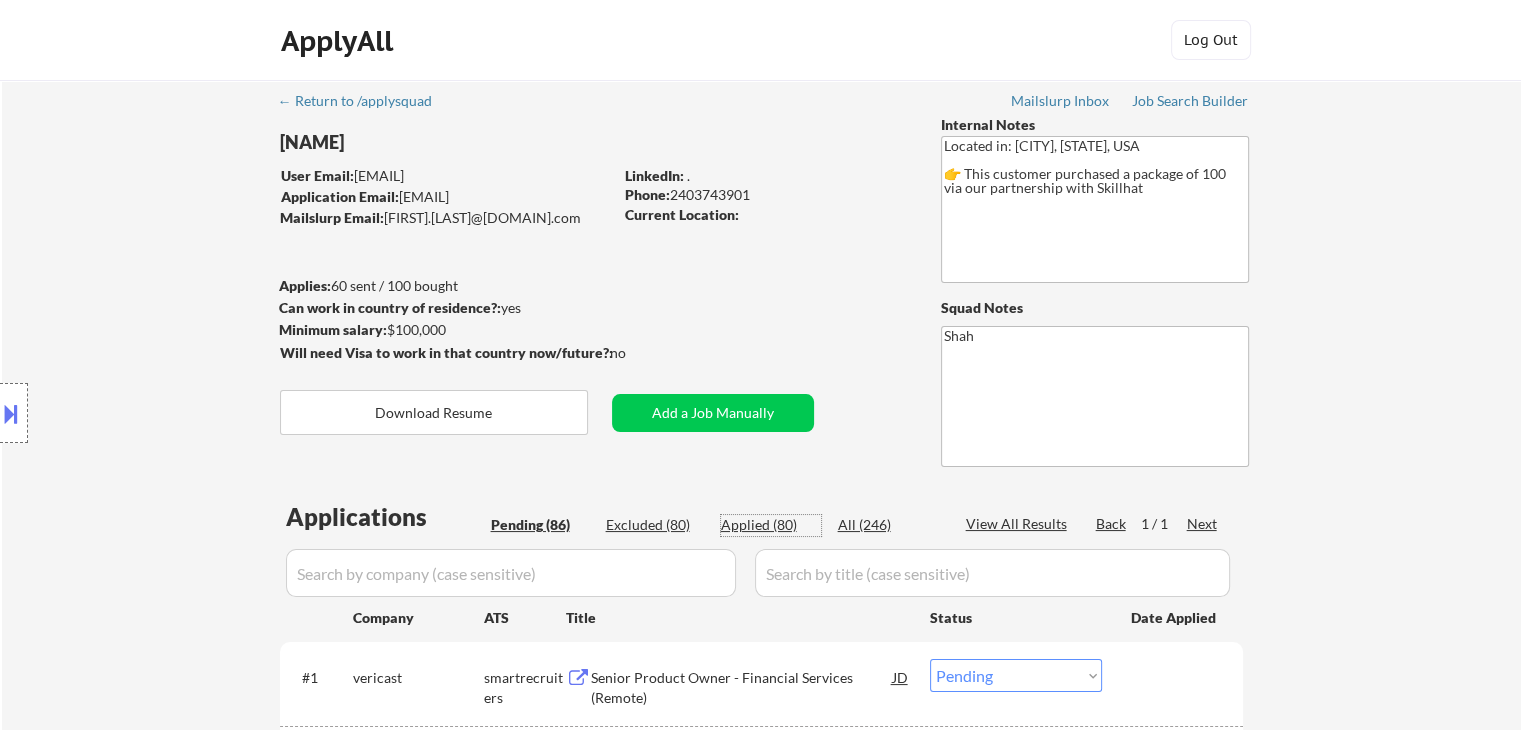click on "Applied (80)" at bounding box center (771, 525) 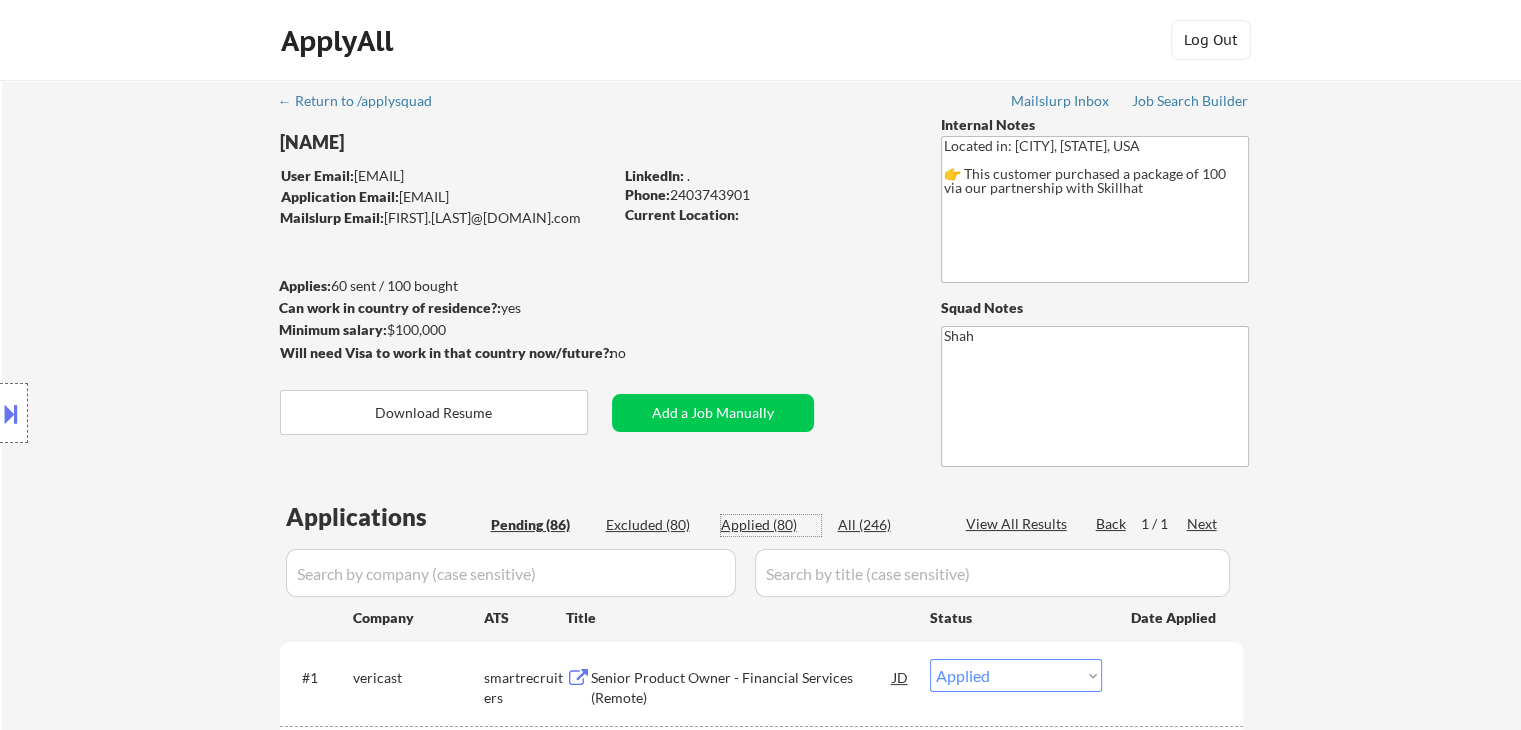 select on ""applied"" 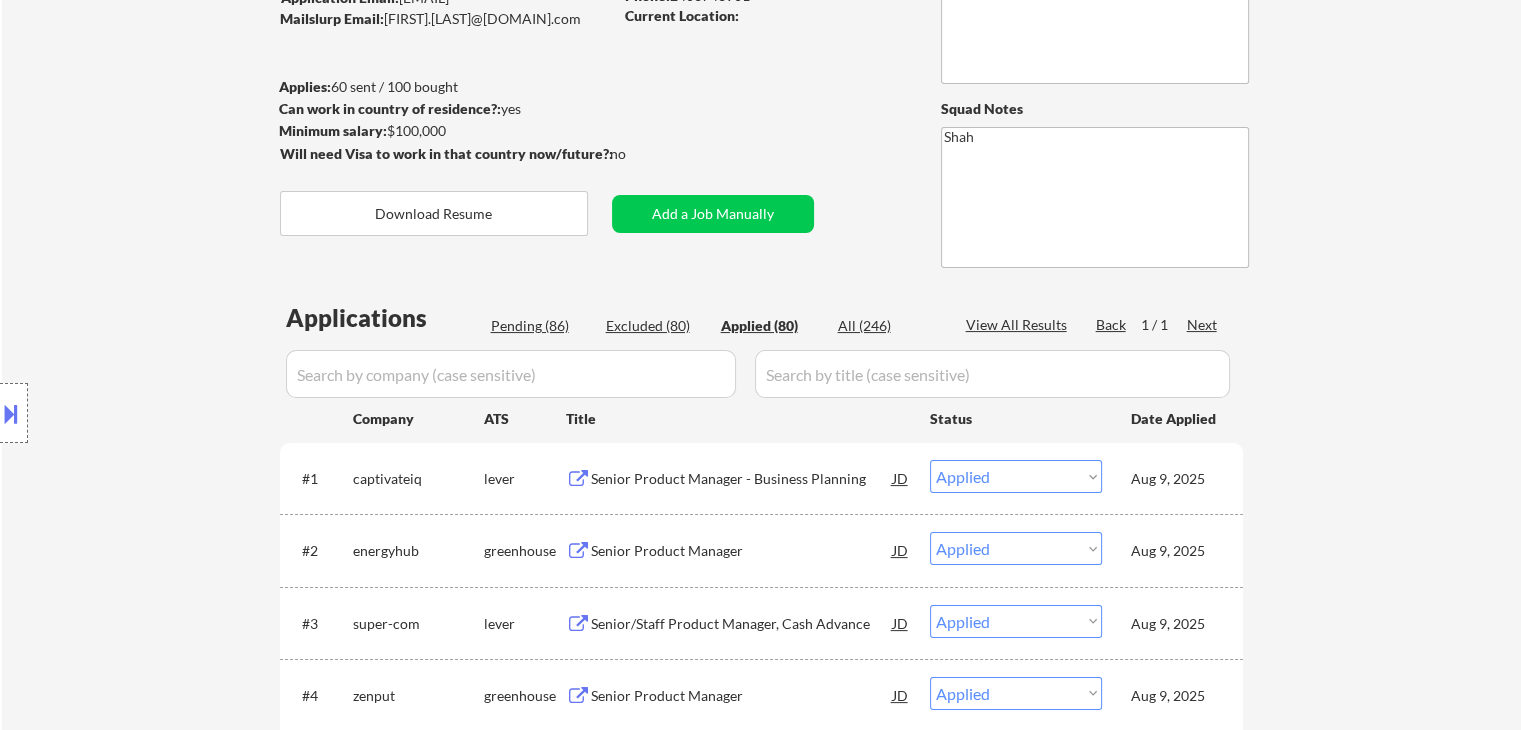 scroll, scrollTop: 200, scrollLeft: 0, axis: vertical 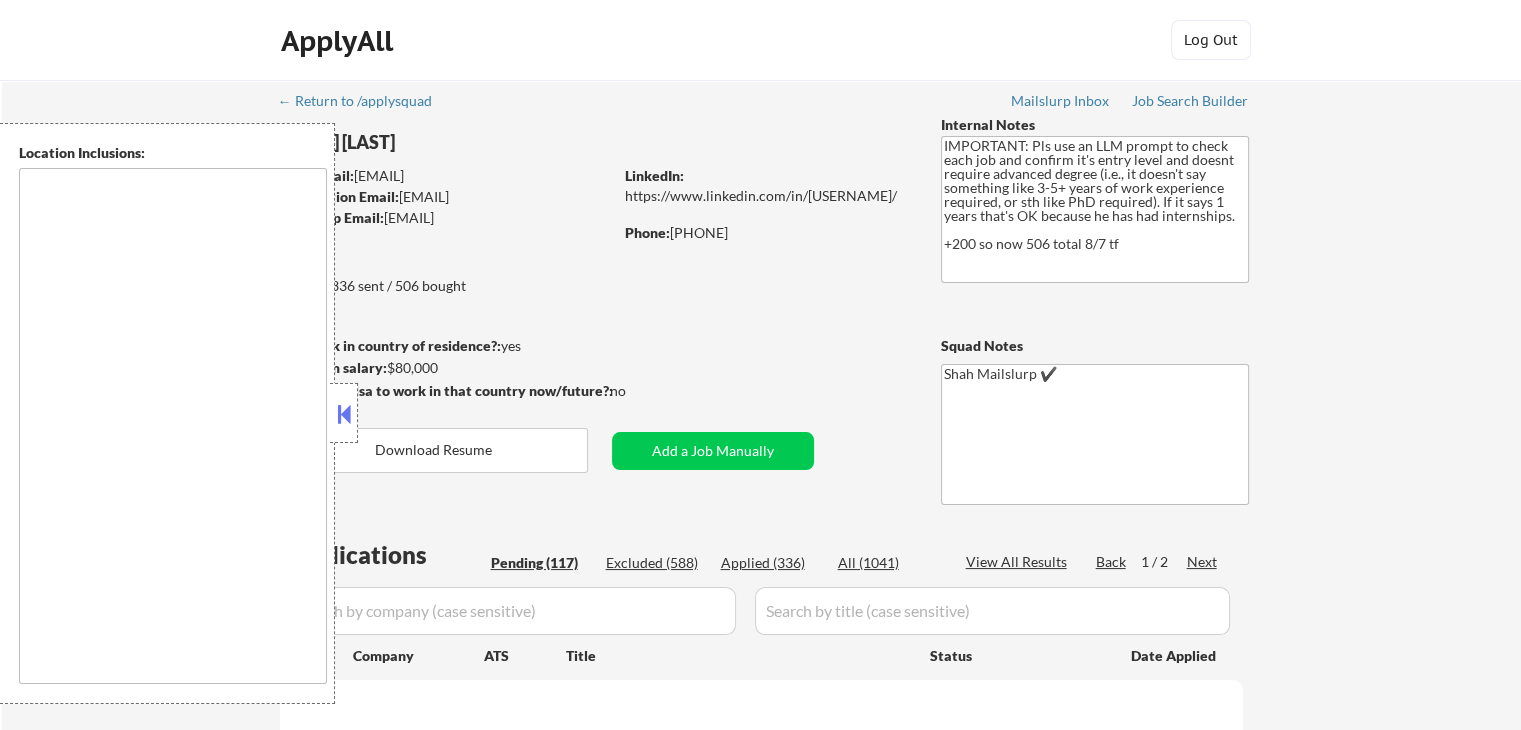 click at bounding box center [344, 414] 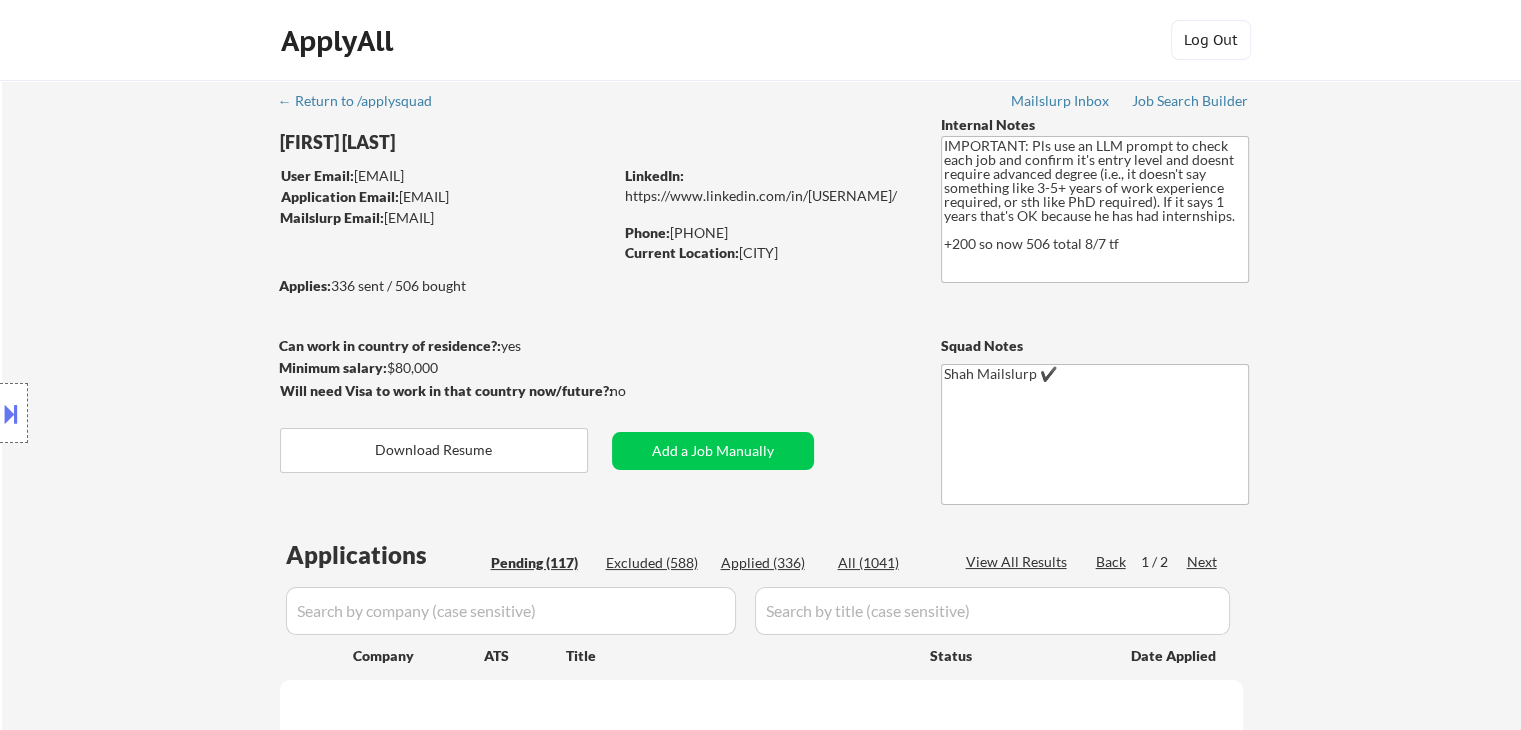 select on ""pending"" 